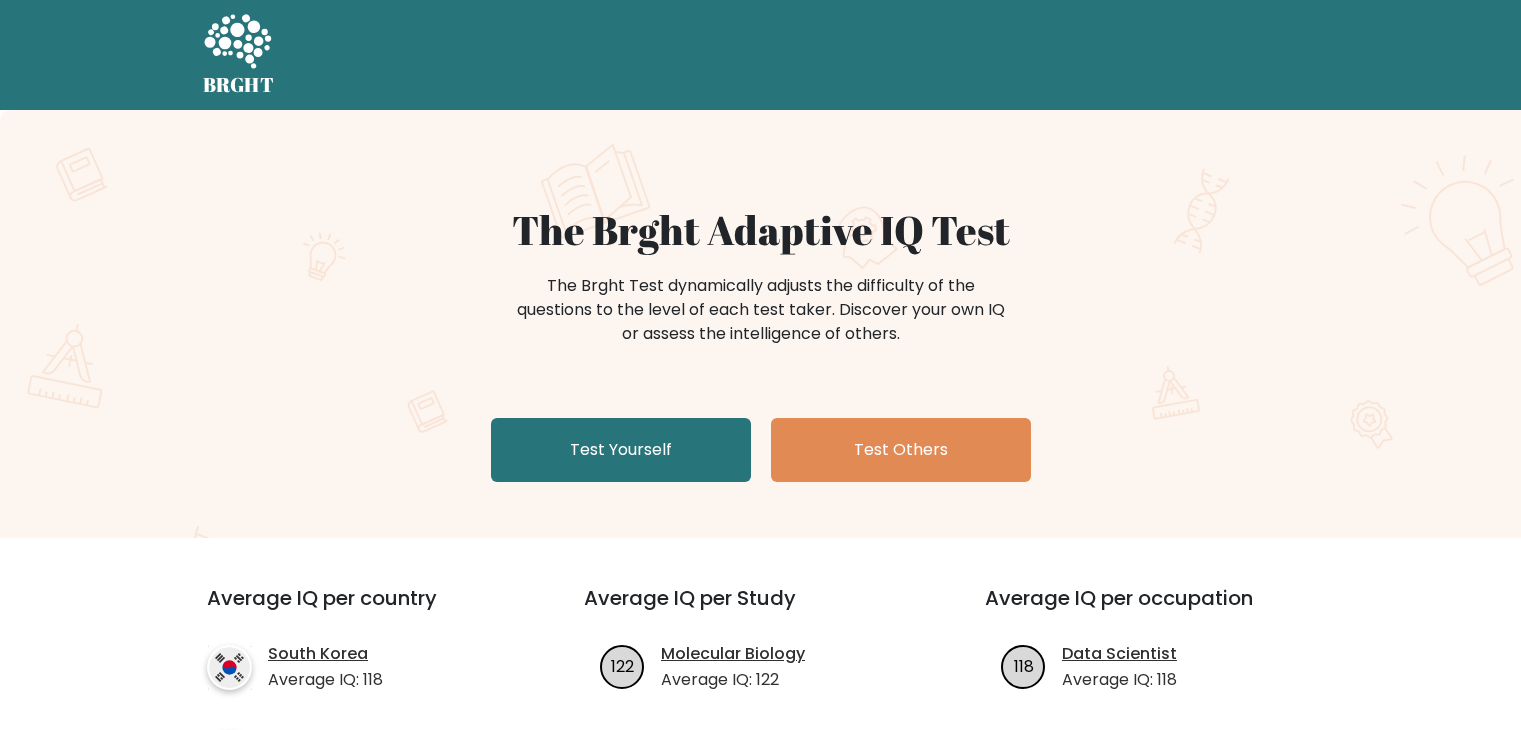 scroll, scrollTop: 0, scrollLeft: 0, axis: both 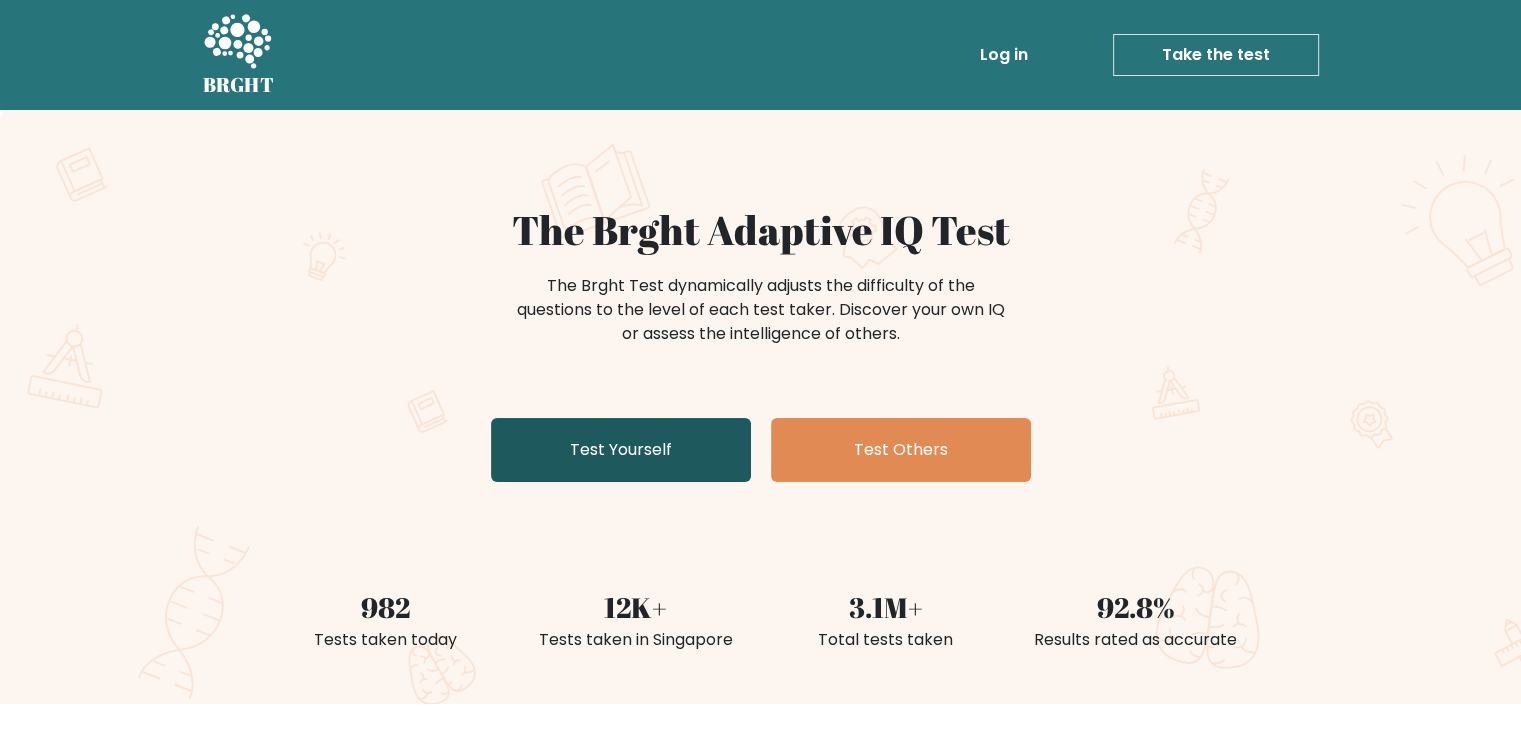 click on "Test Yourself" at bounding box center (621, 450) 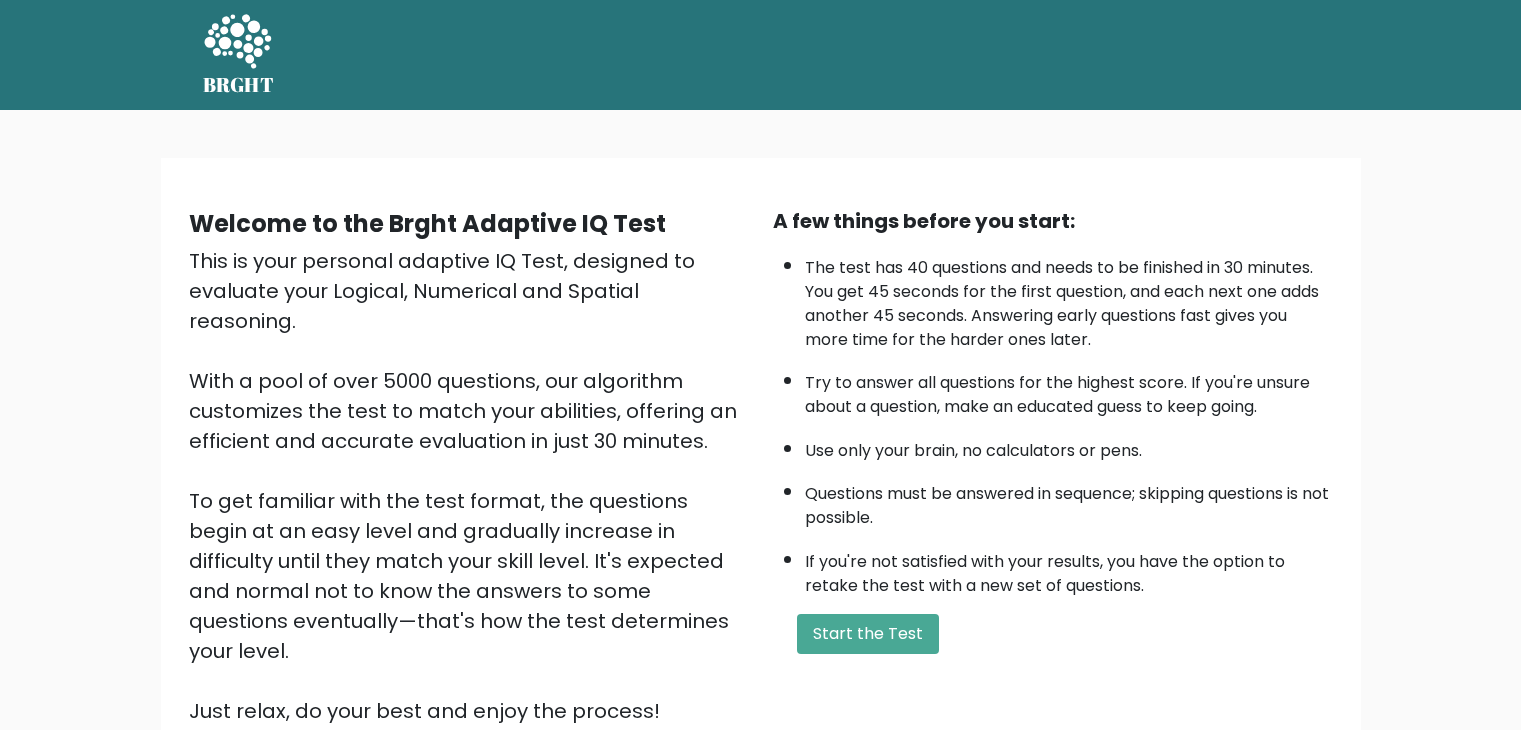 scroll, scrollTop: 0, scrollLeft: 0, axis: both 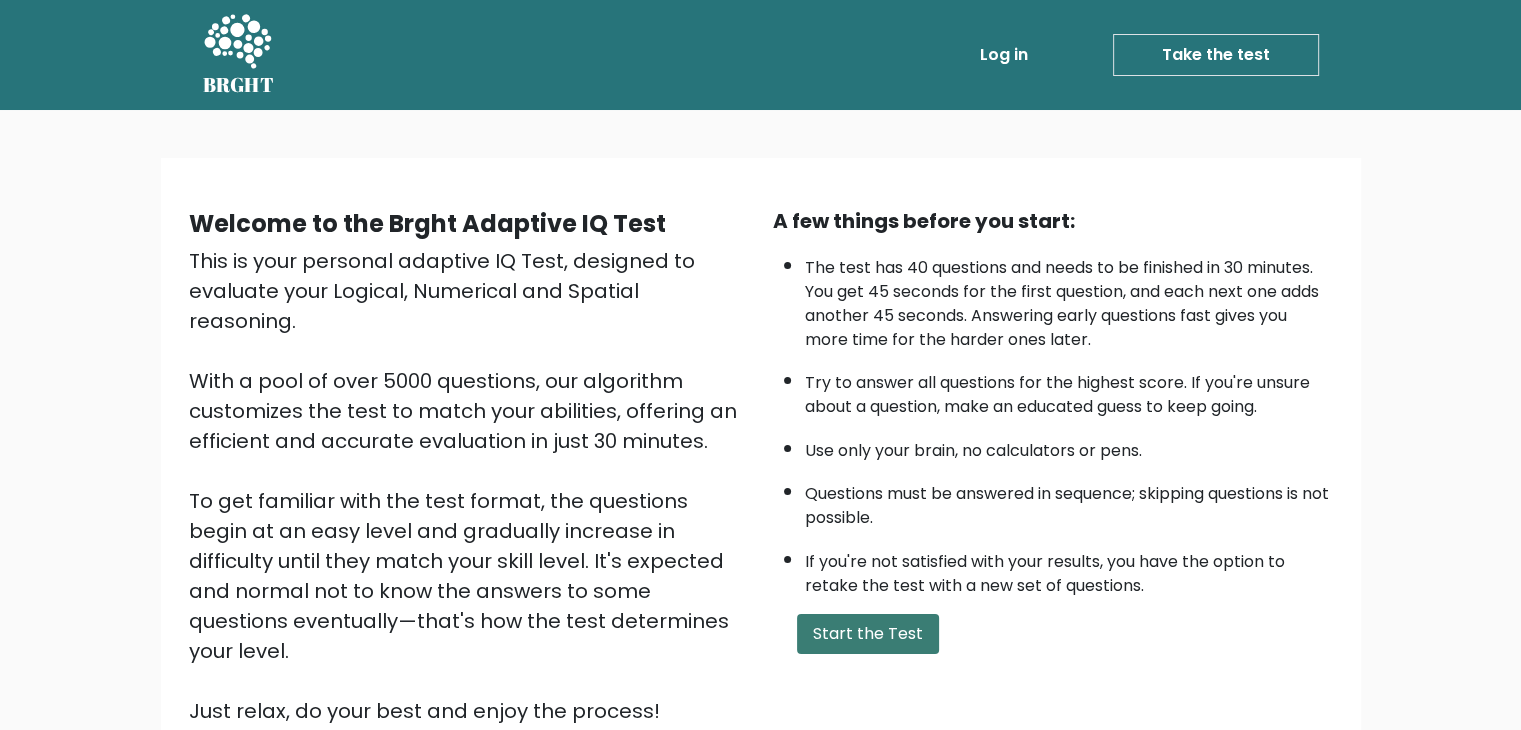 click on "Start the Test" at bounding box center [868, 634] 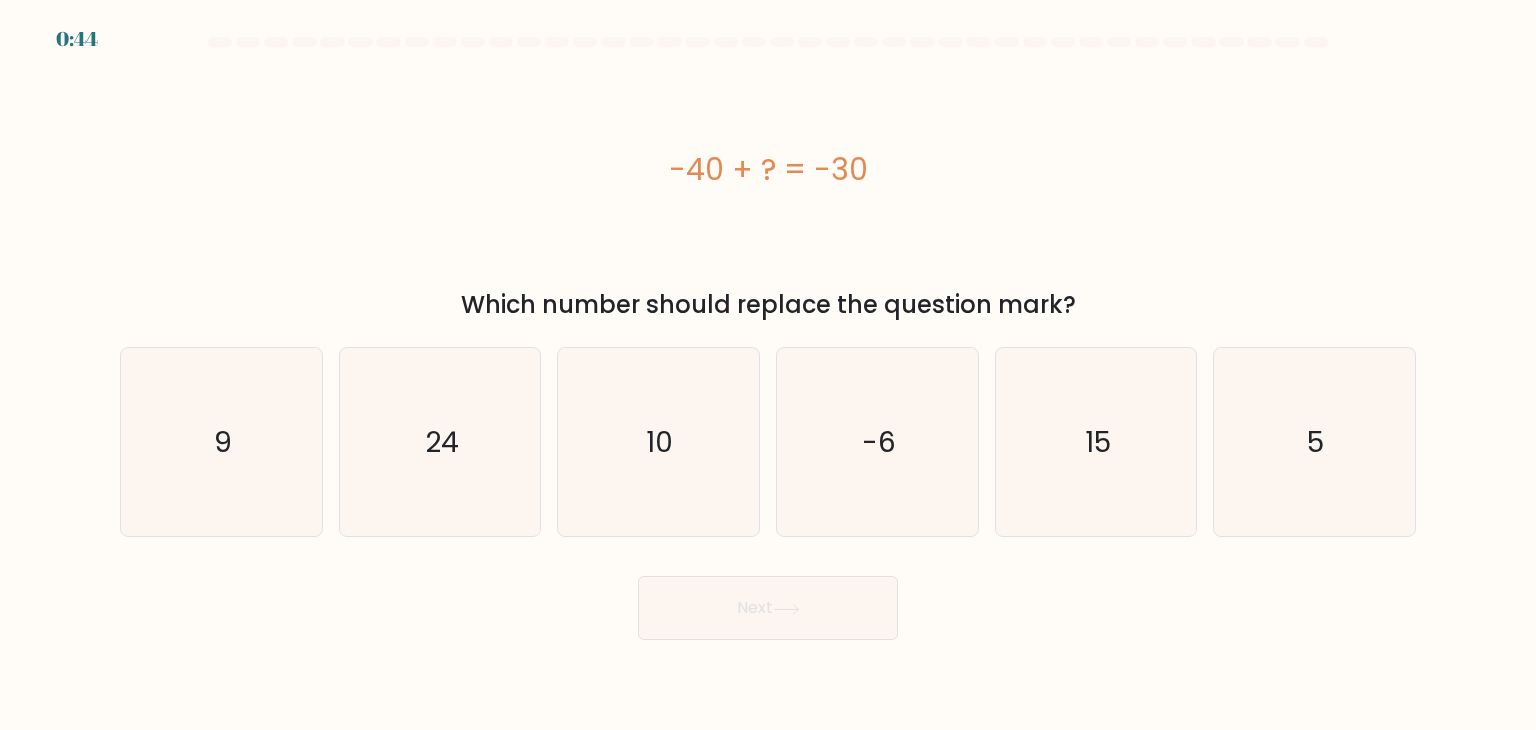 scroll, scrollTop: 0, scrollLeft: 0, axis: both 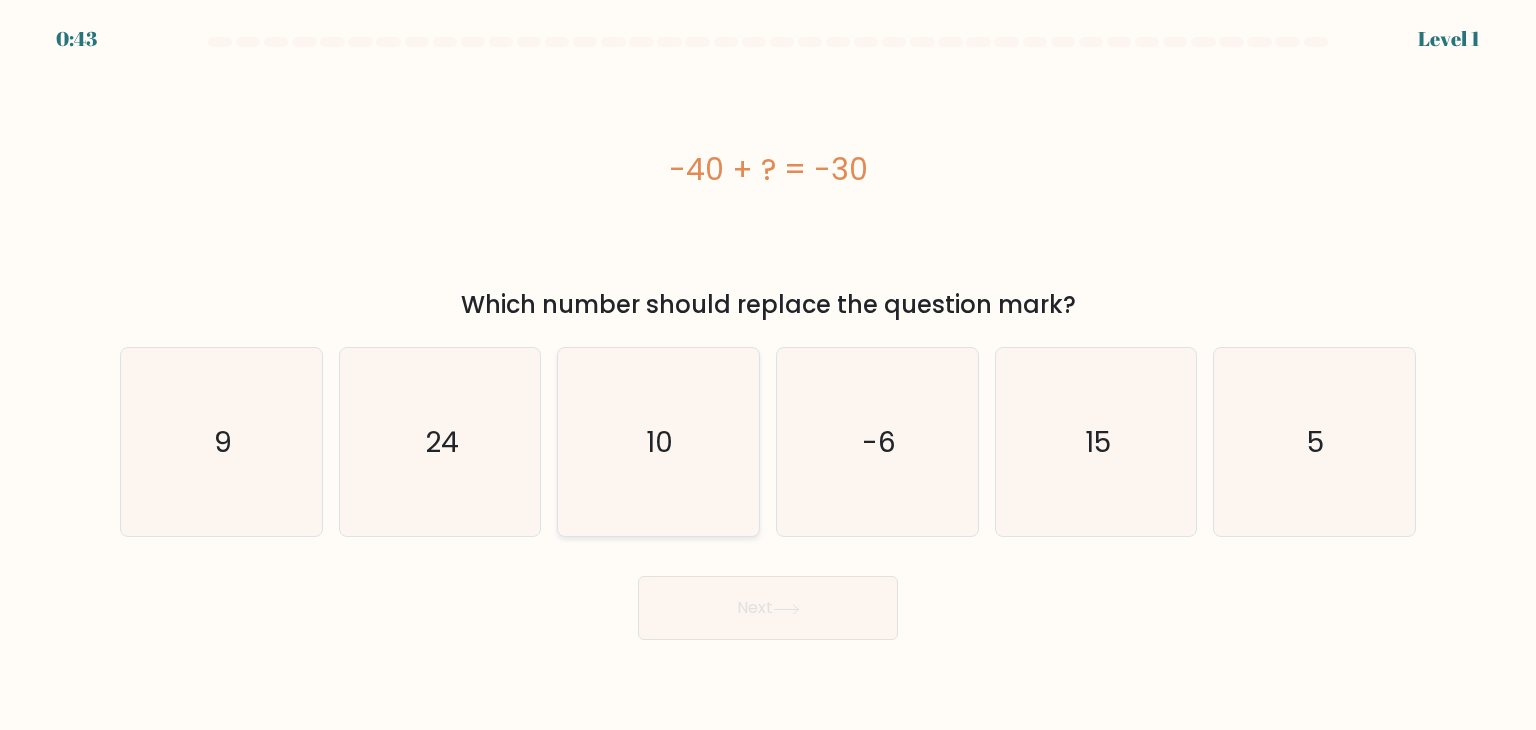 click on "10" 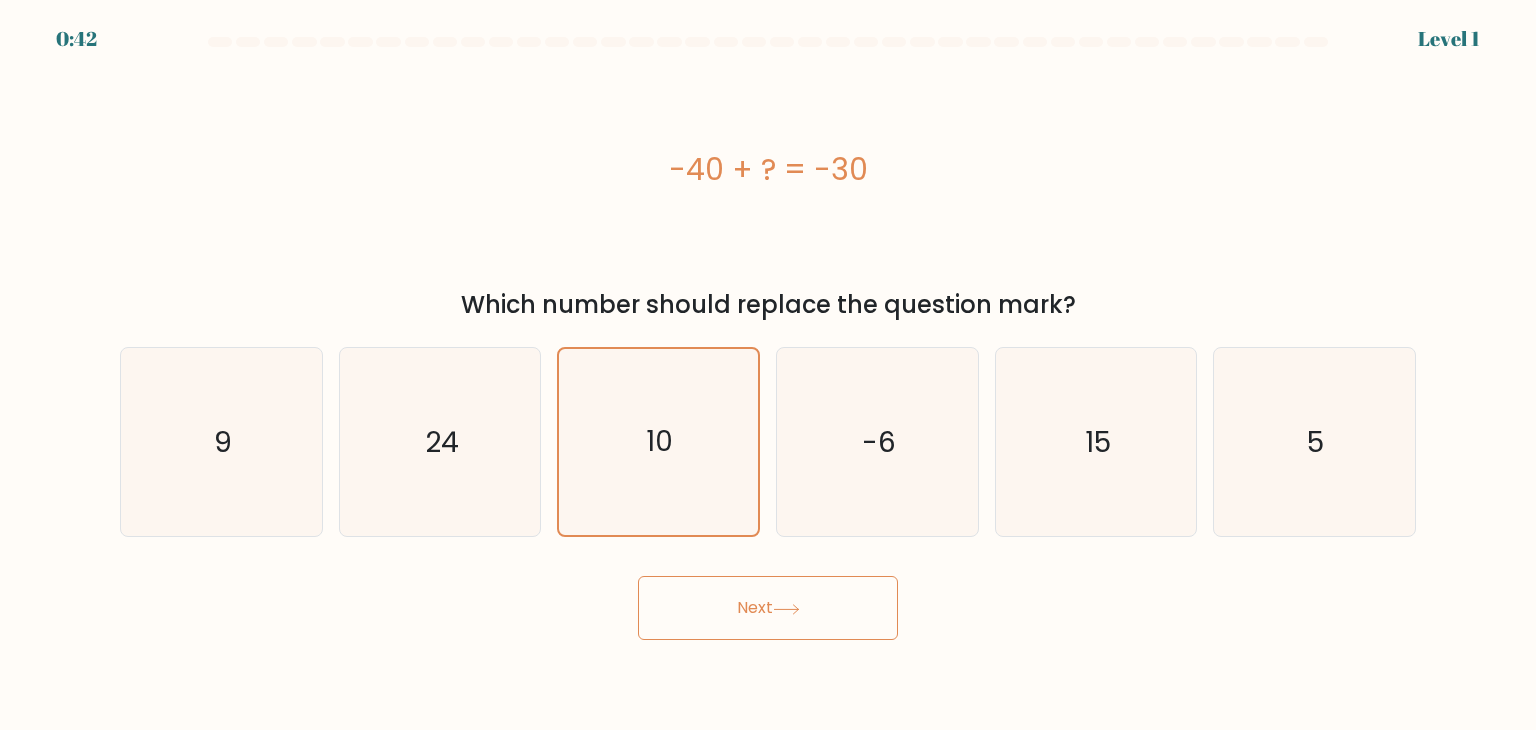 click 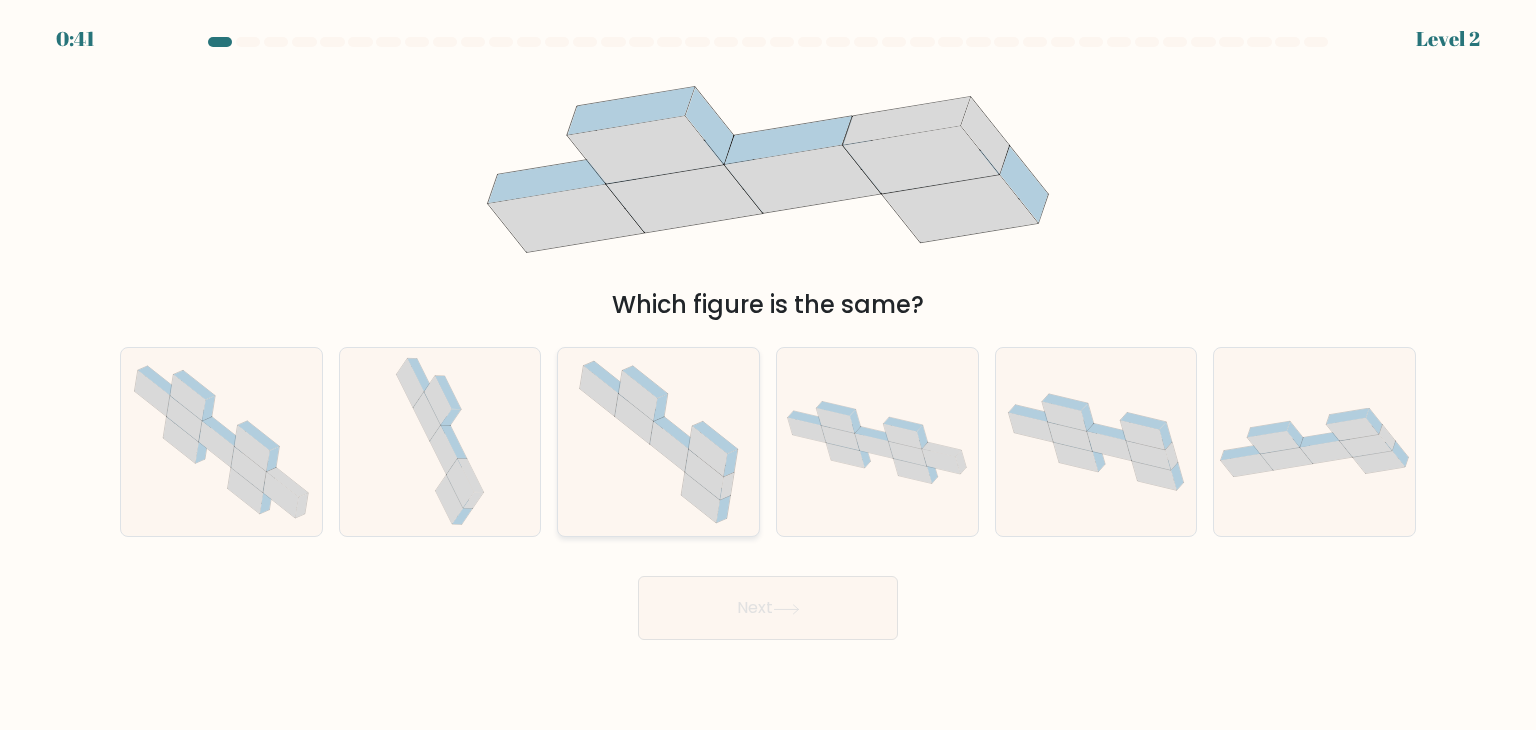 click 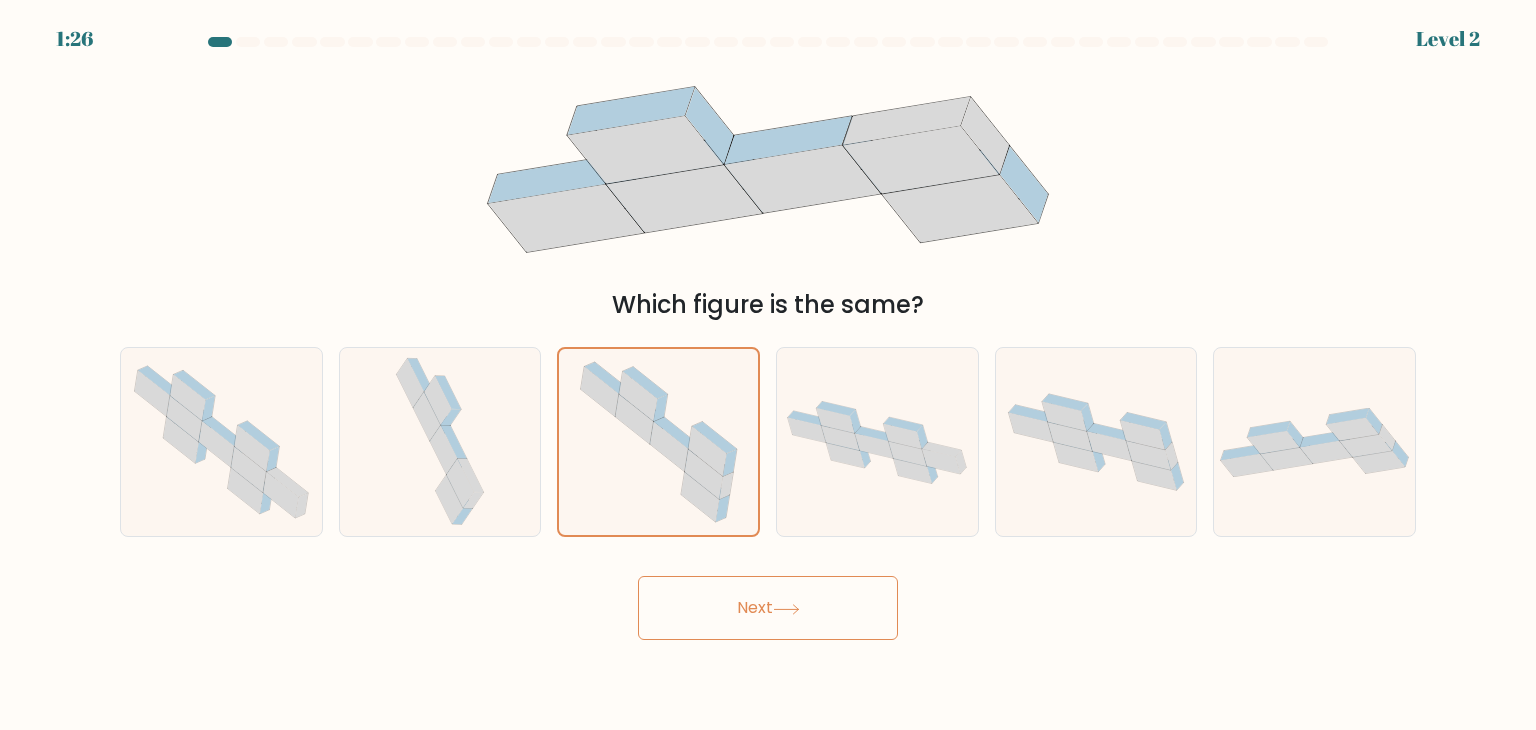 click on "Next" at bounding box center [768, 600] 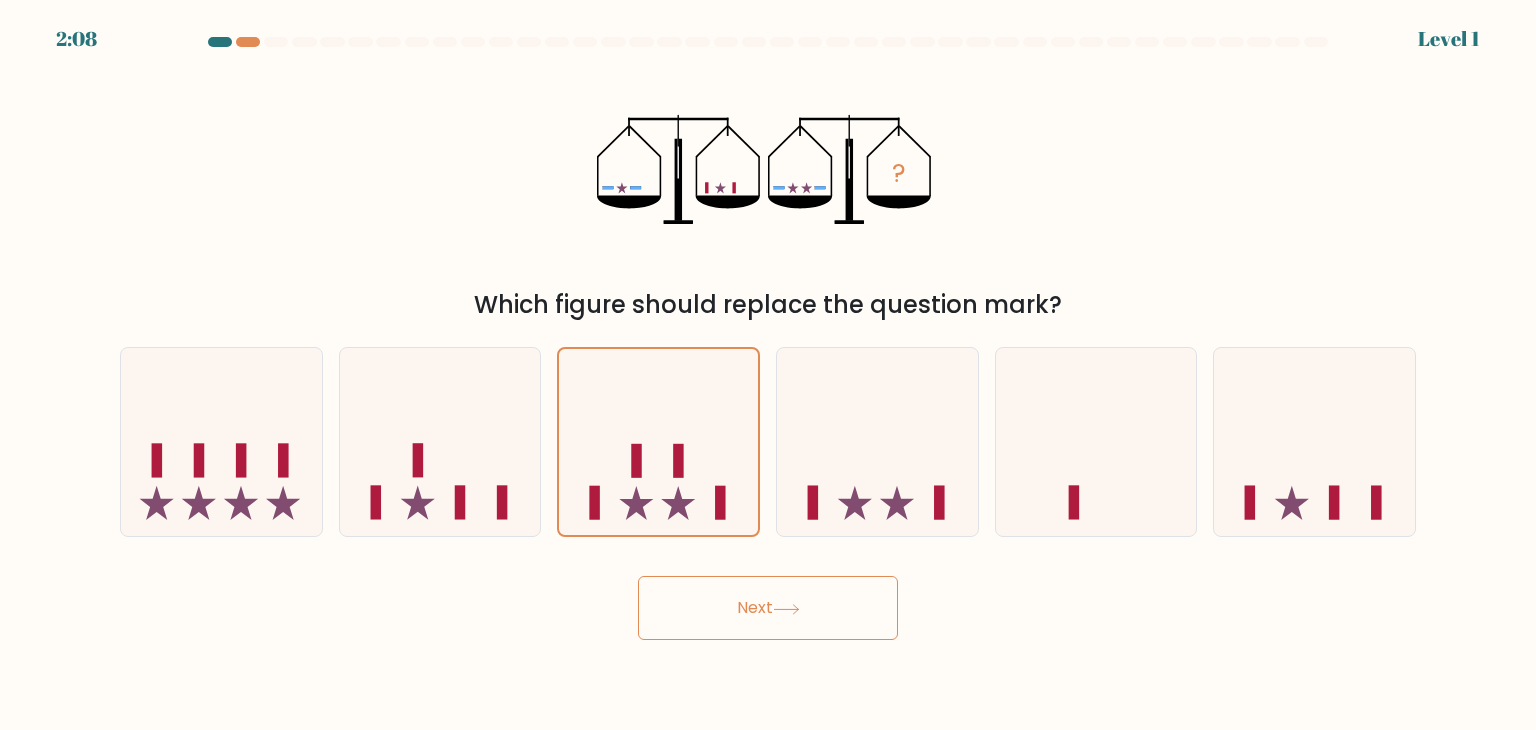 click on "Next" at bounding box center (768, 608) 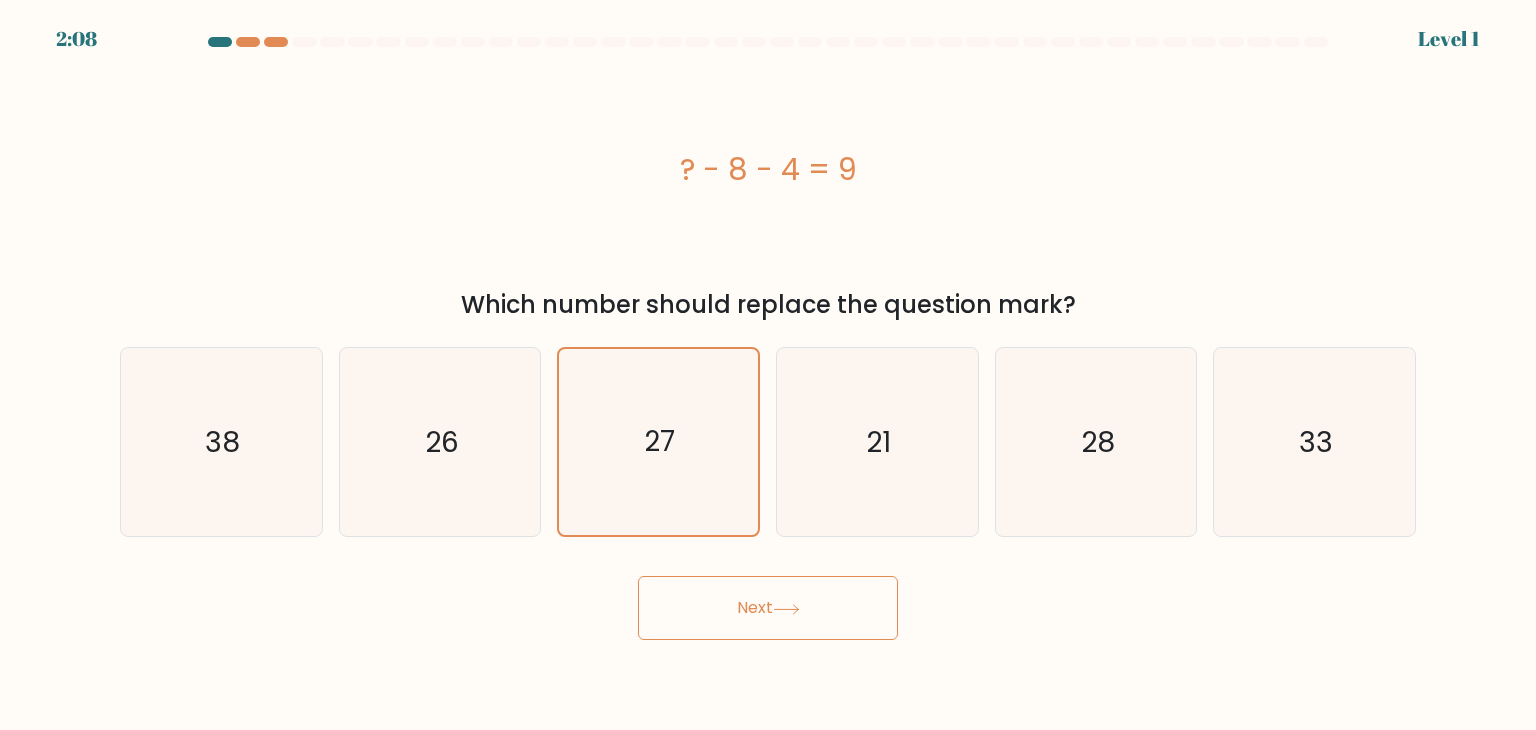 click on "Next" at bounding box center (768, 608) 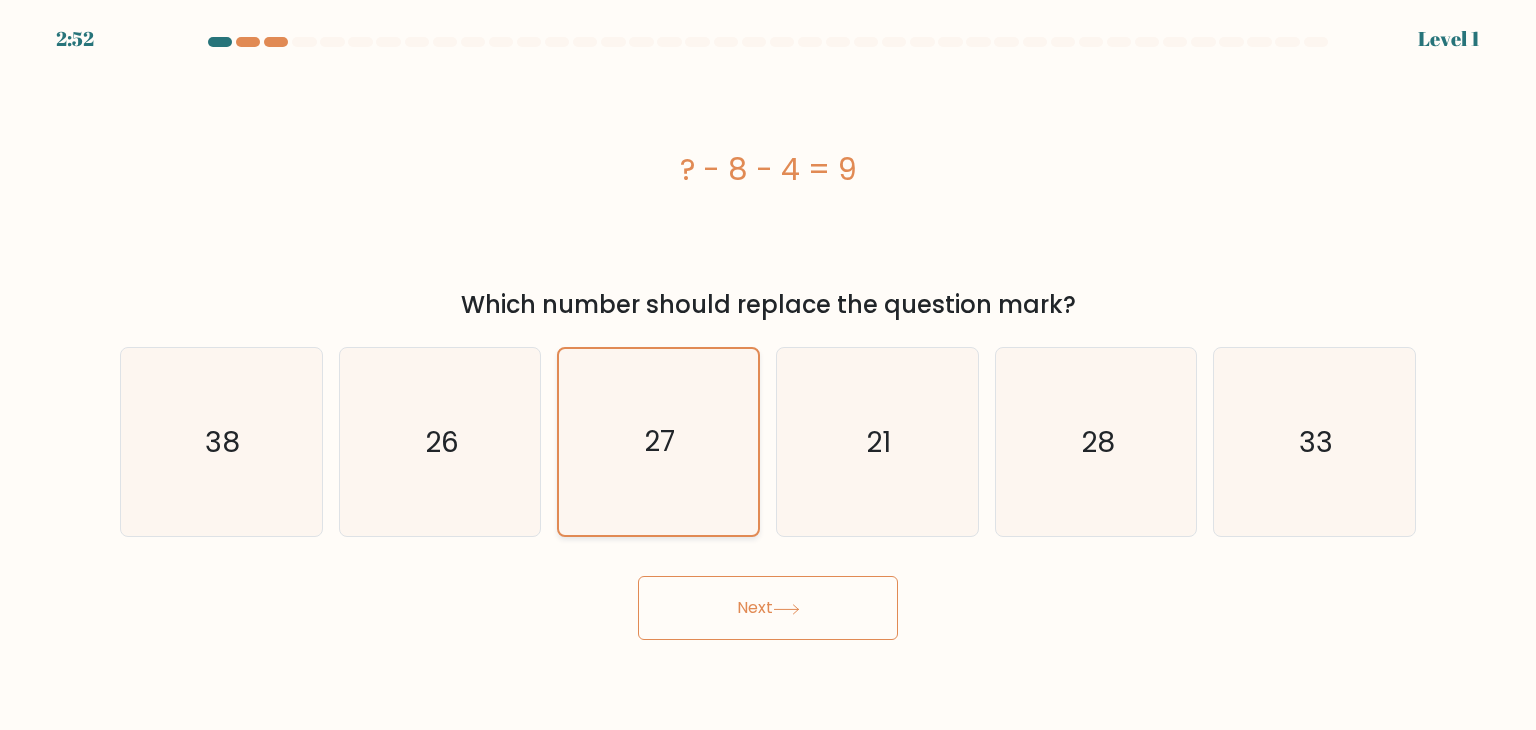 click on "27" 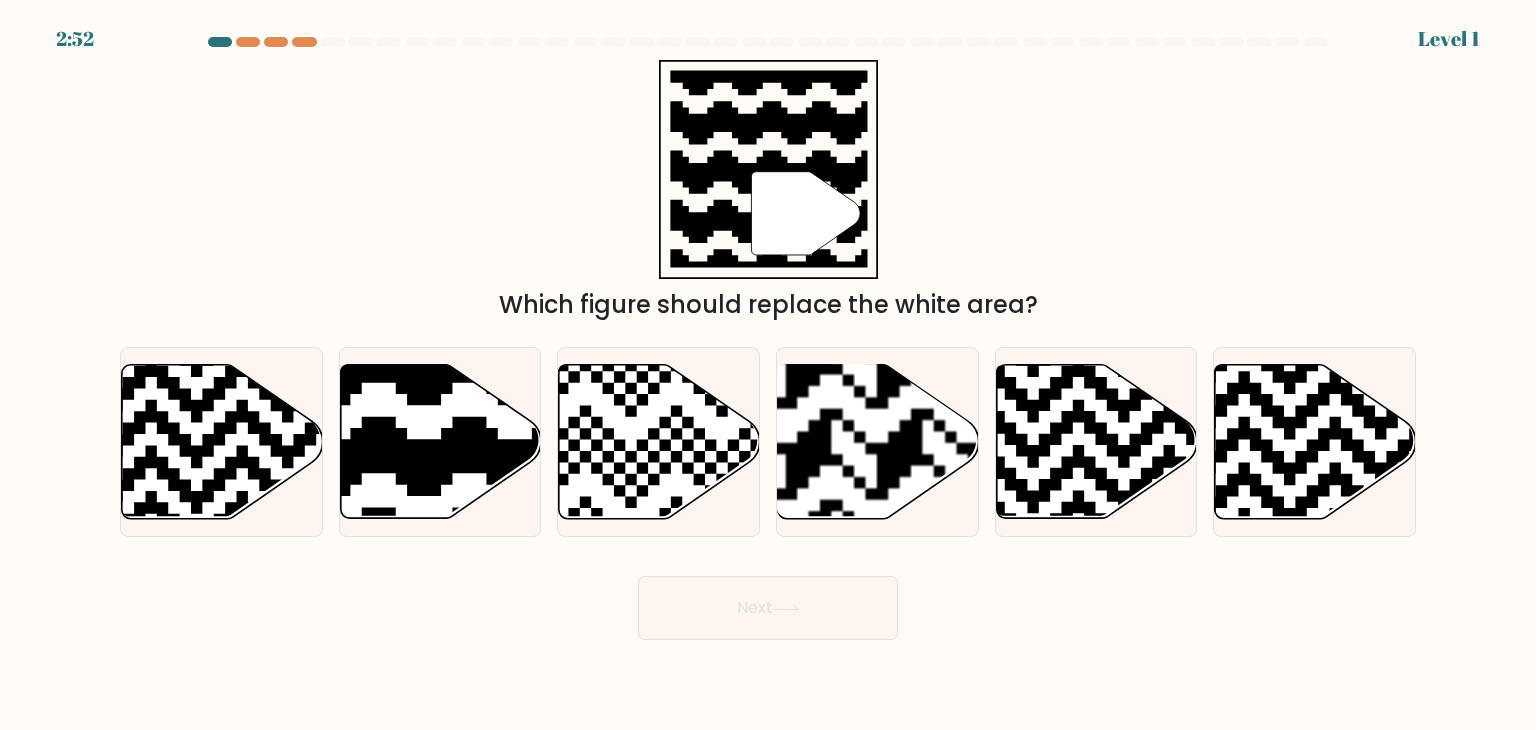 click on "Next" at bounding box center [768, 608] 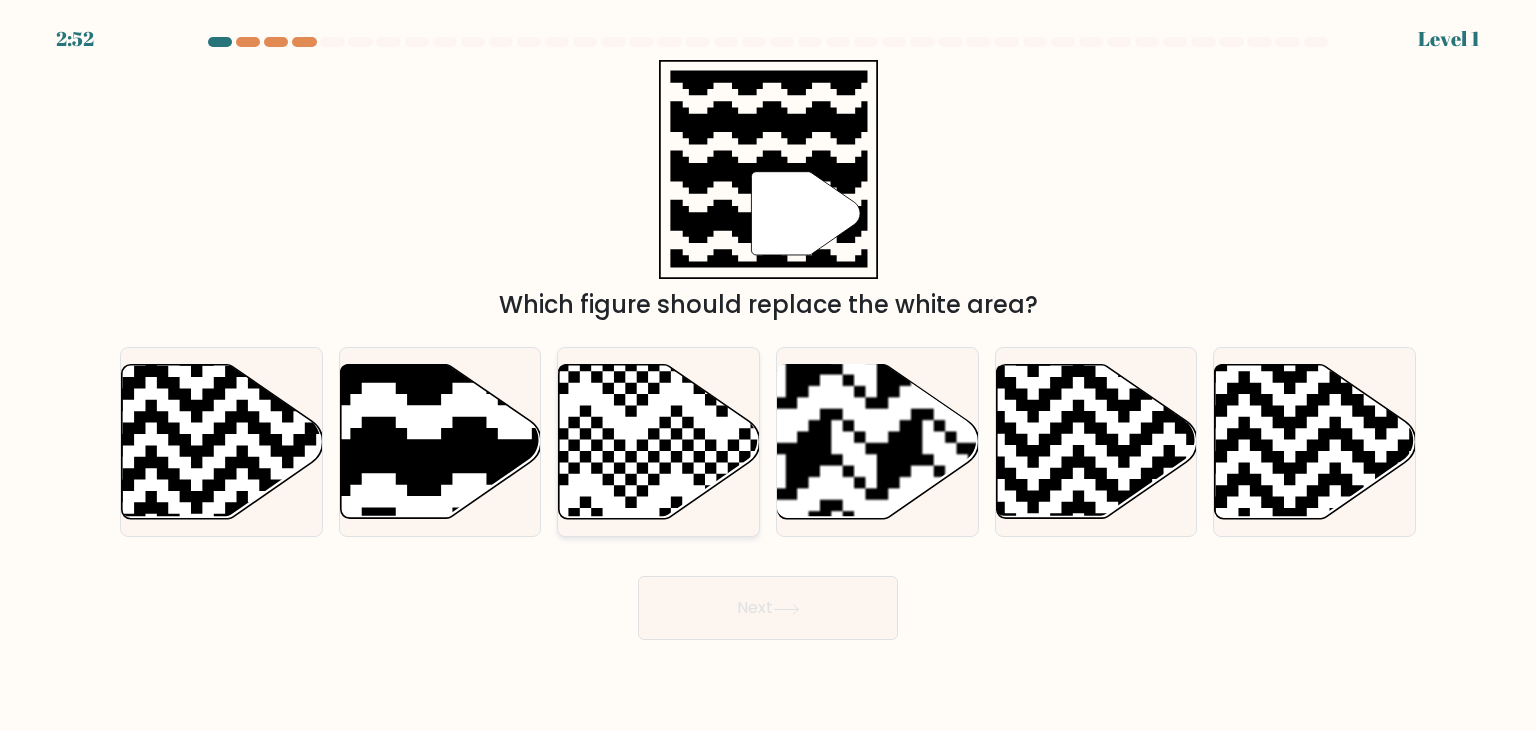 click 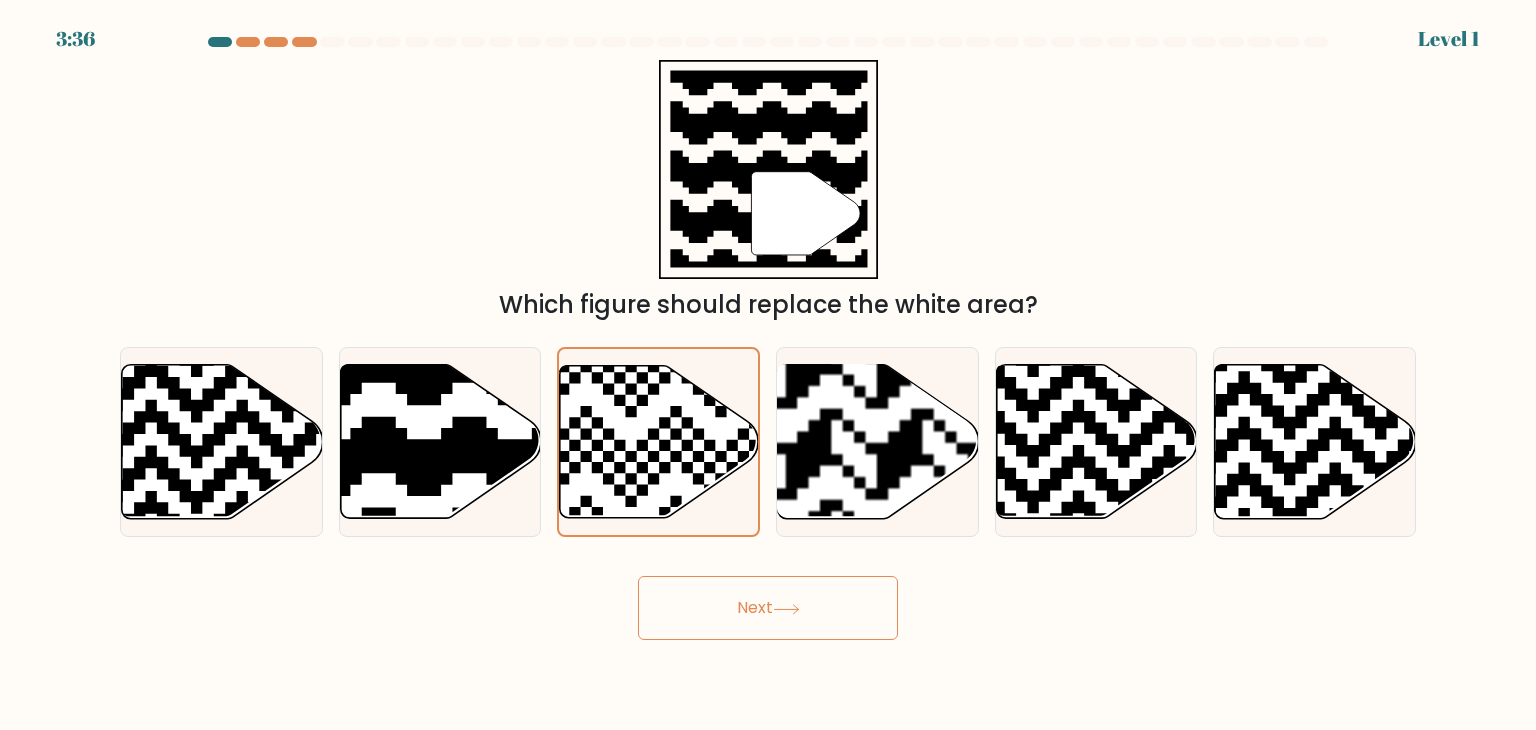 click on "Next" at bounding box center (768, 608) 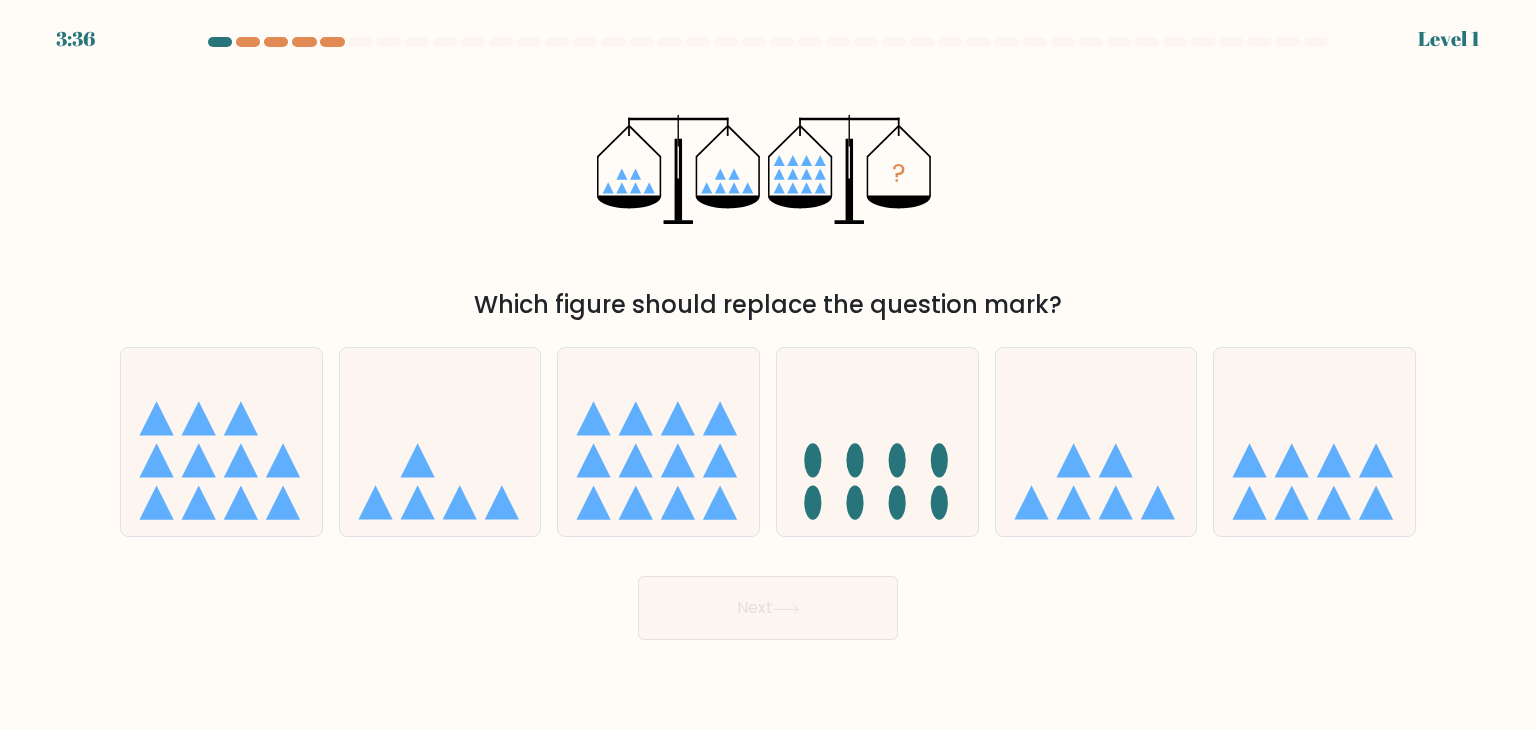 click on "Next" at bounding box center (768, 608) 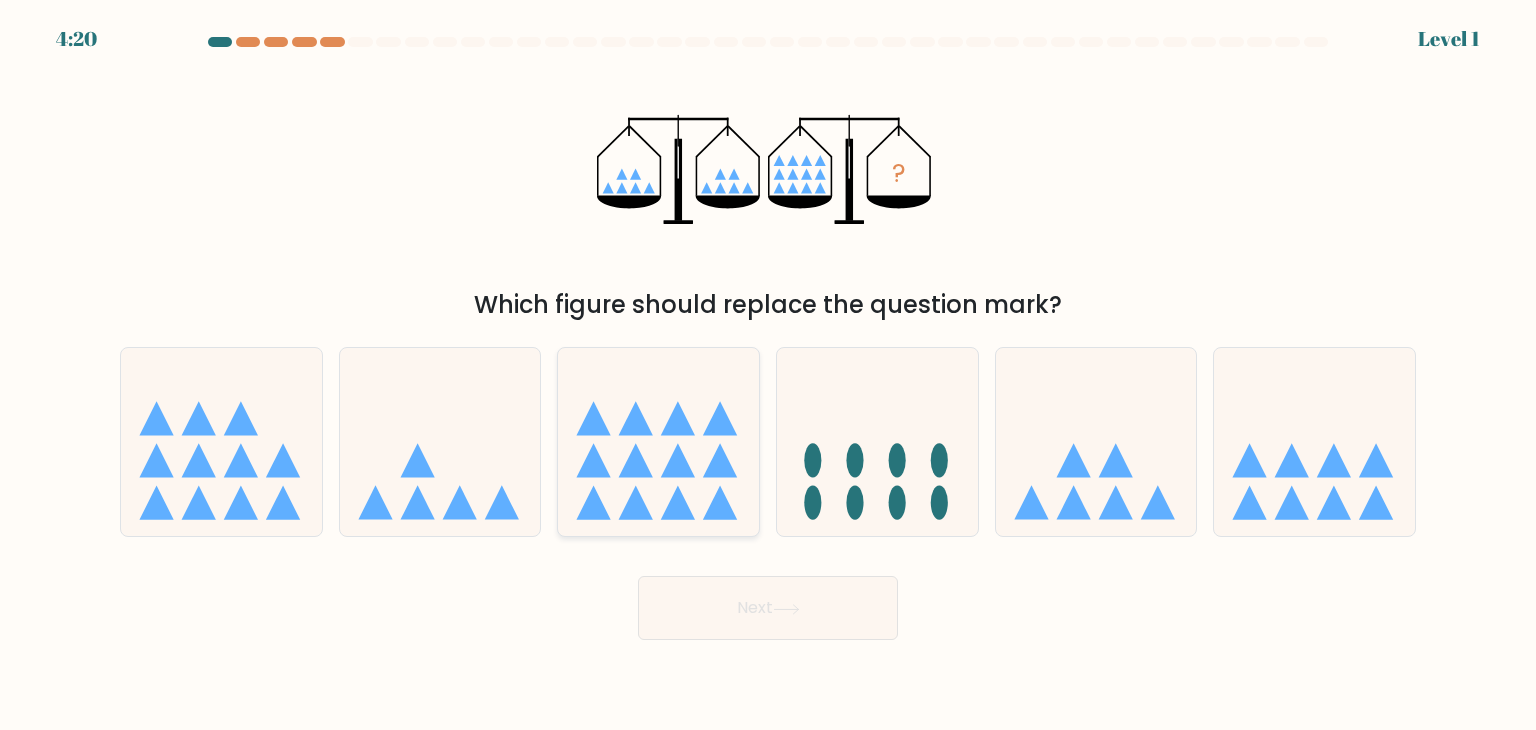 click 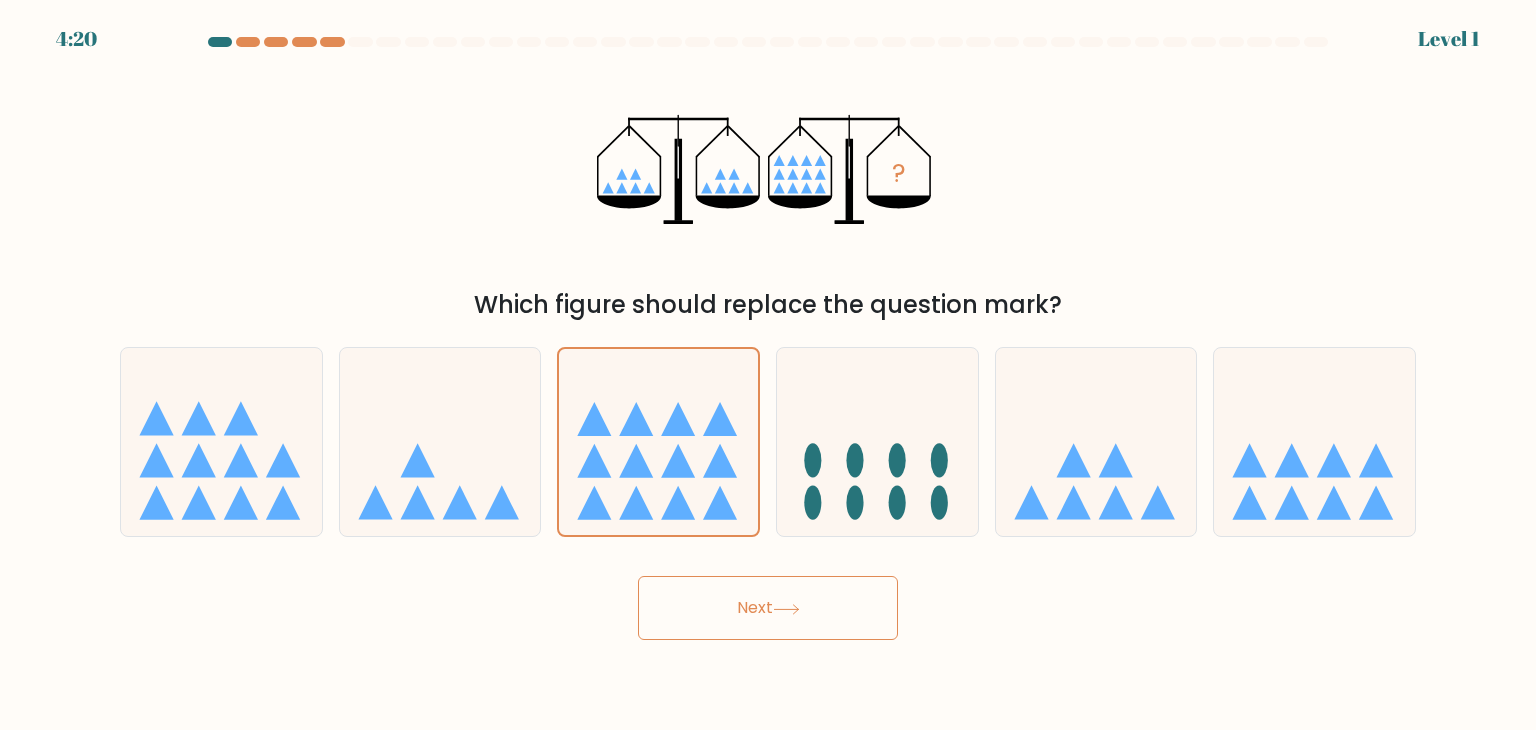 click on "Next" at bounding box center [768, 608] 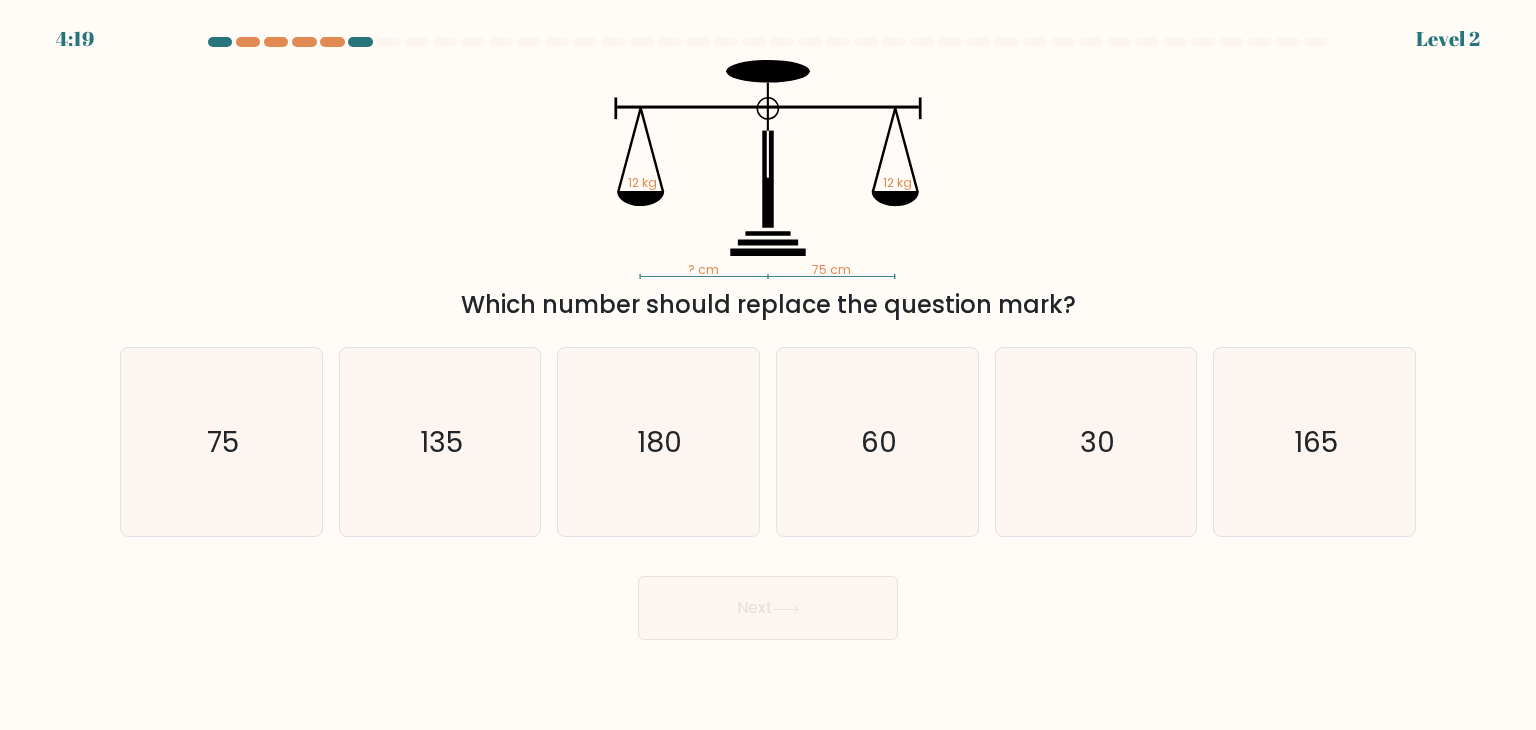 click on "Next" at bounding box center [768, 608] 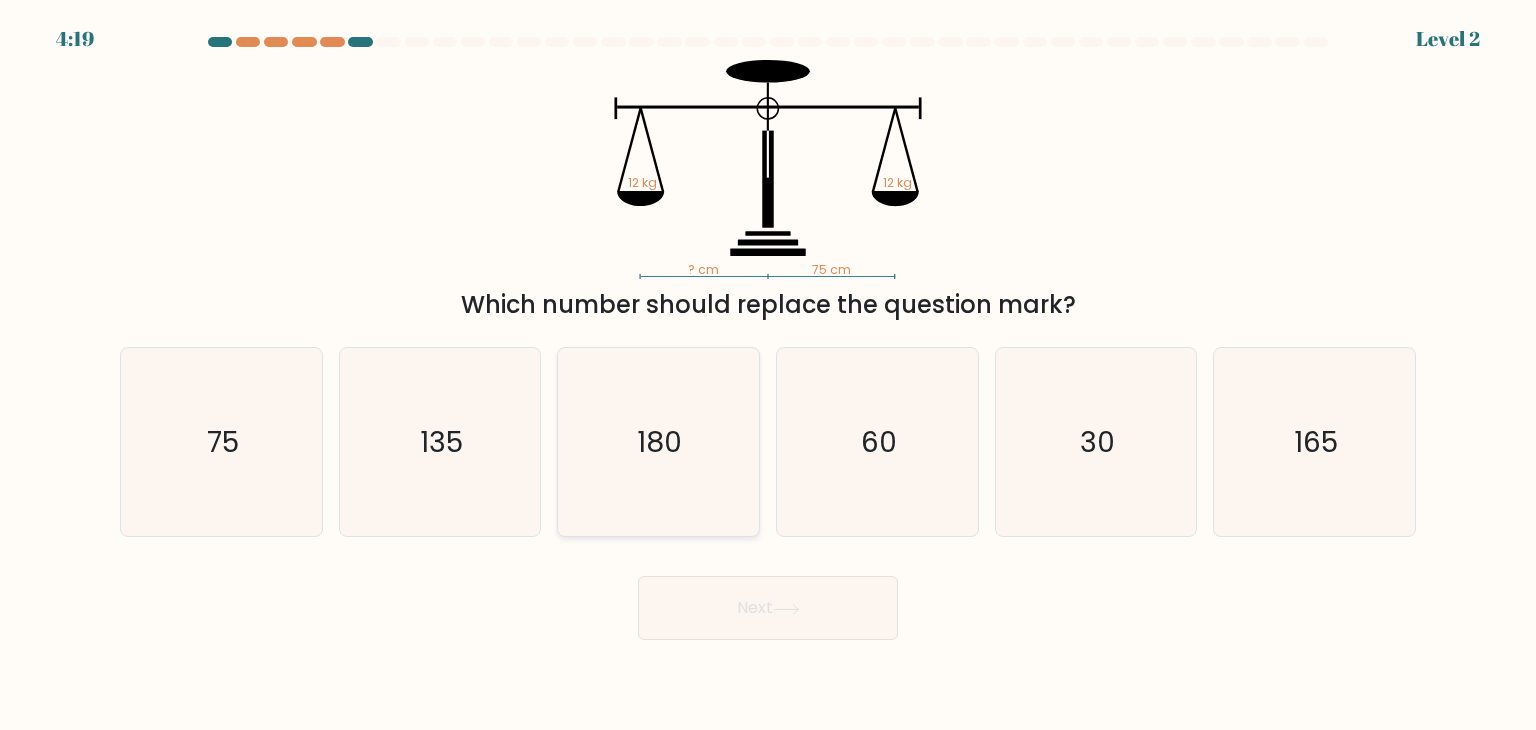 click on "180" 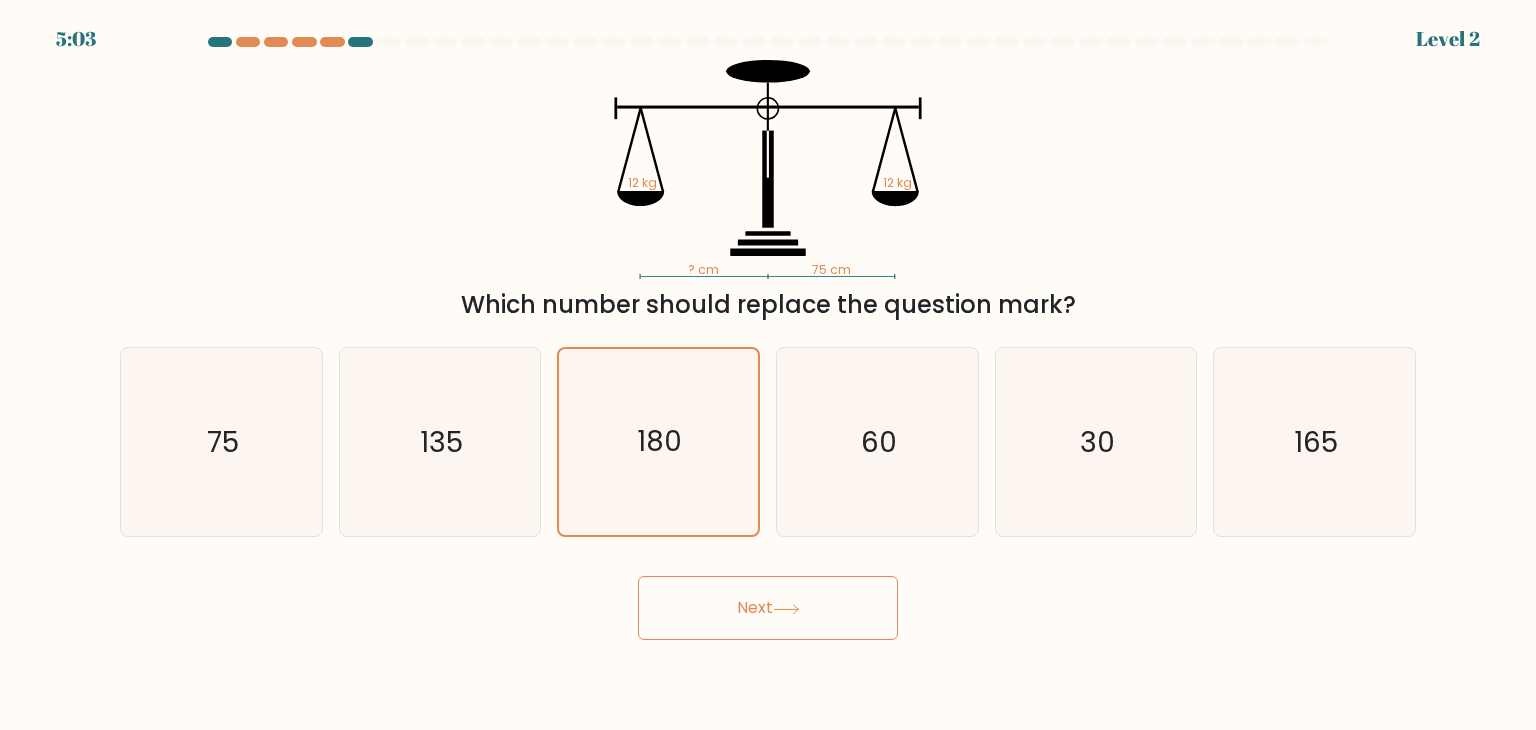click on "Next" at bounding box center (768, 608) 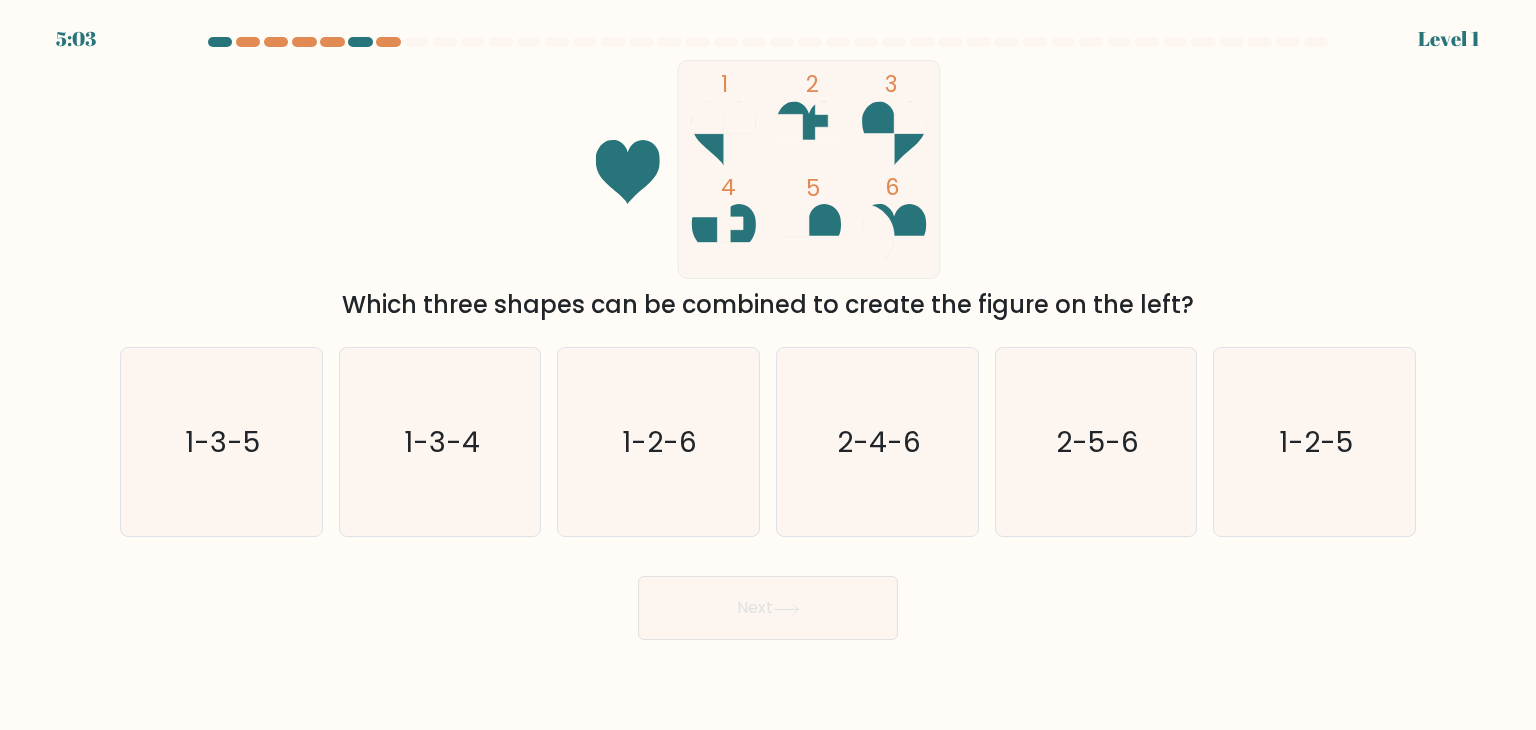 click on "1-2-6" 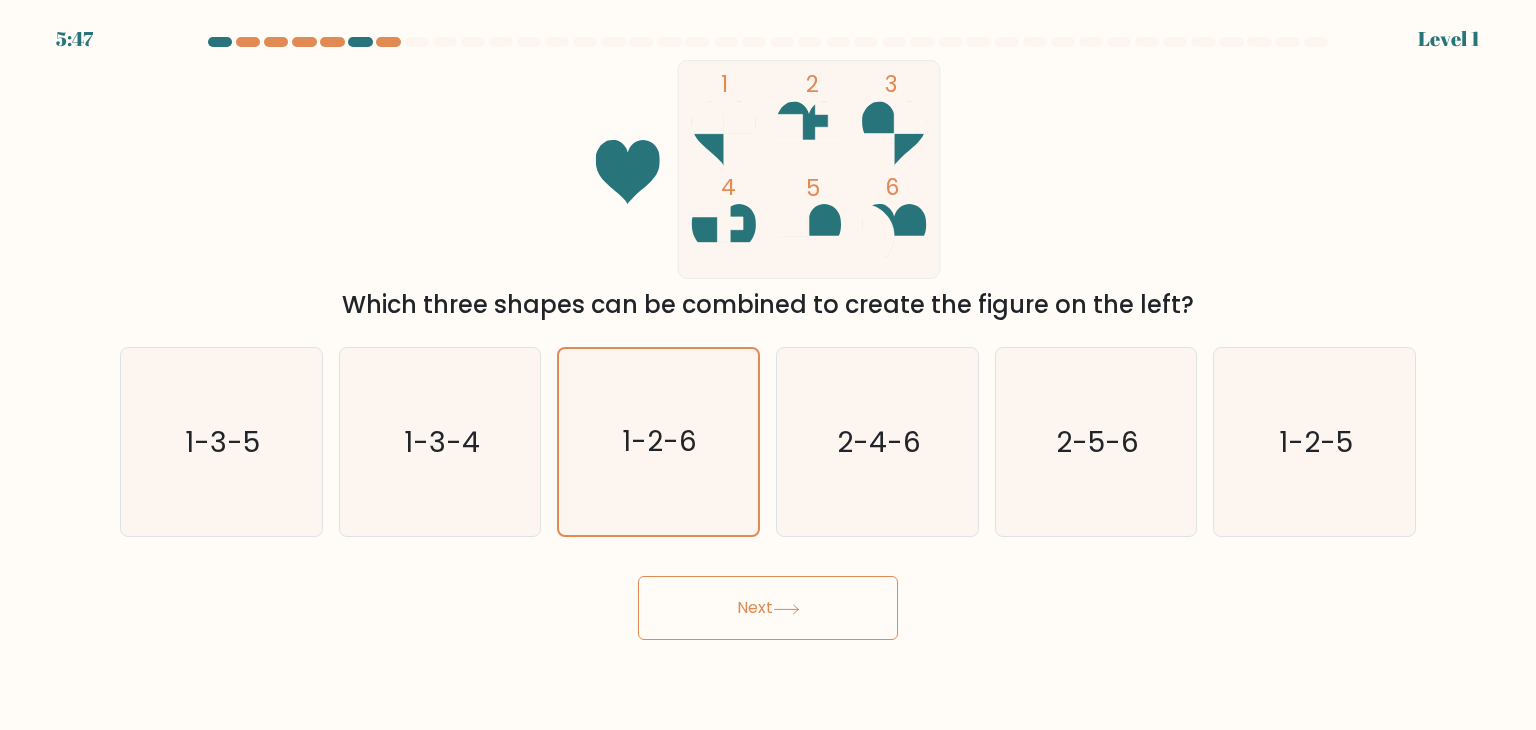 click on "Next" at bounding box center [768, 608] 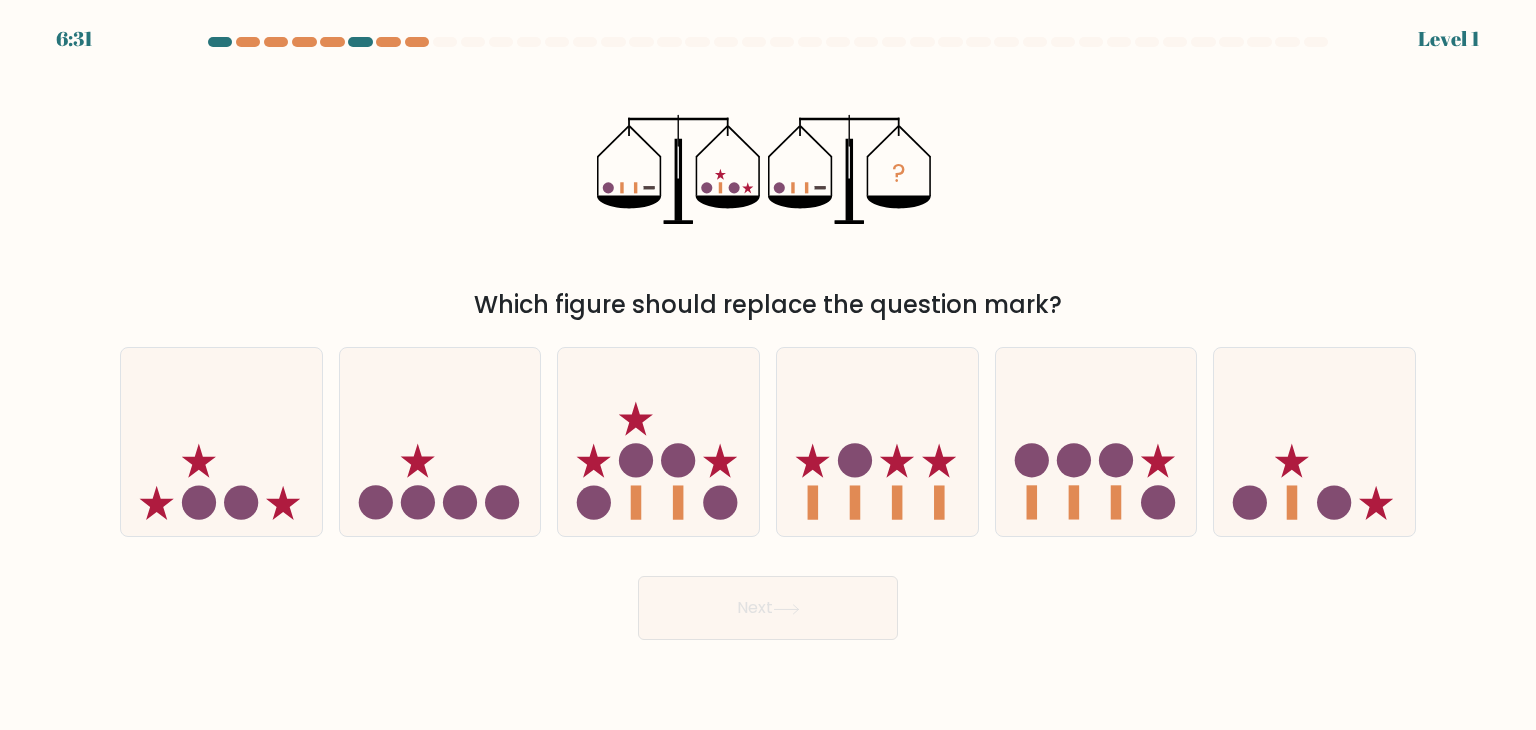 click at bounding box center (768, 338) 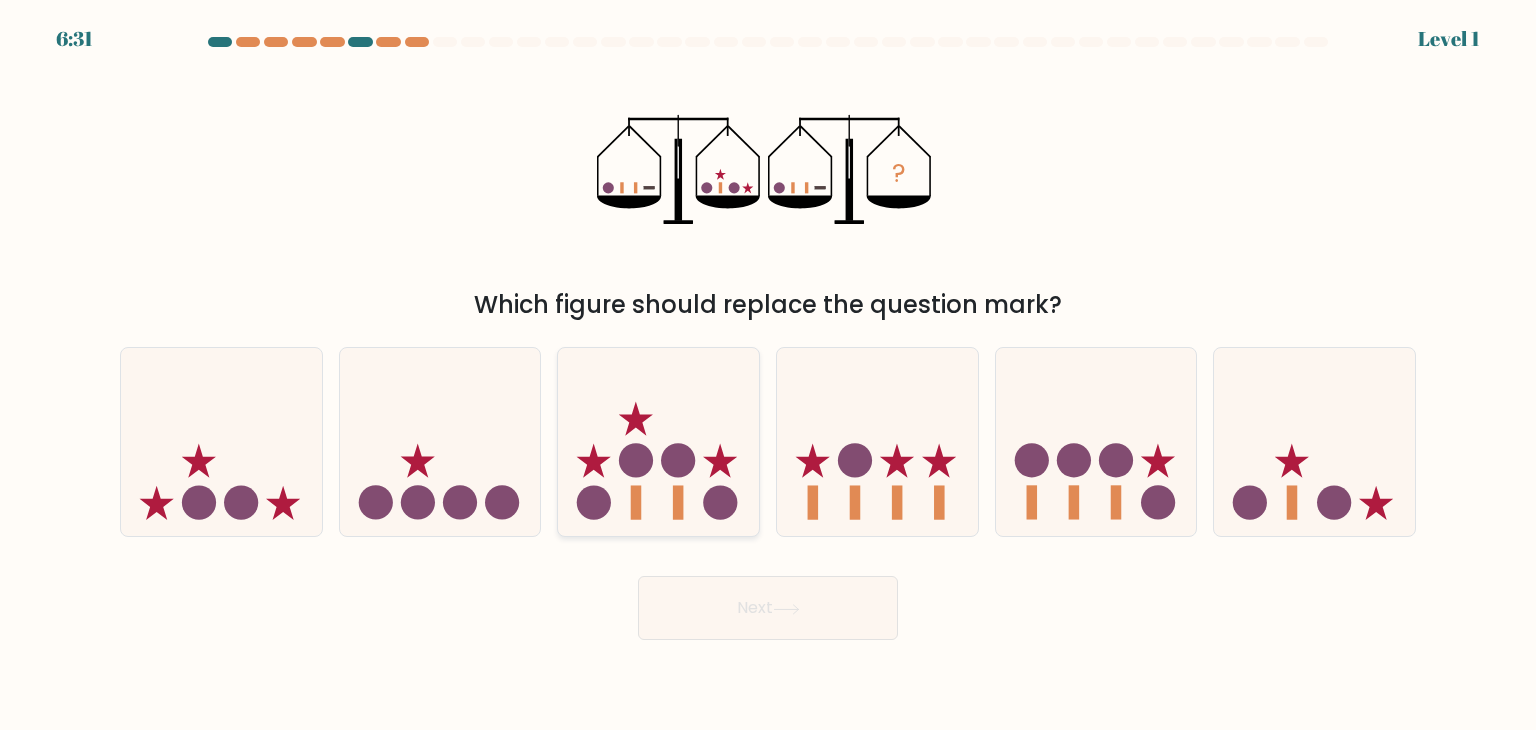 click 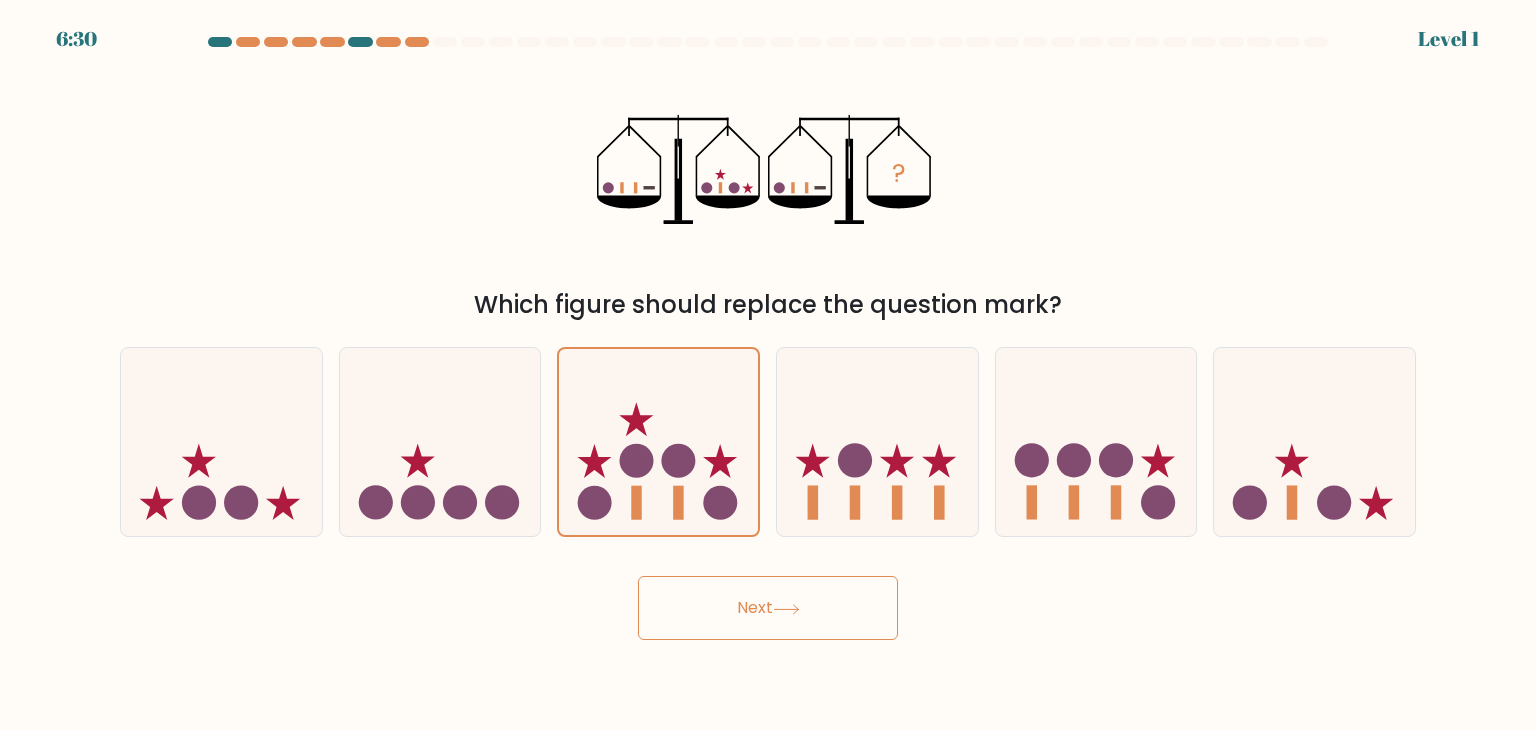 click on "Next" at bounding box center [768, 608] 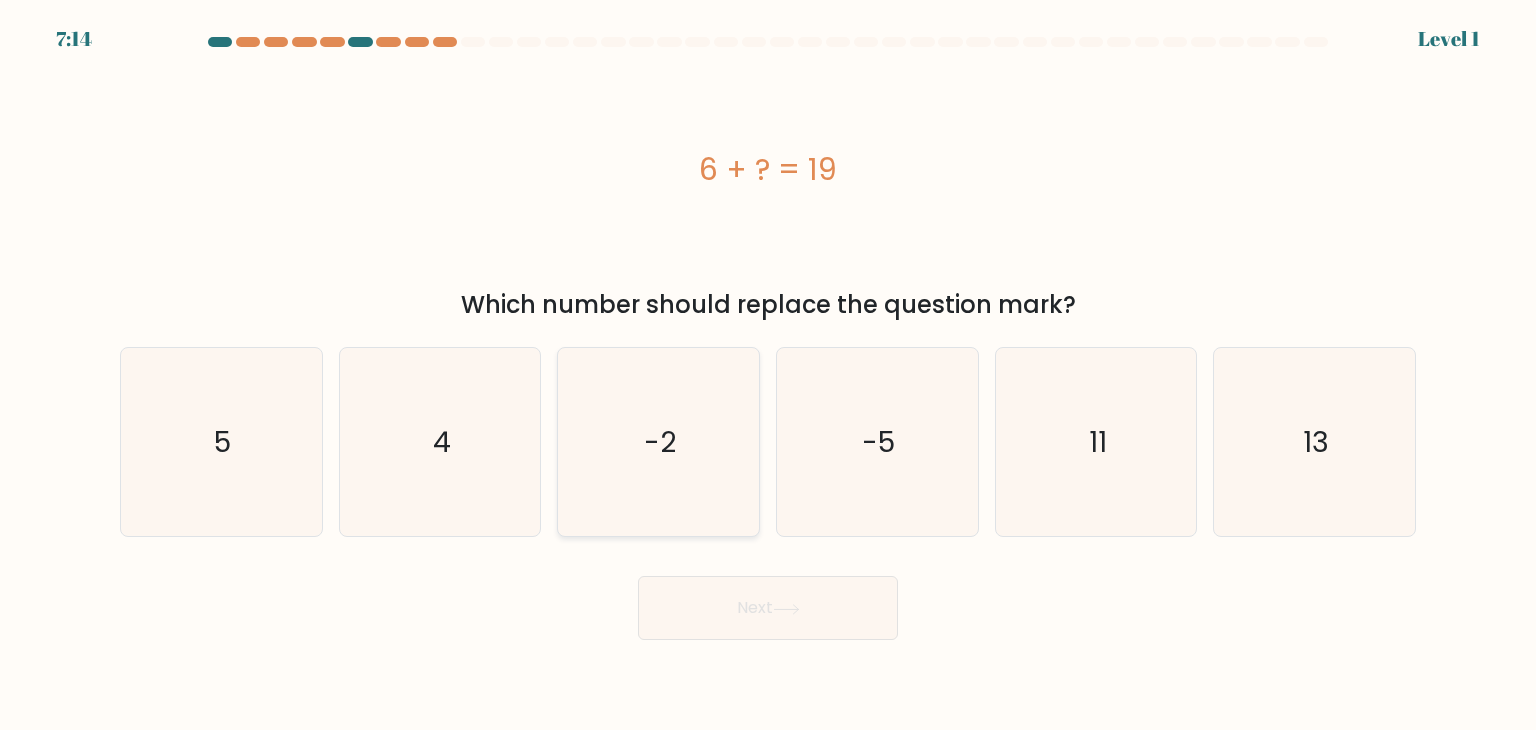 click on "-2" 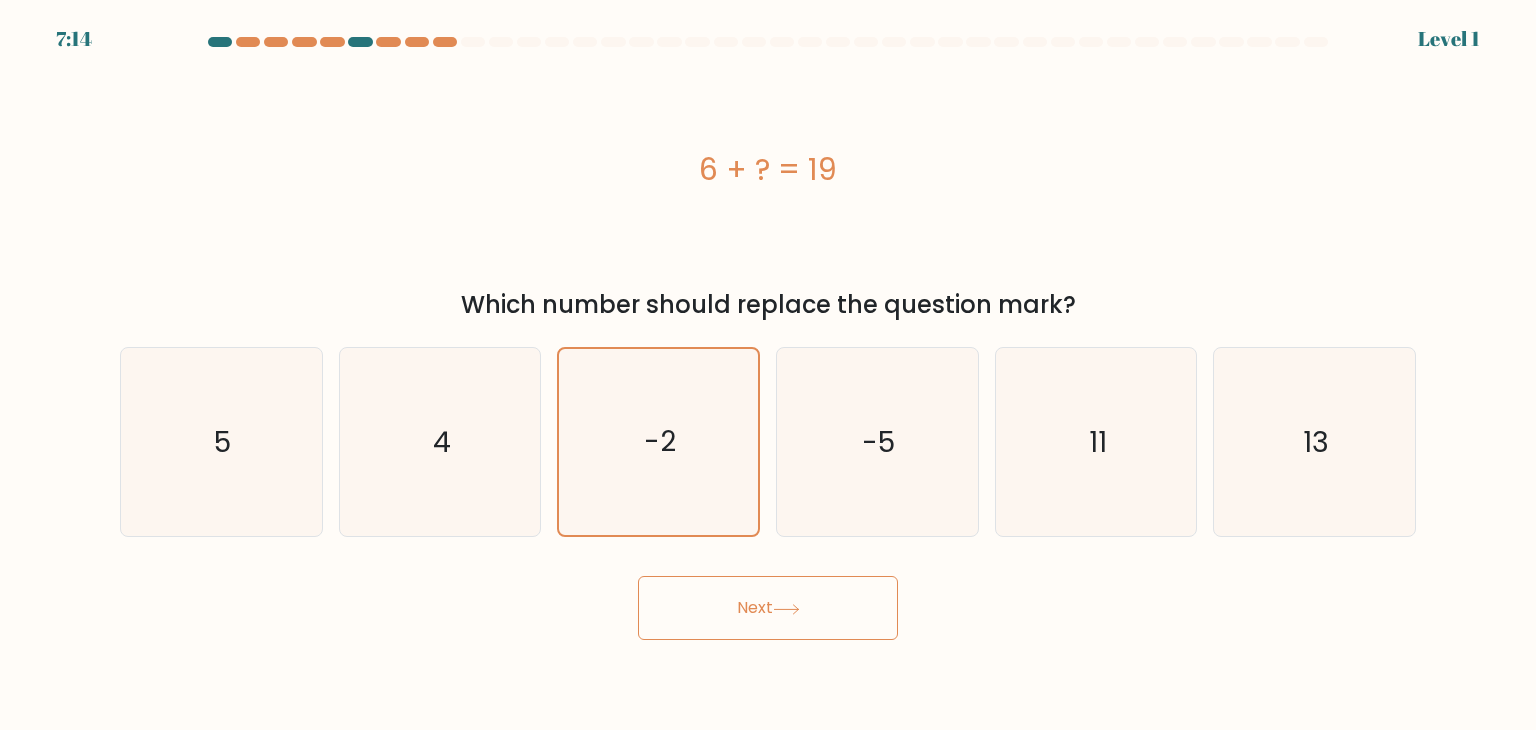 click on "Next" at bounding box center (768, 608) 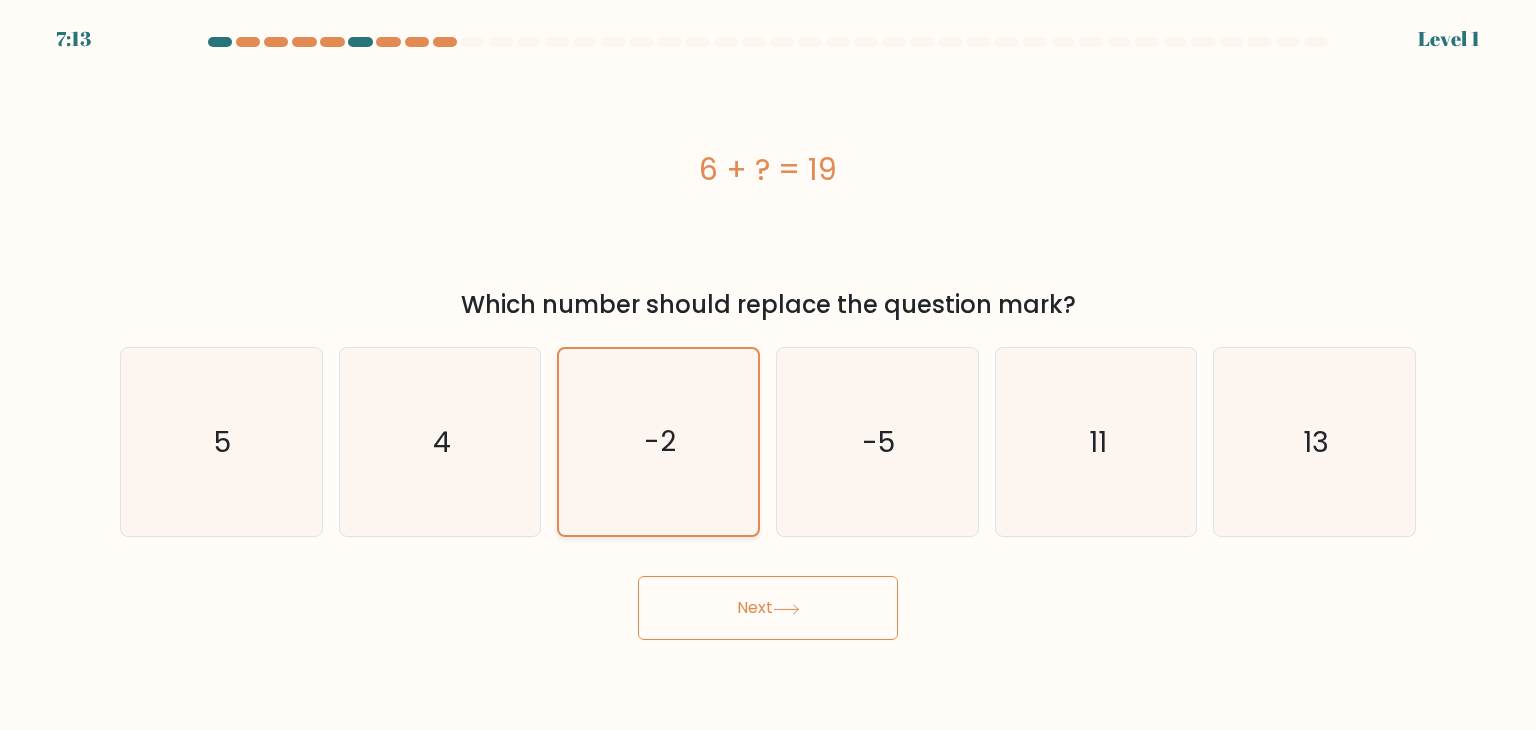click on "-2" 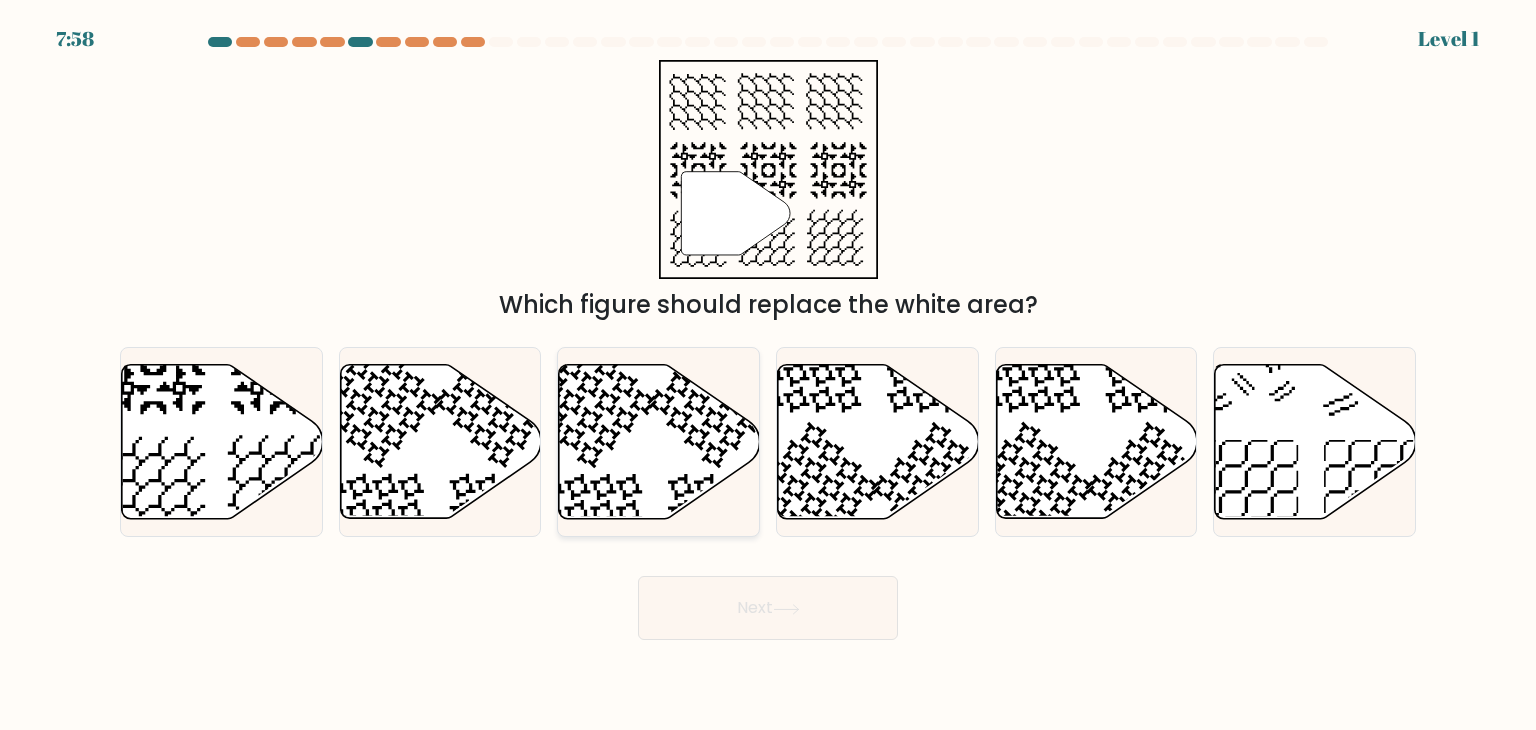 click 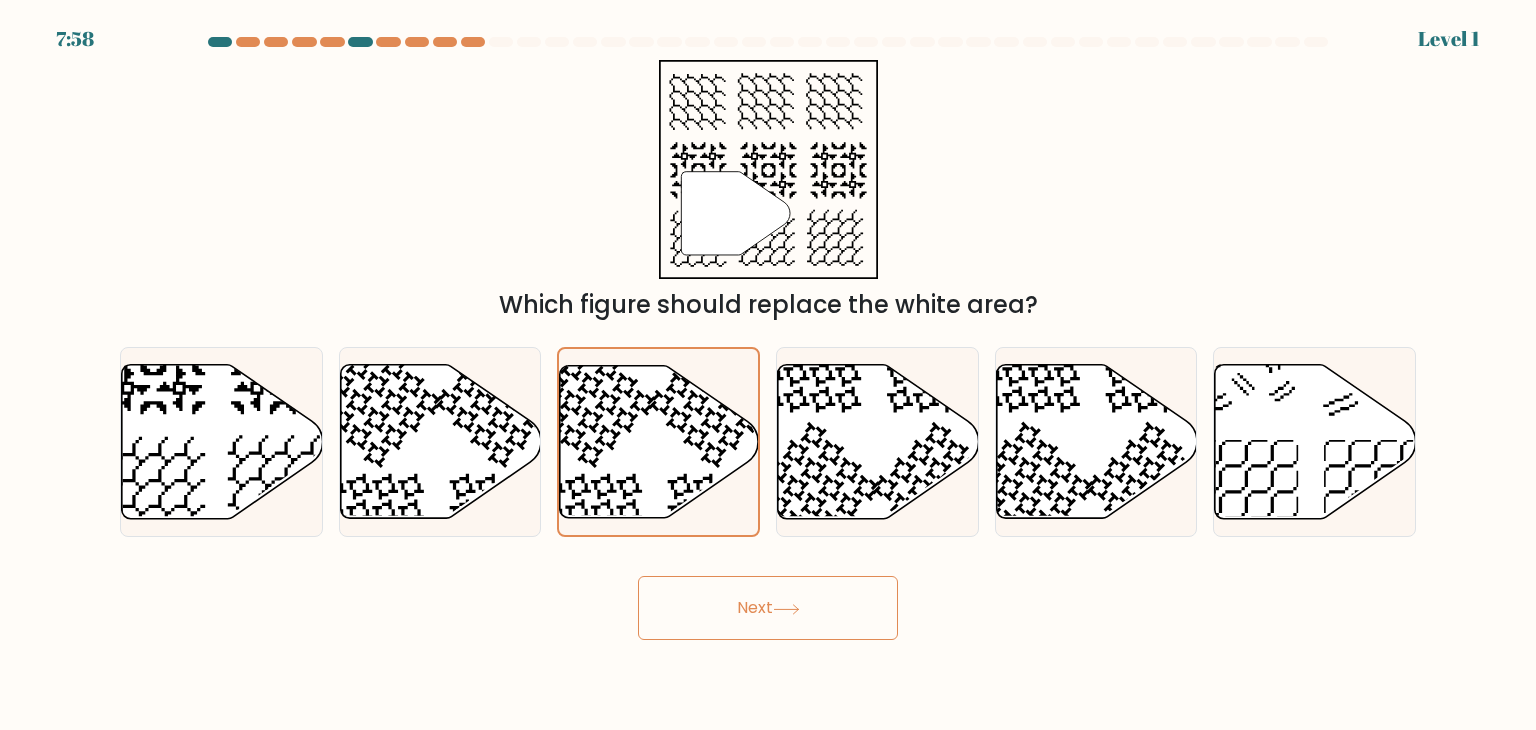 drag, startPoint x: 728, startPoint y: 561, endPoint x: 729, endPoint y: 571, distance: 10.049875 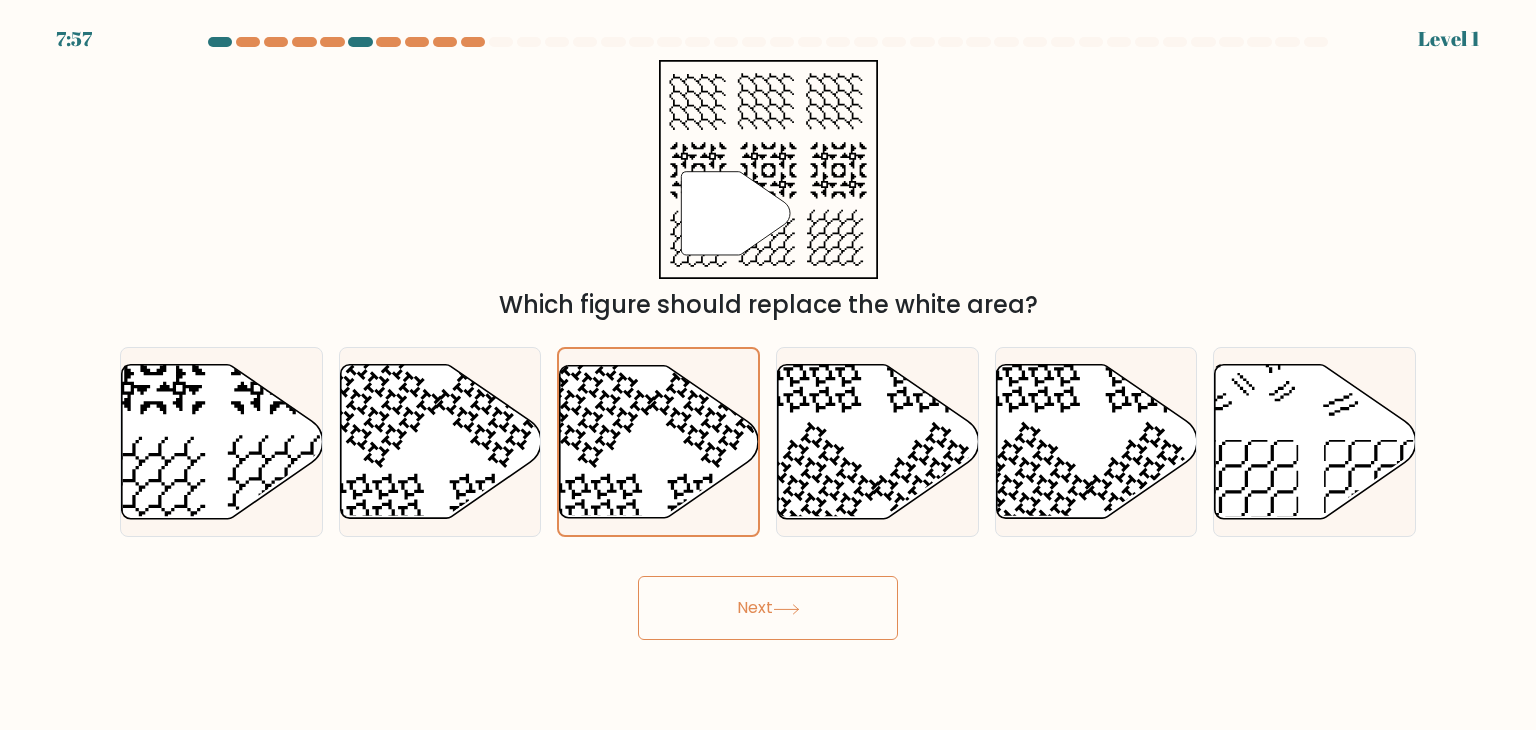 click on "Next" at bounding box center [768, 608] 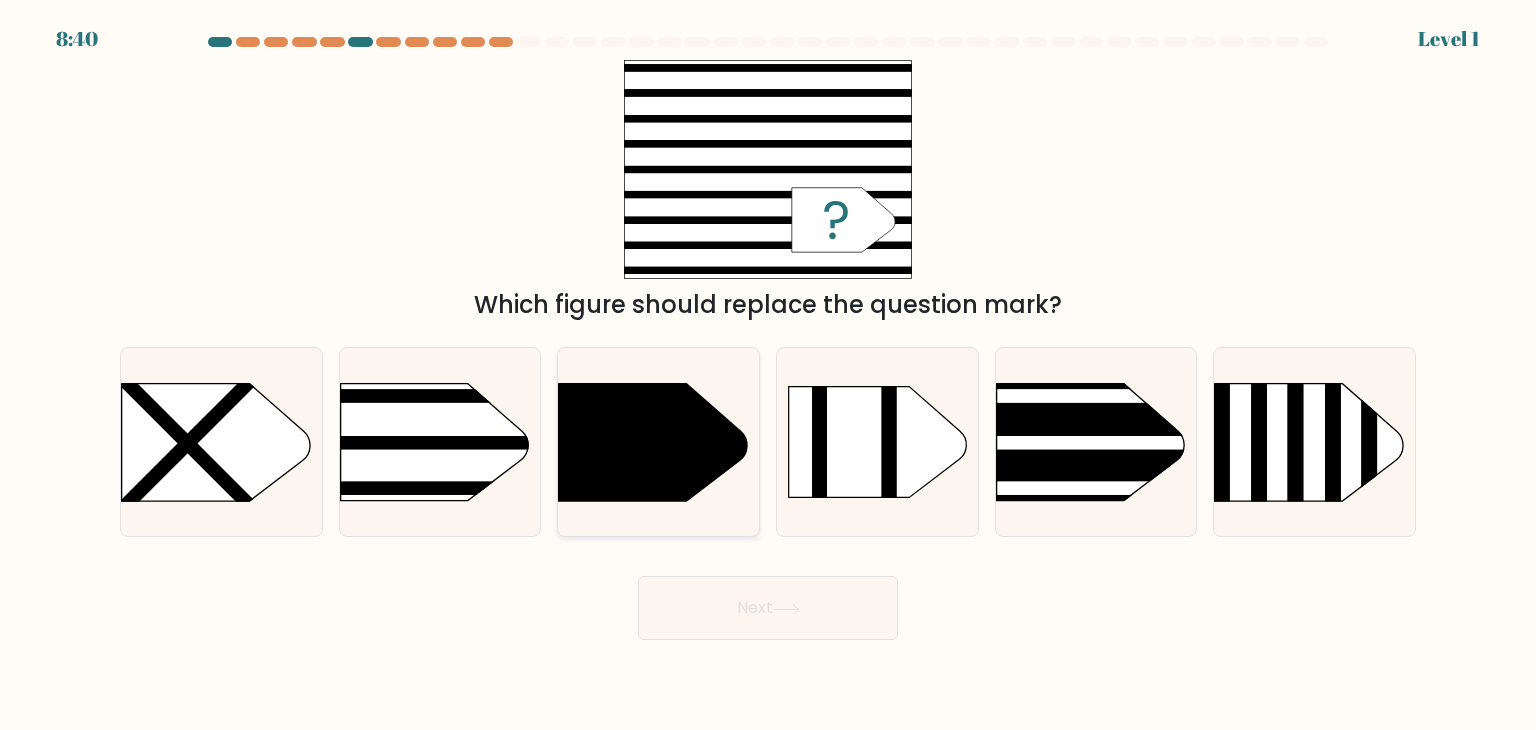 click at bounding box center [658, 442] 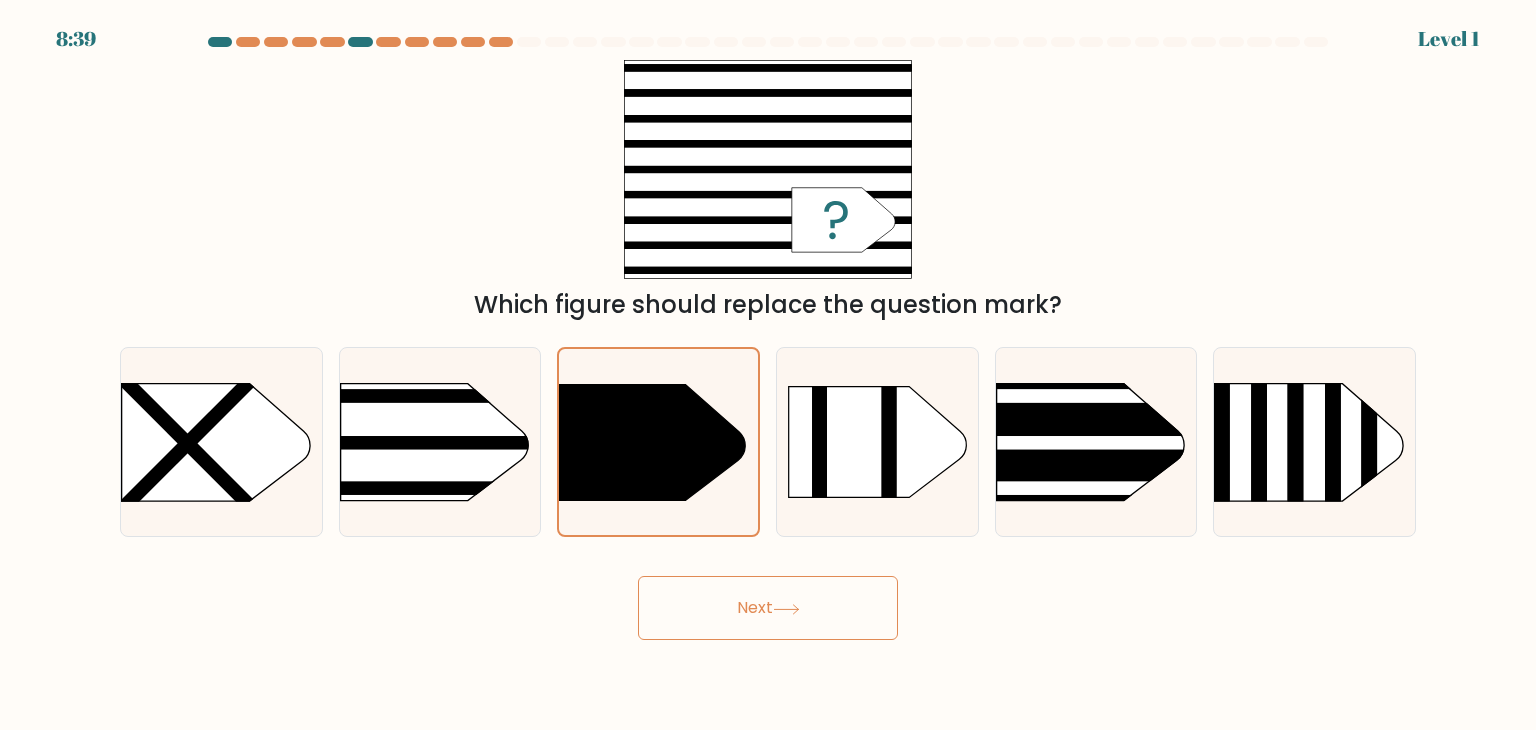 click on "Next" at bounding box center (768, 608) 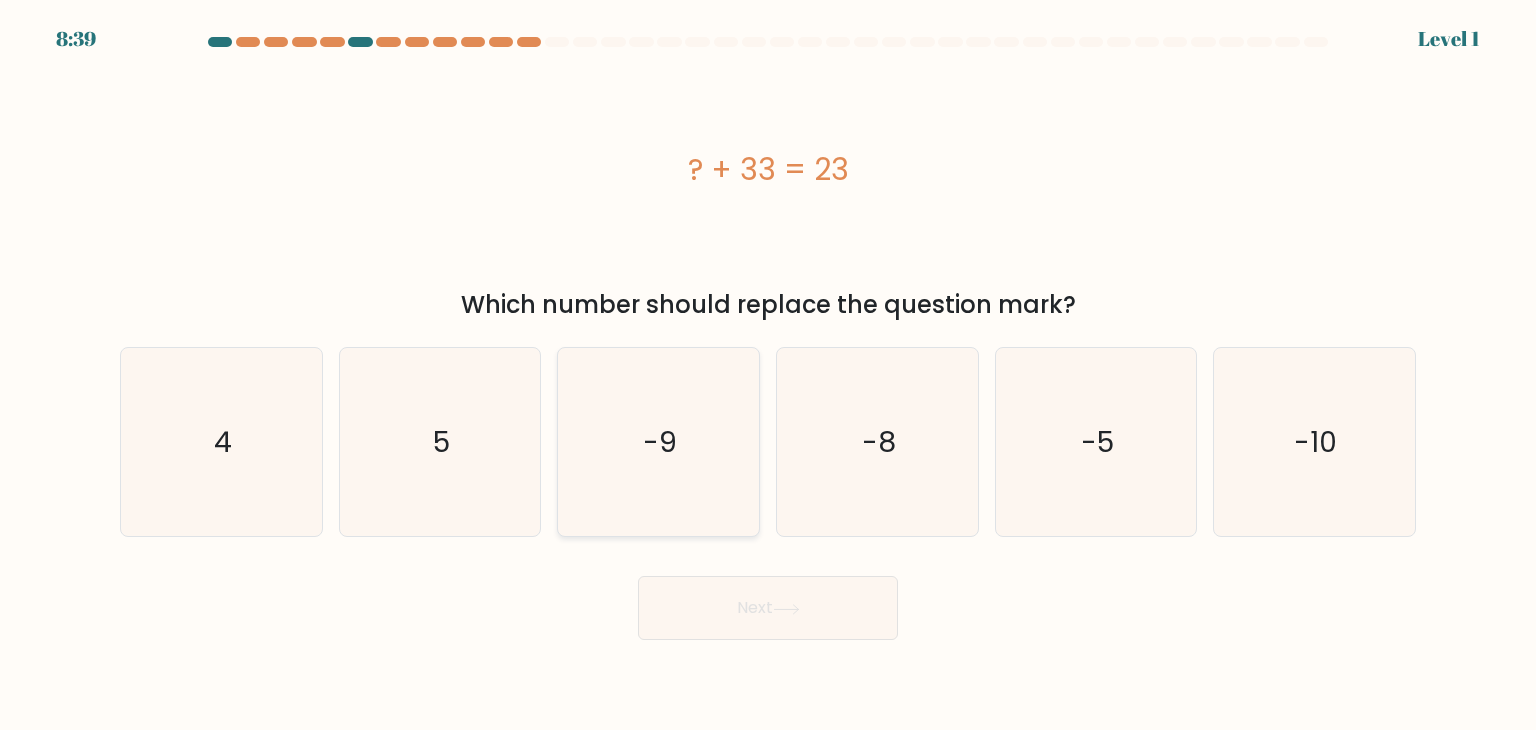 click on "-9" 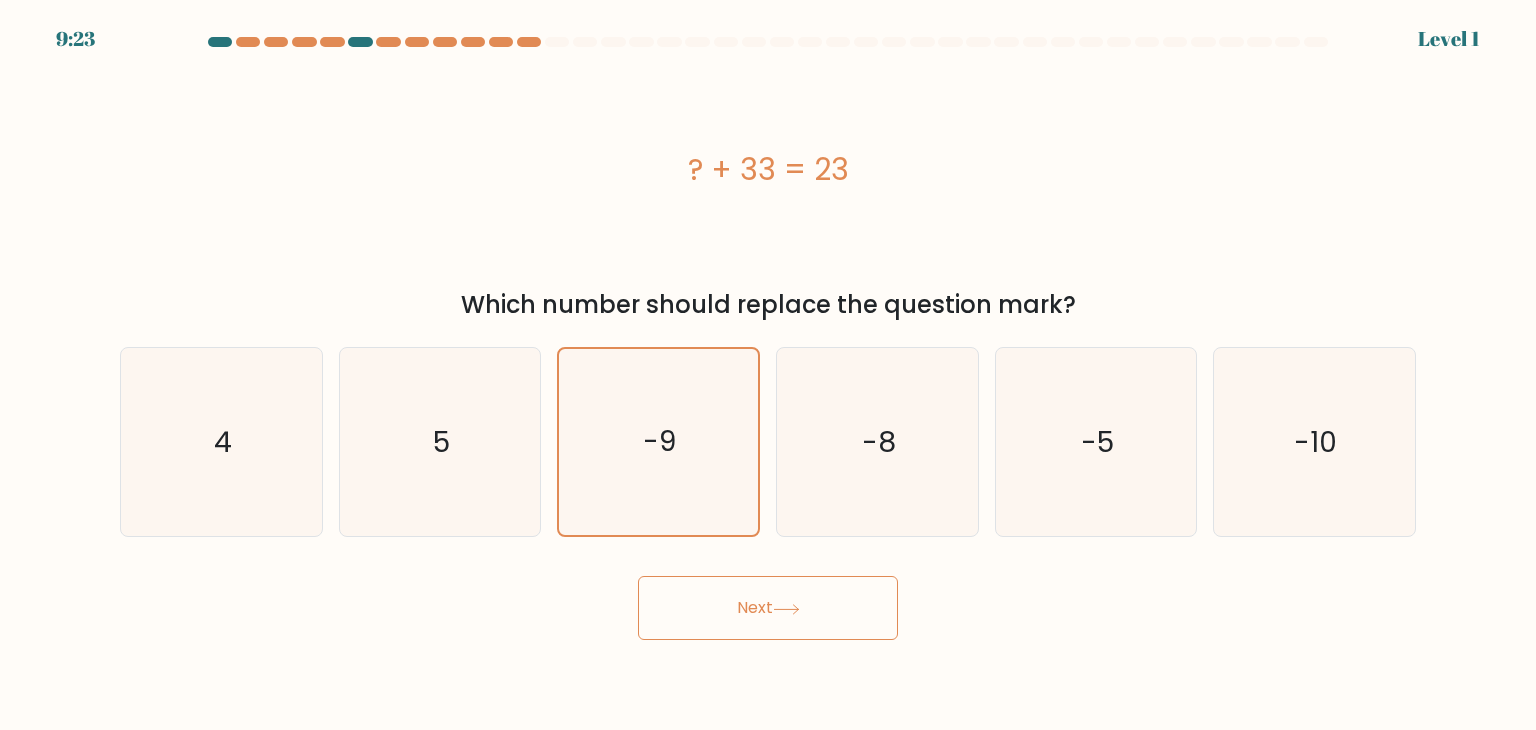 click on "Next" at bounding box center (768, 608) 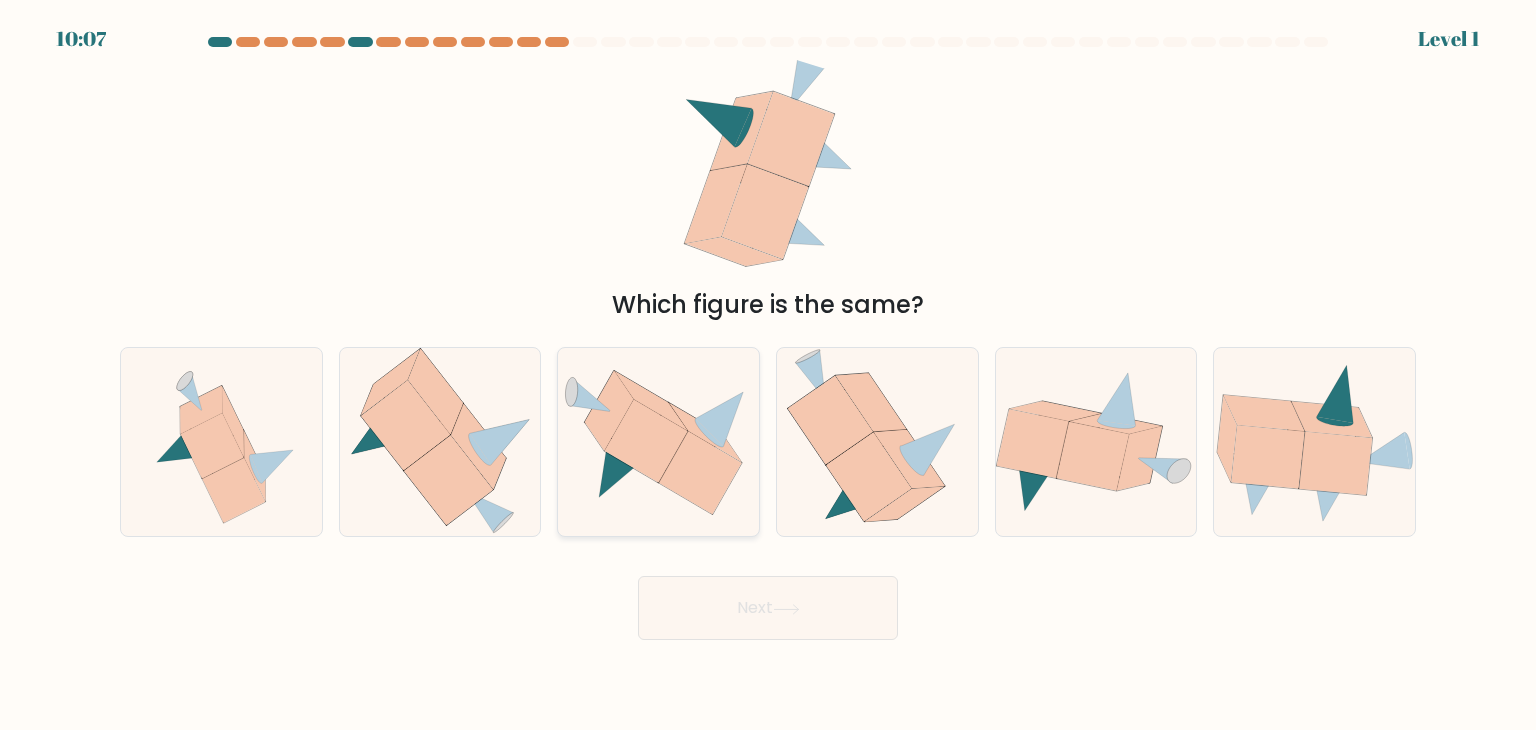 click 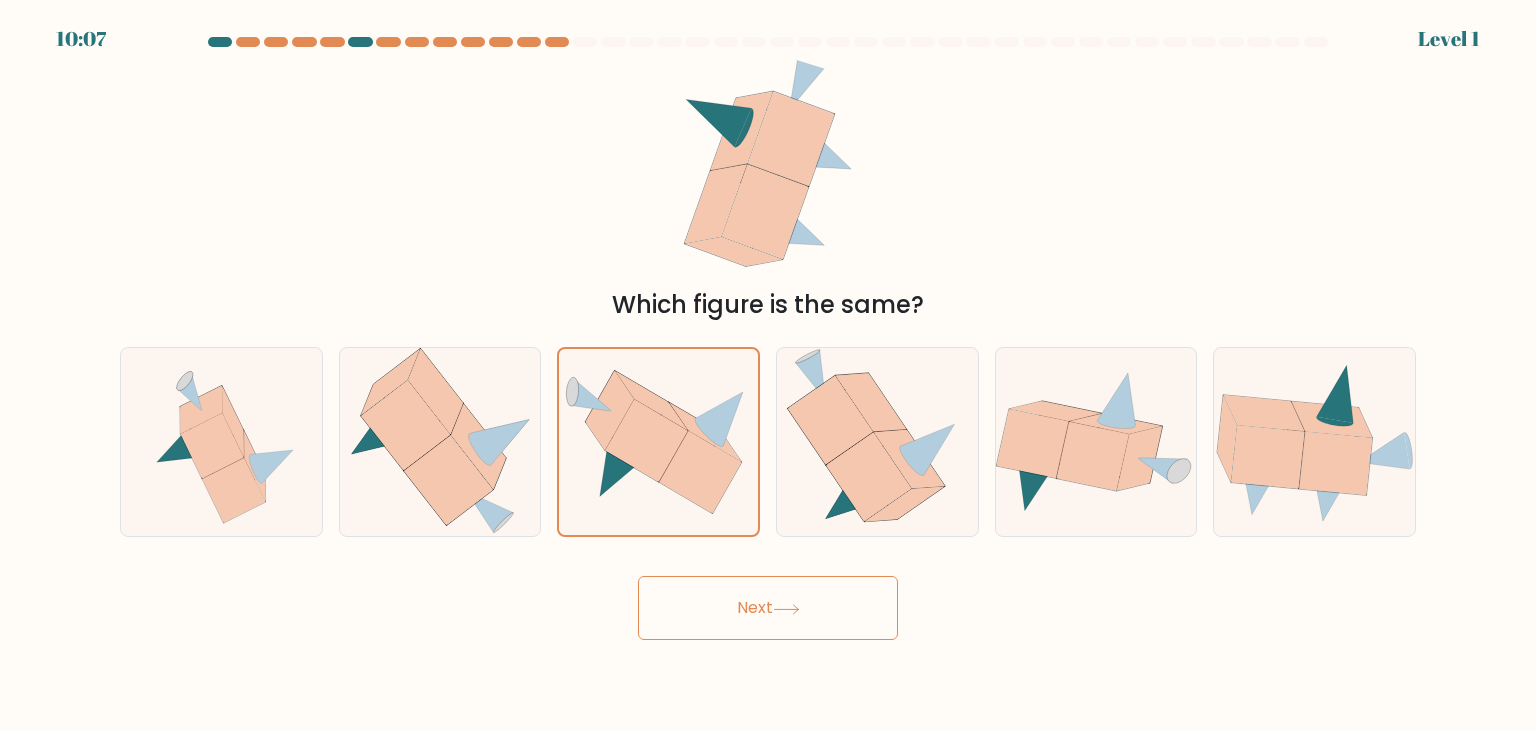 click on "Next" at bounding box center [768, 608] 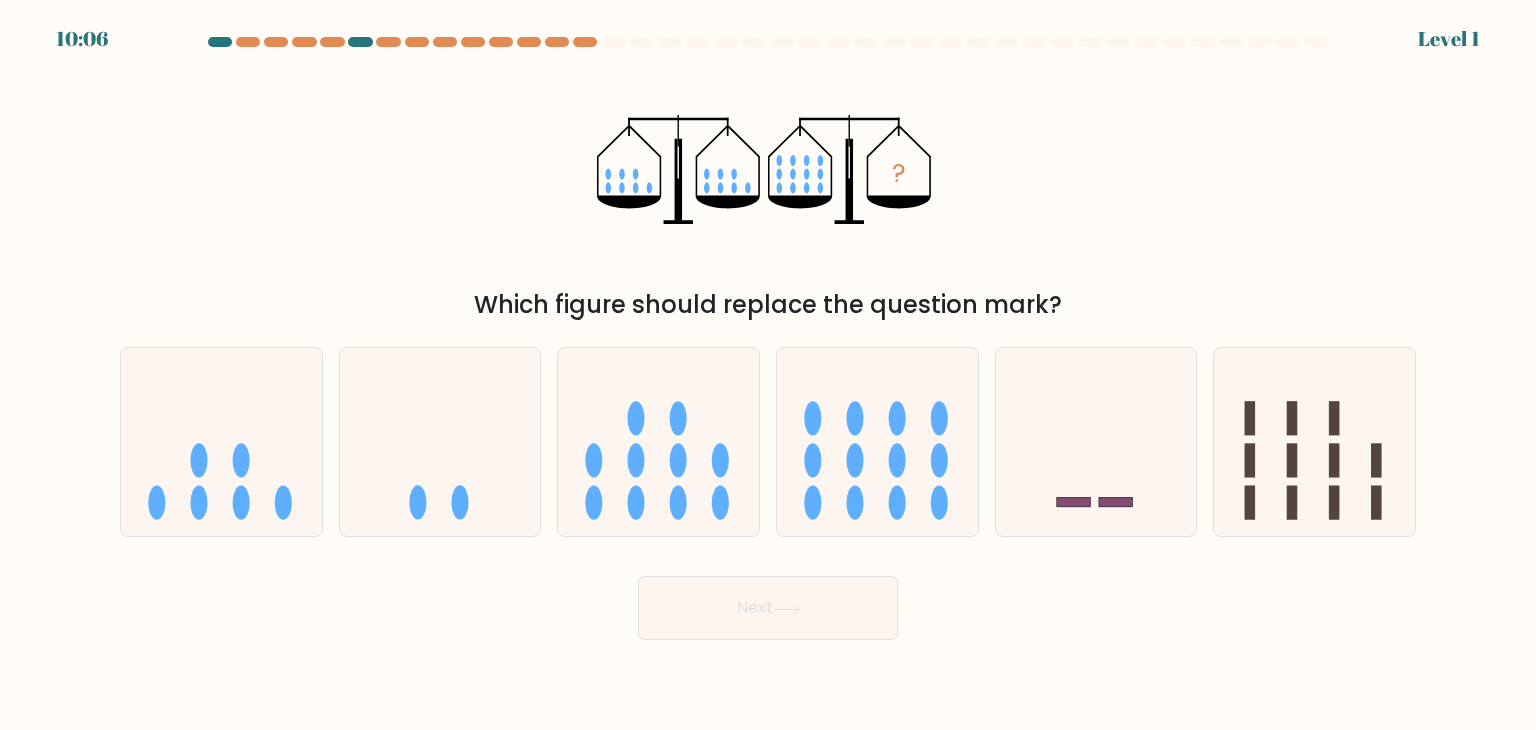 click 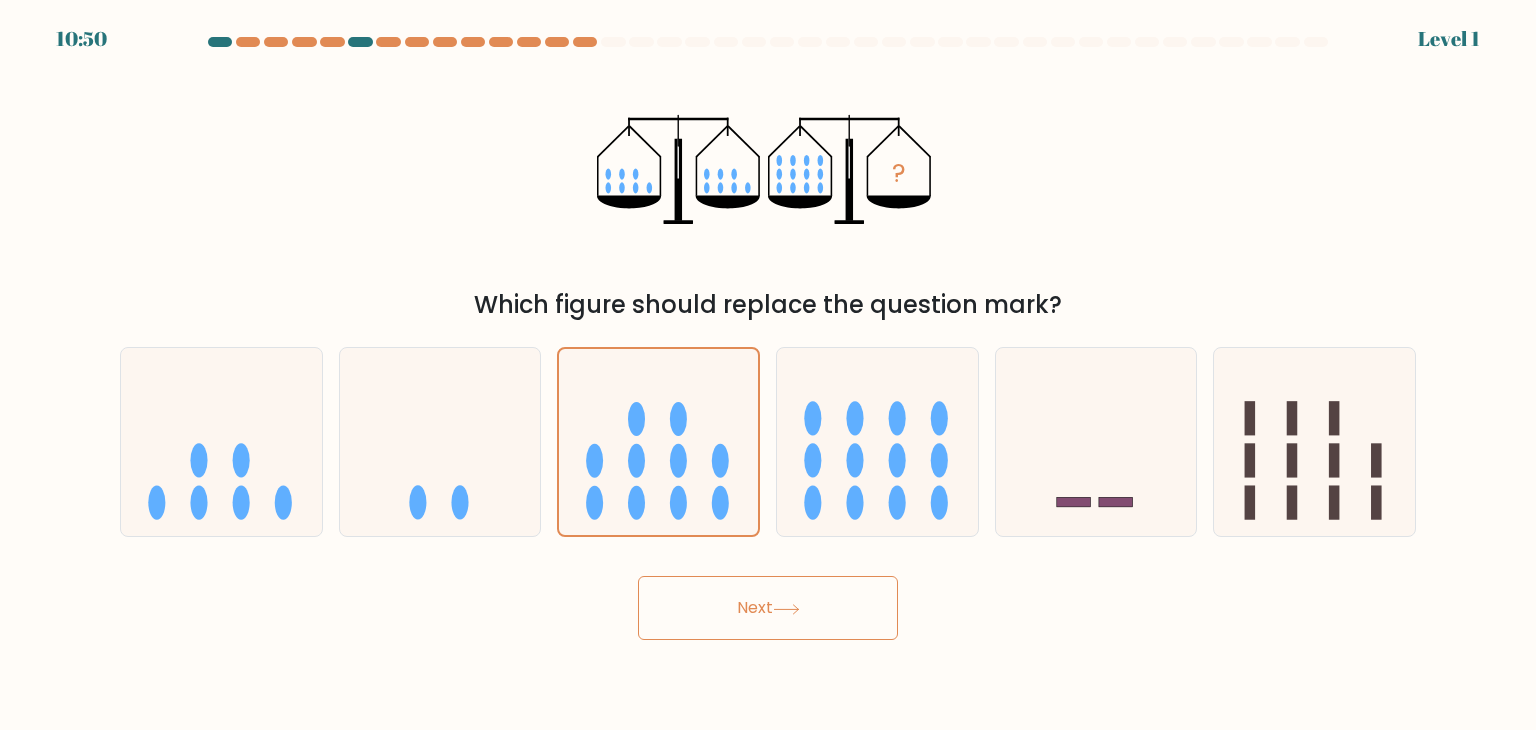 click on "Next" at bounding box center [768, 608] 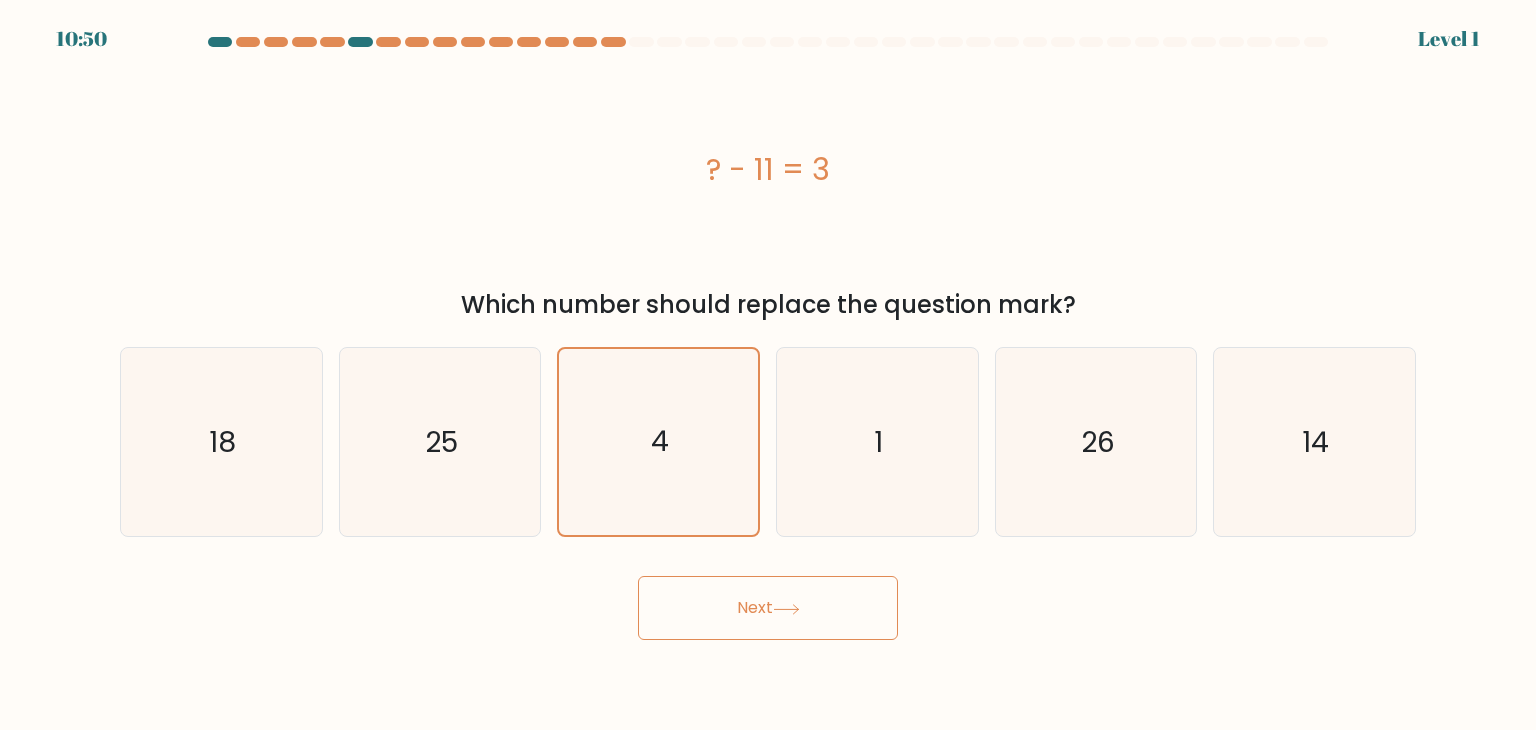 click on "Next" at bounding box center [768, 608] 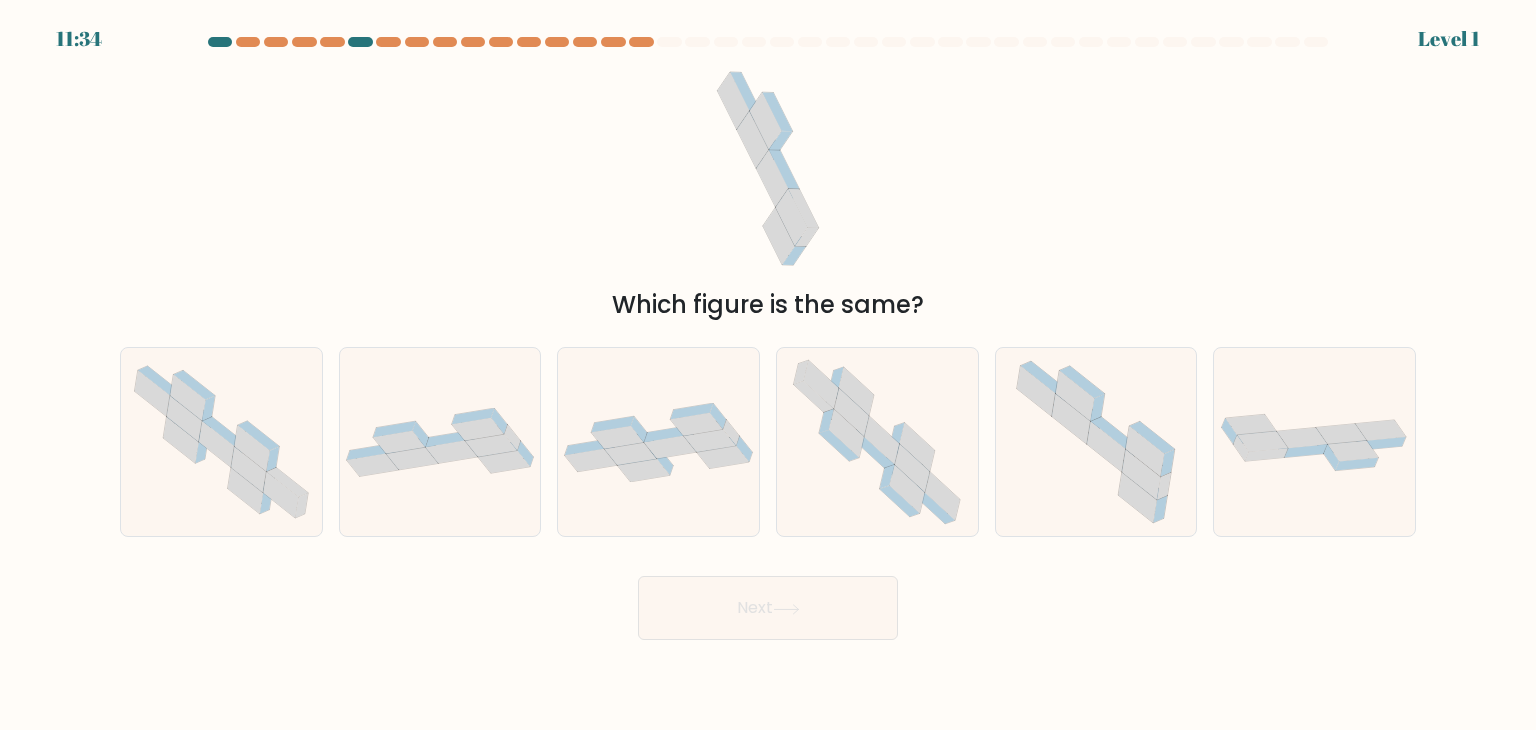 click at bounding box center [658, 442] 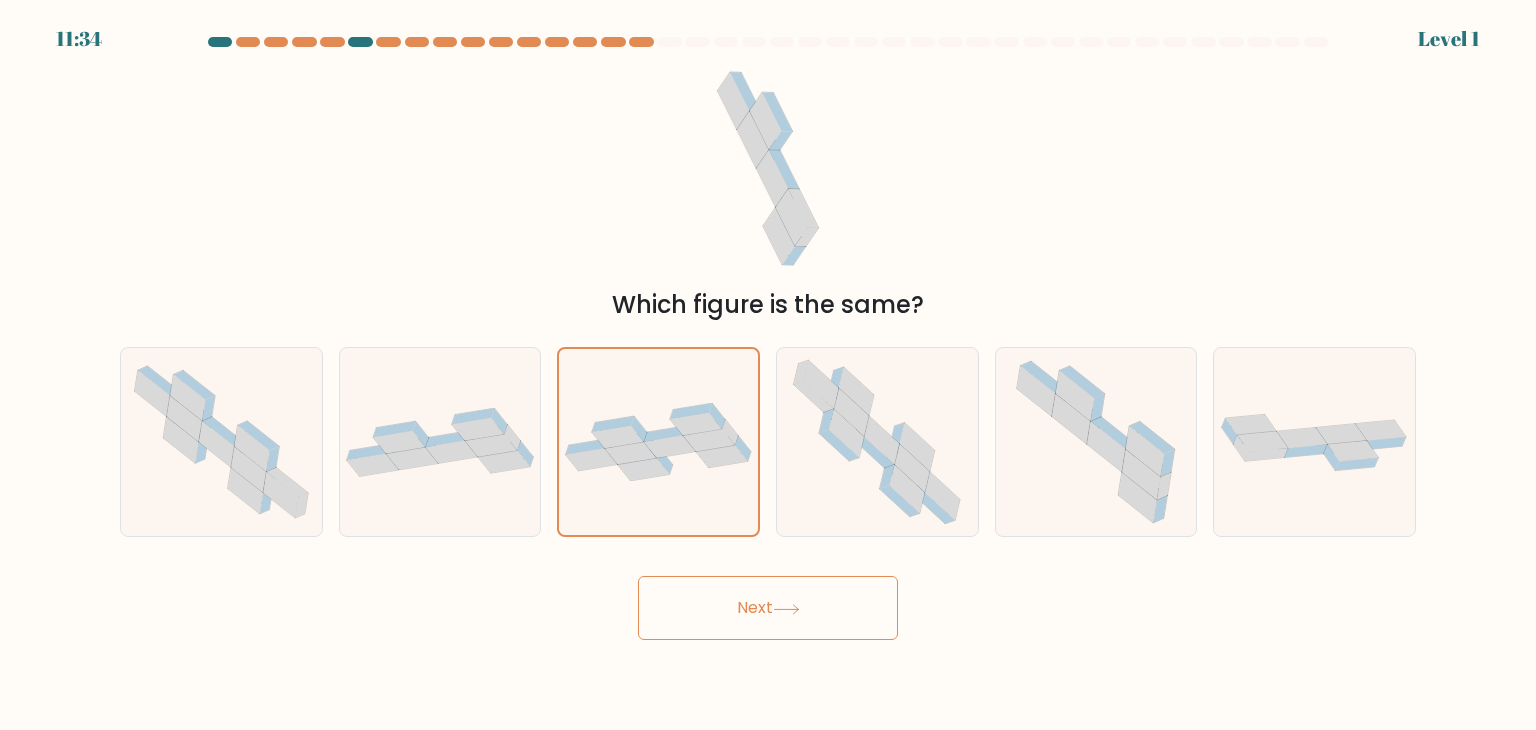 click on "Next" at bounding box center (768, 608) 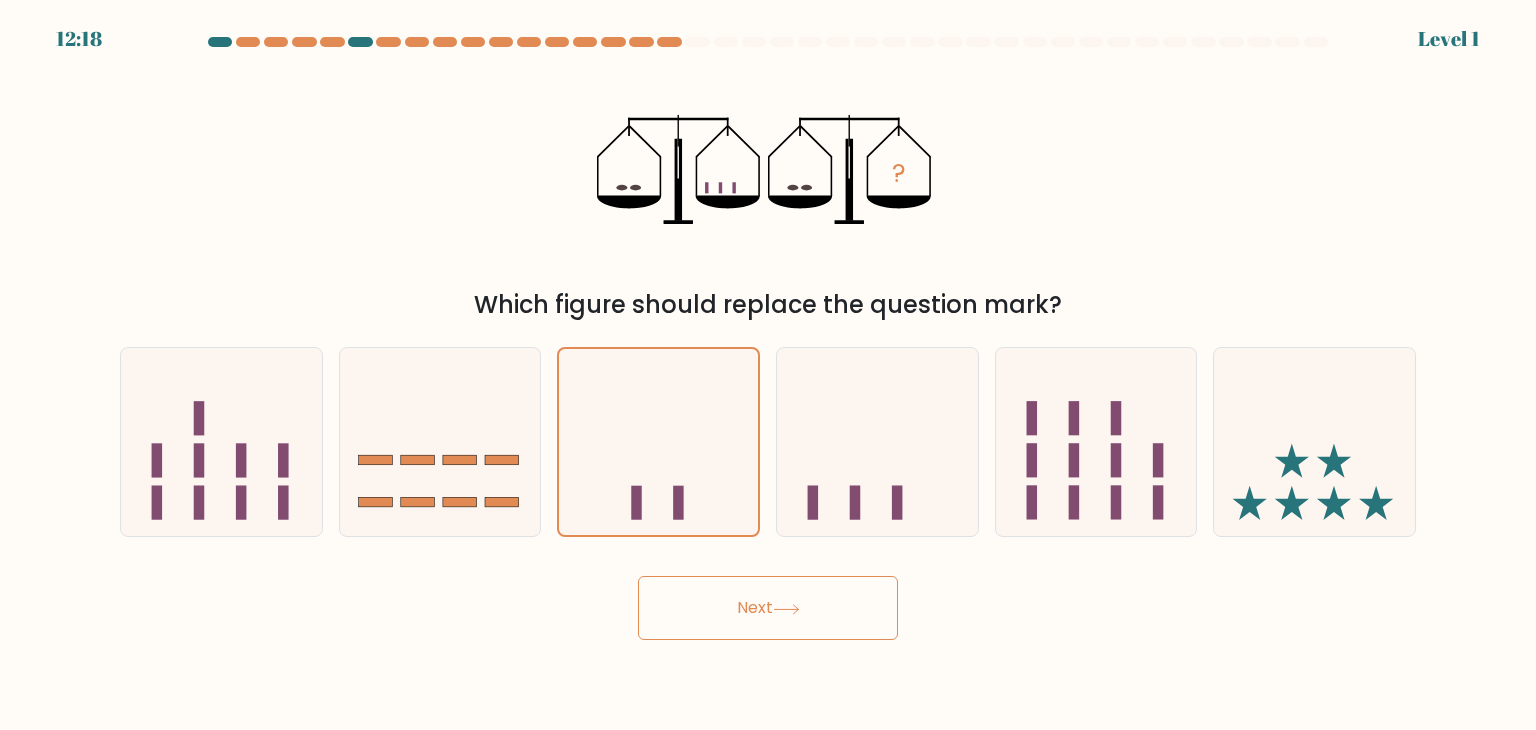 click on "Next" at bounding box center [768, 608] 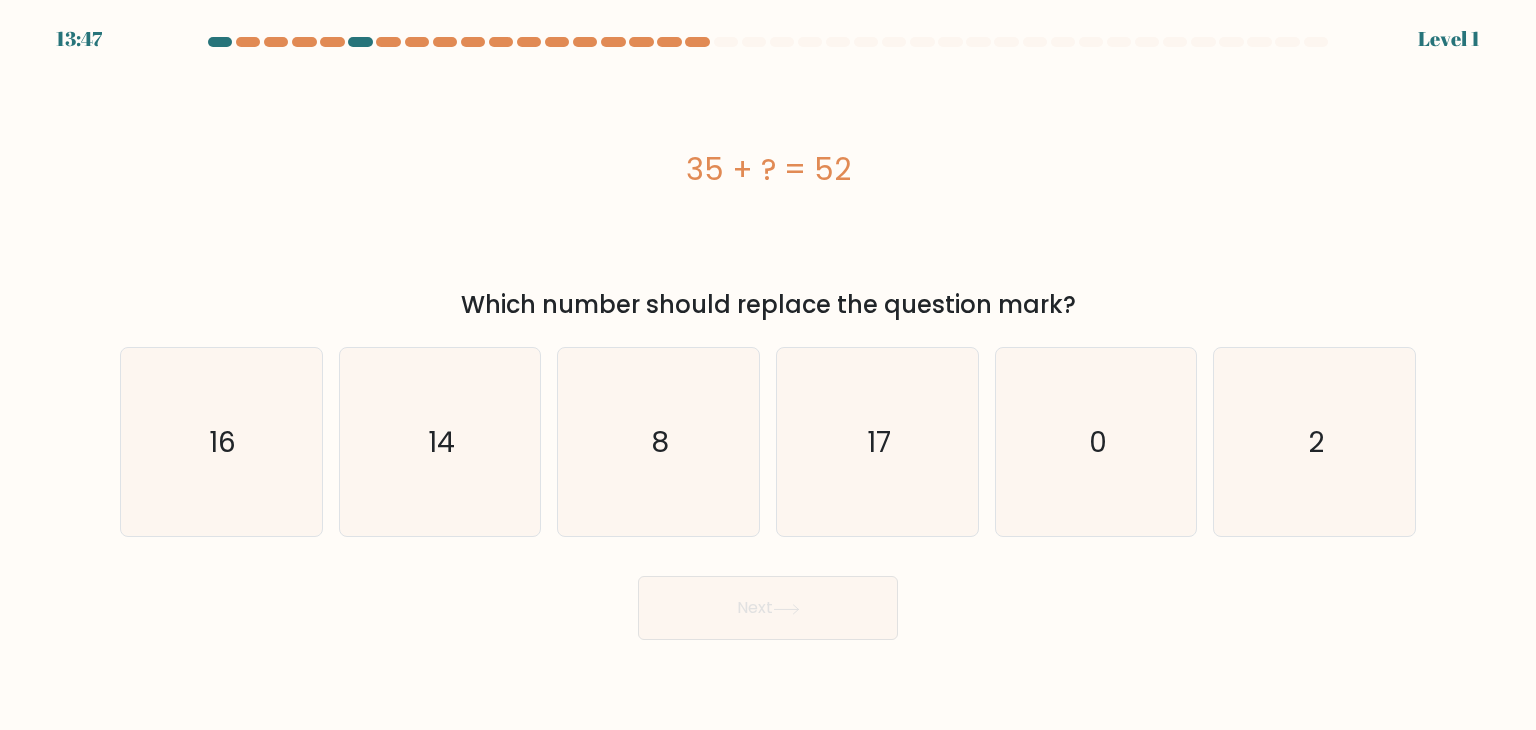 click on "13:47
Level 1
8" at bounding box center (768, 365) 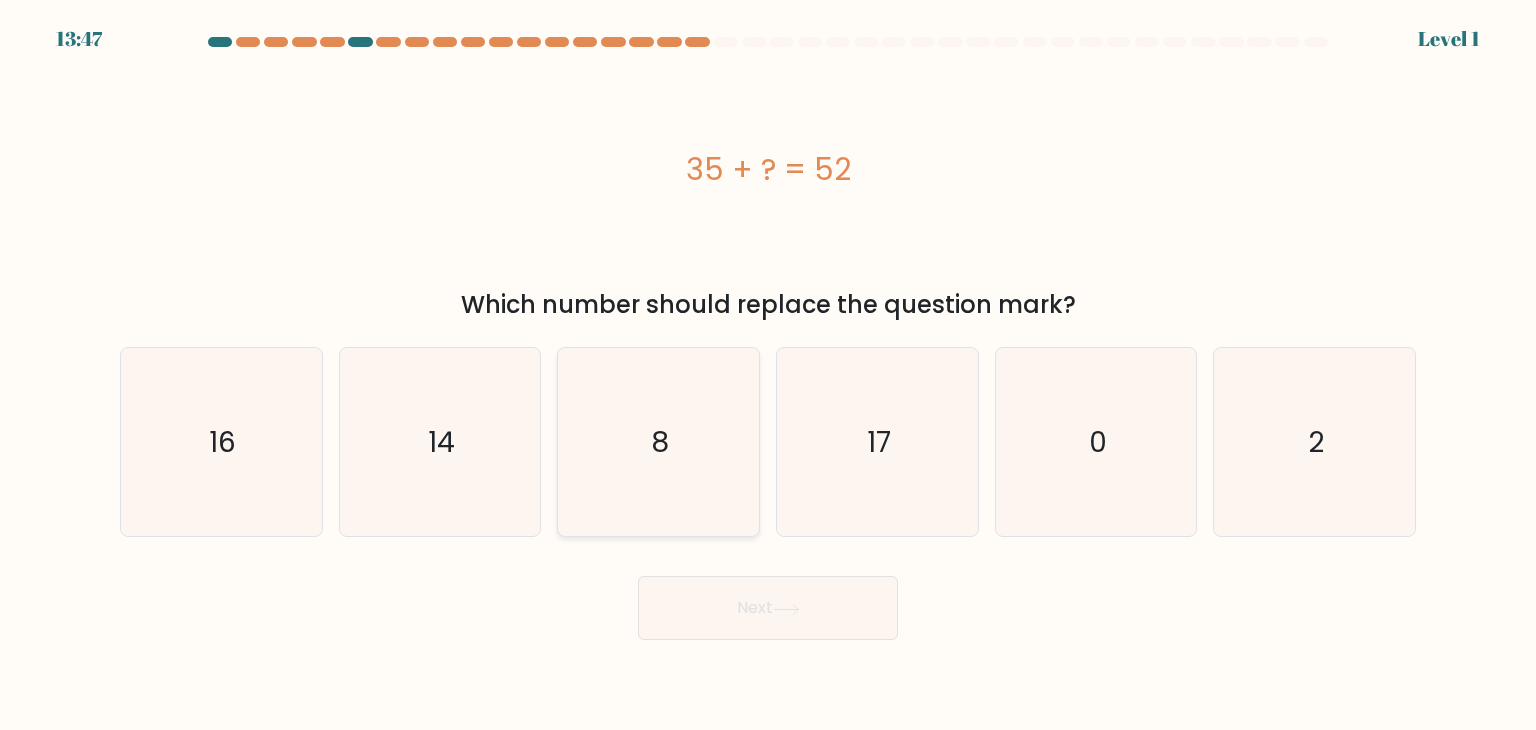 click on "8" 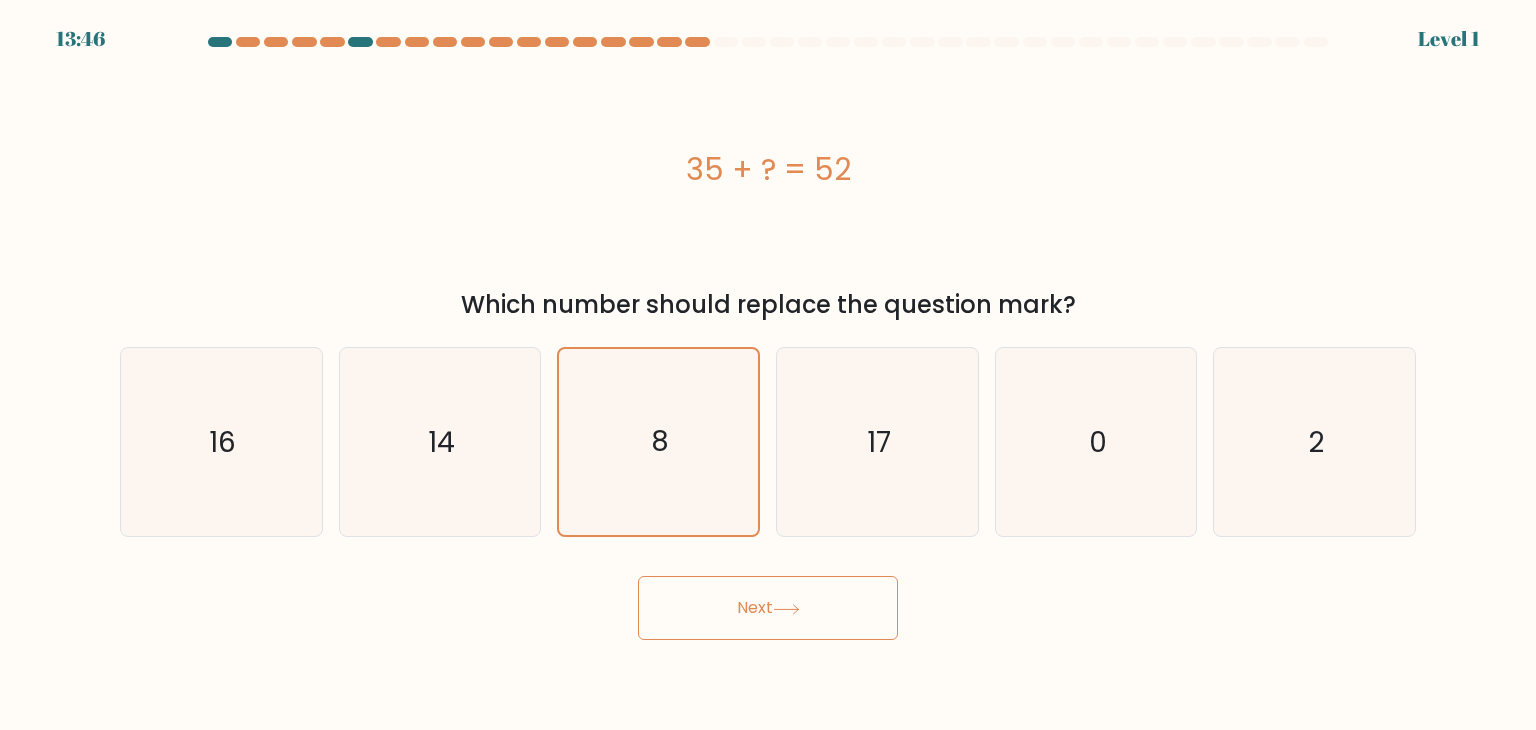 click on "Next" at bounding box center (768, 608) 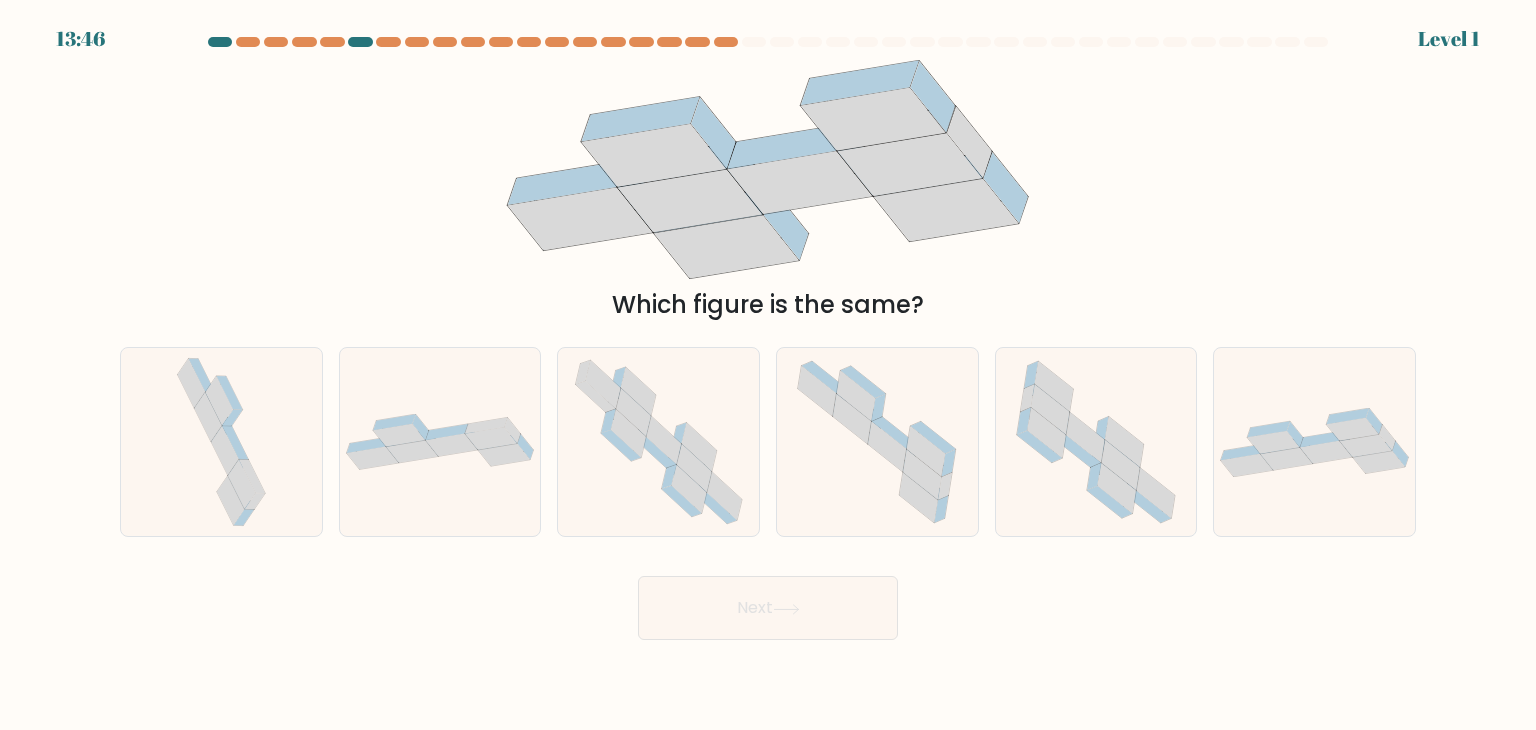 click 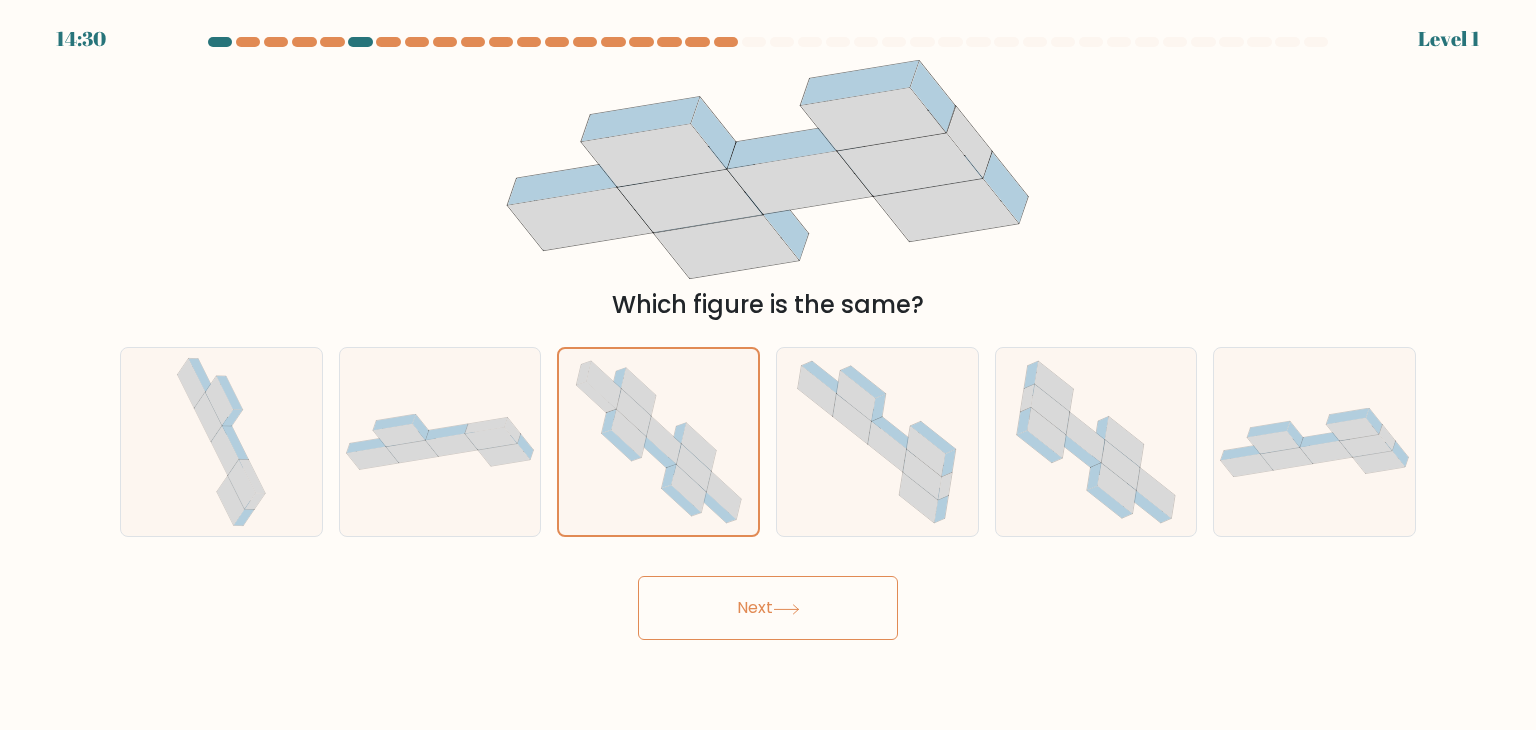 click on "Next" at bounding box center (768, 608) 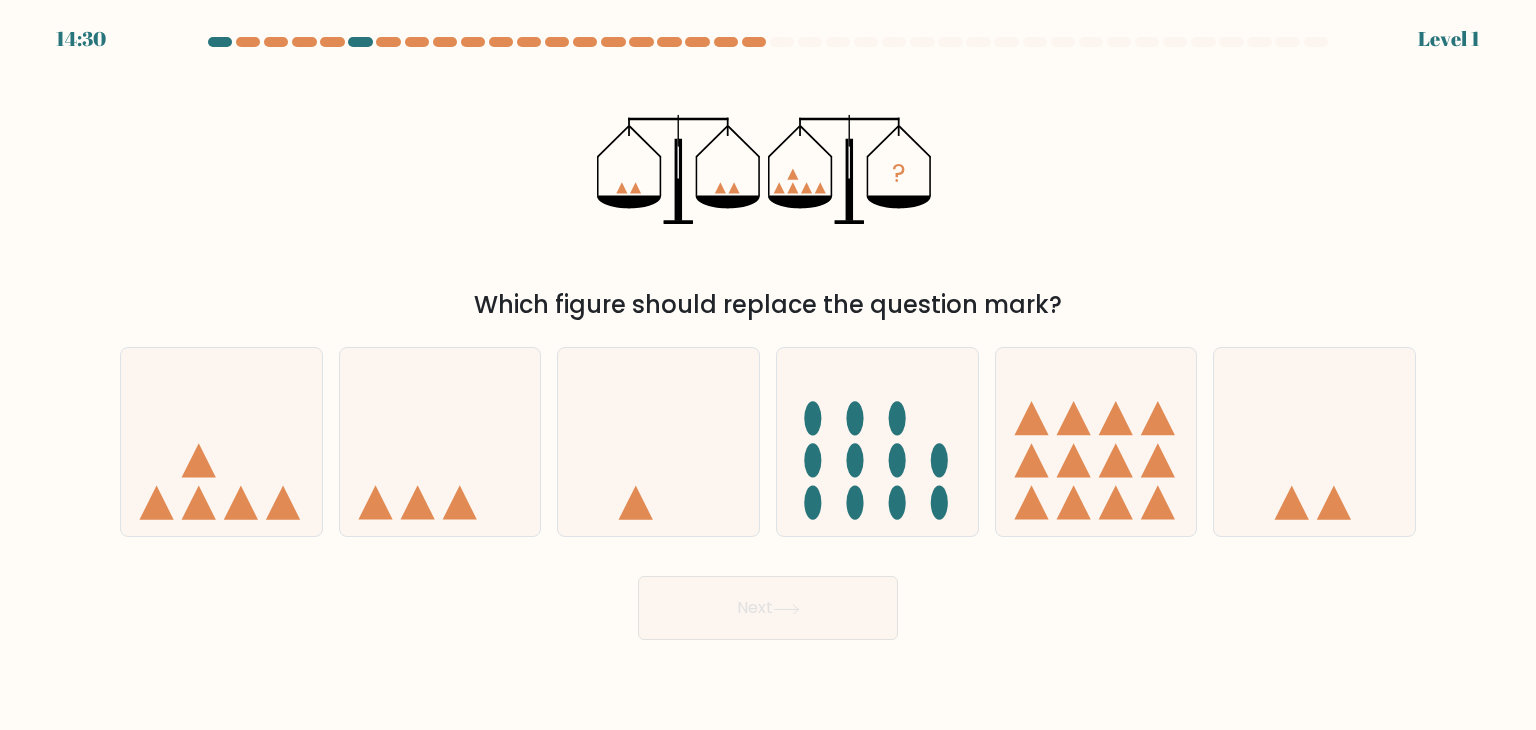 click 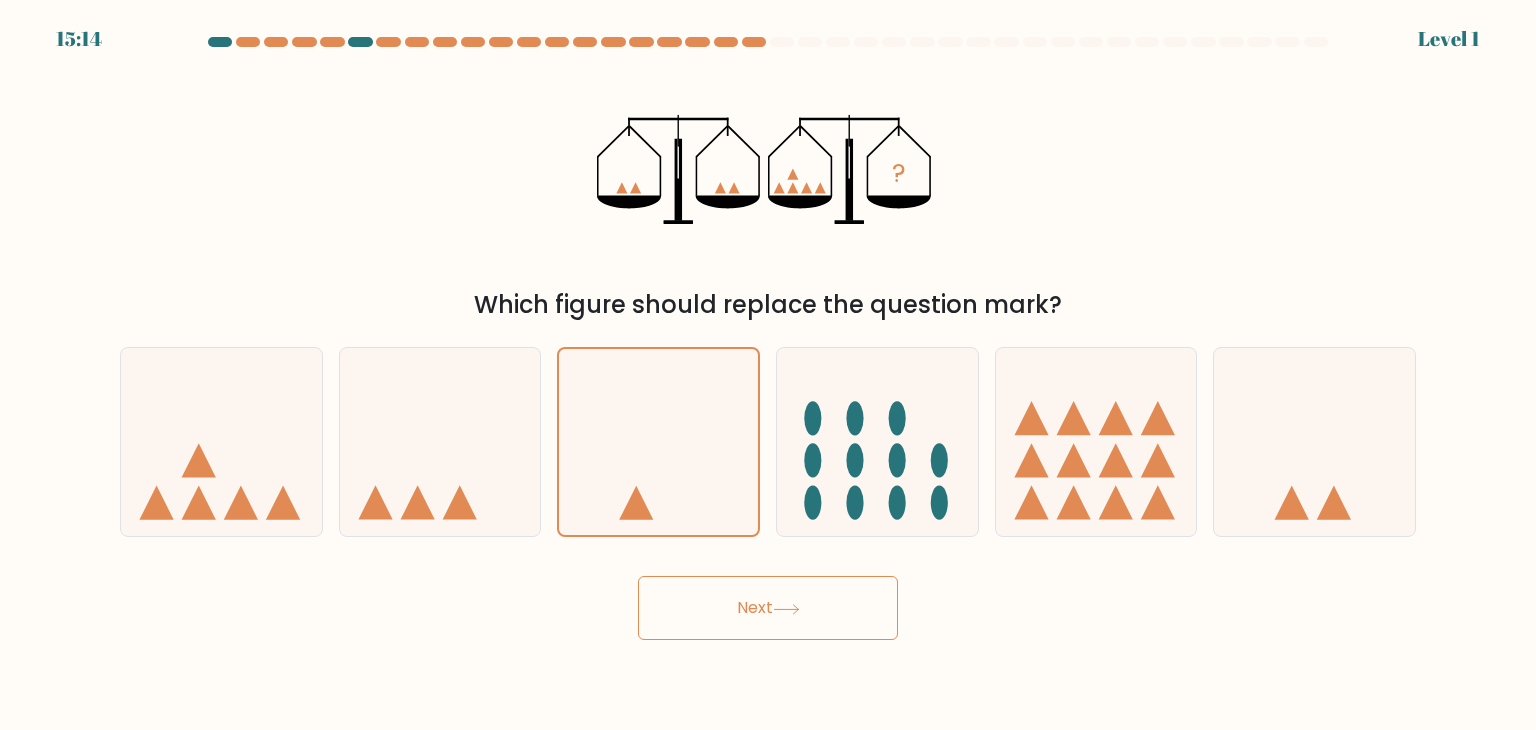 click on "Next" at bounding box center (768, 608) 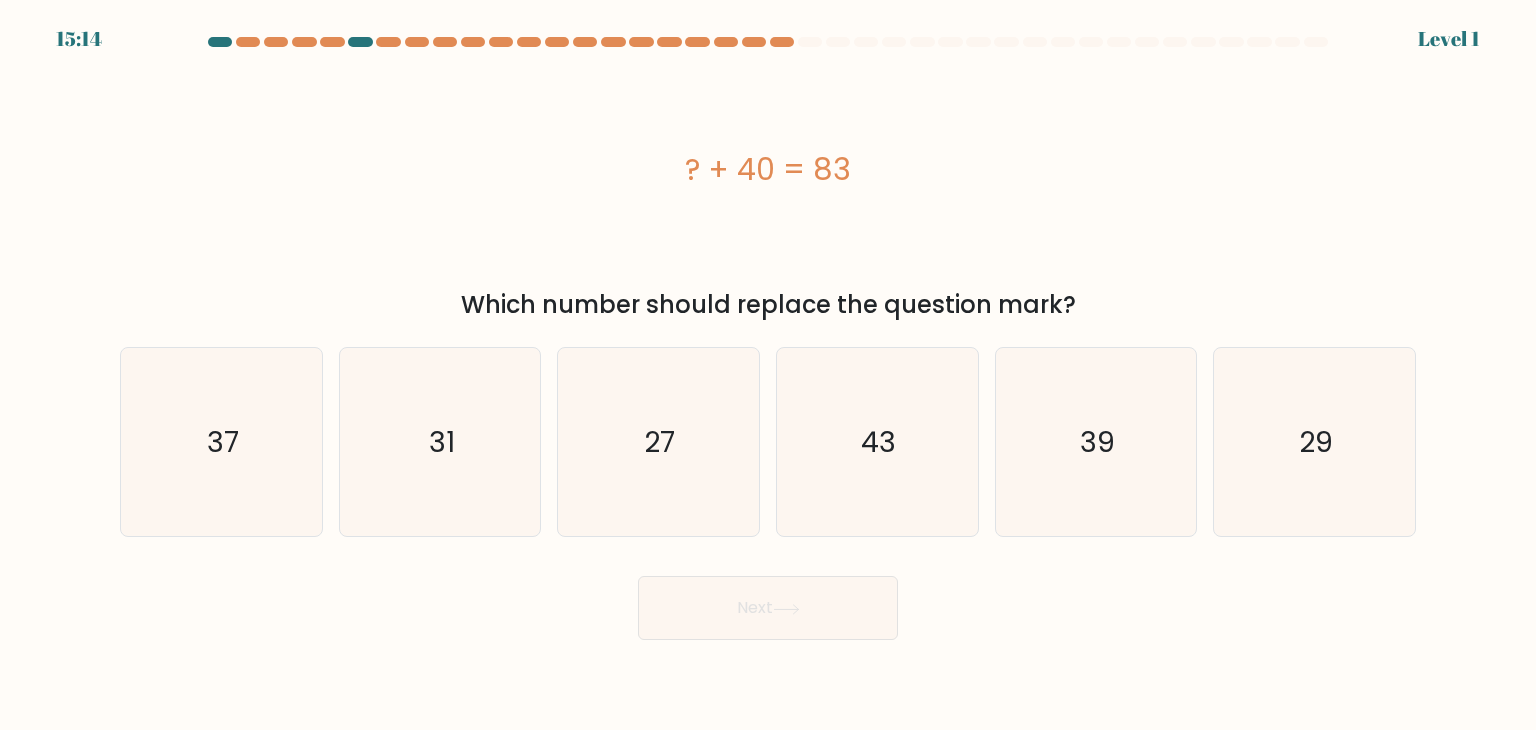 click on "Next" at bounding box center (768, 608) 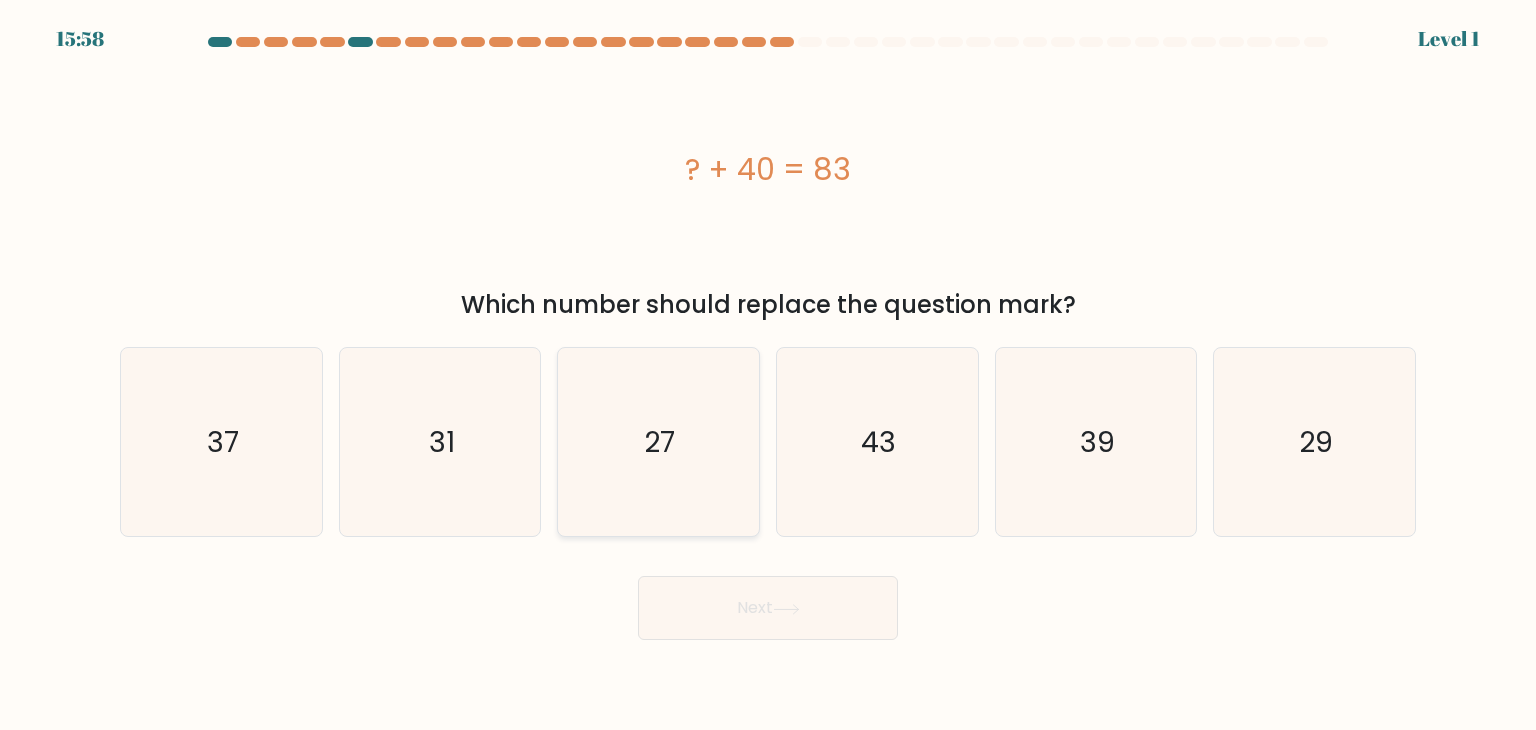 click on "27" 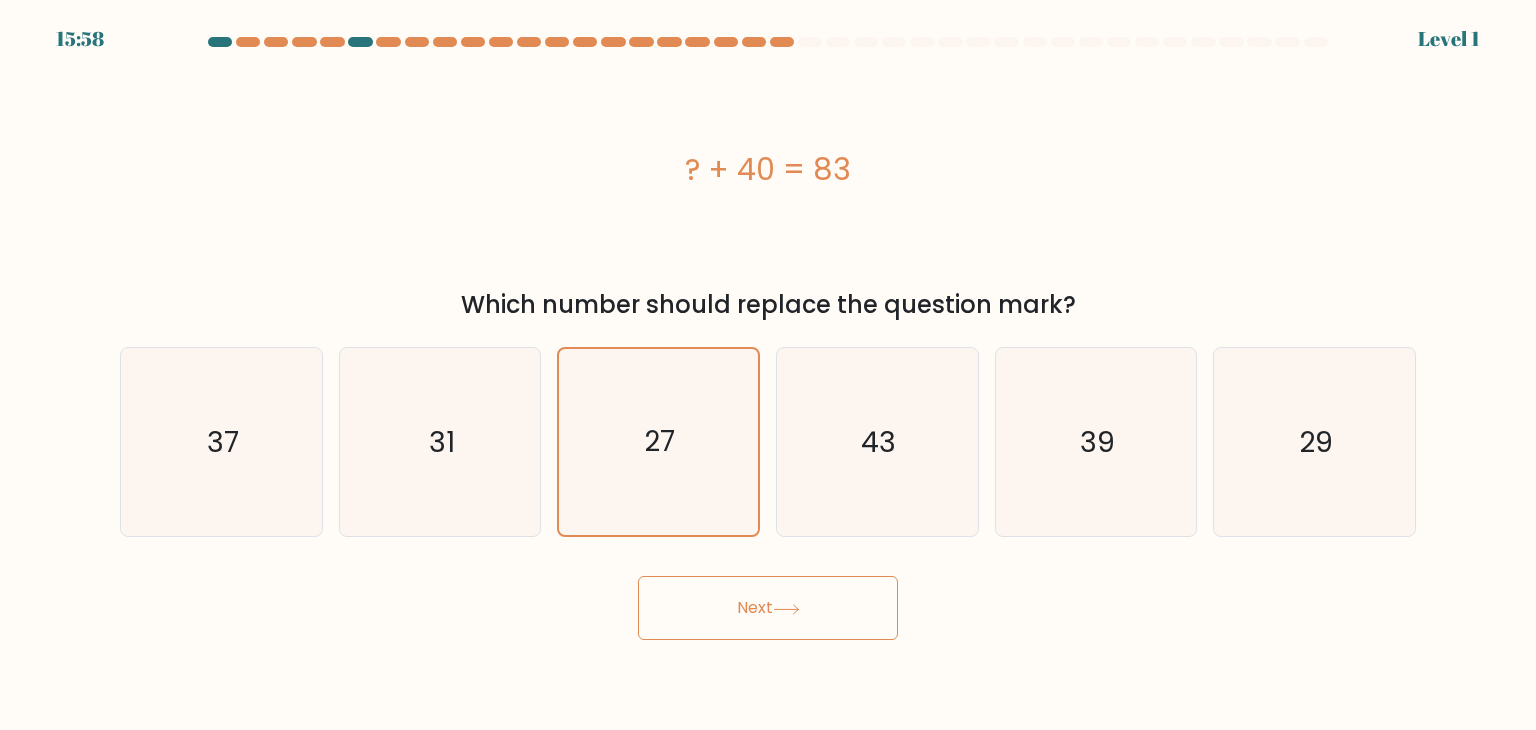 click on "Next" at bounding box center [768, 608] 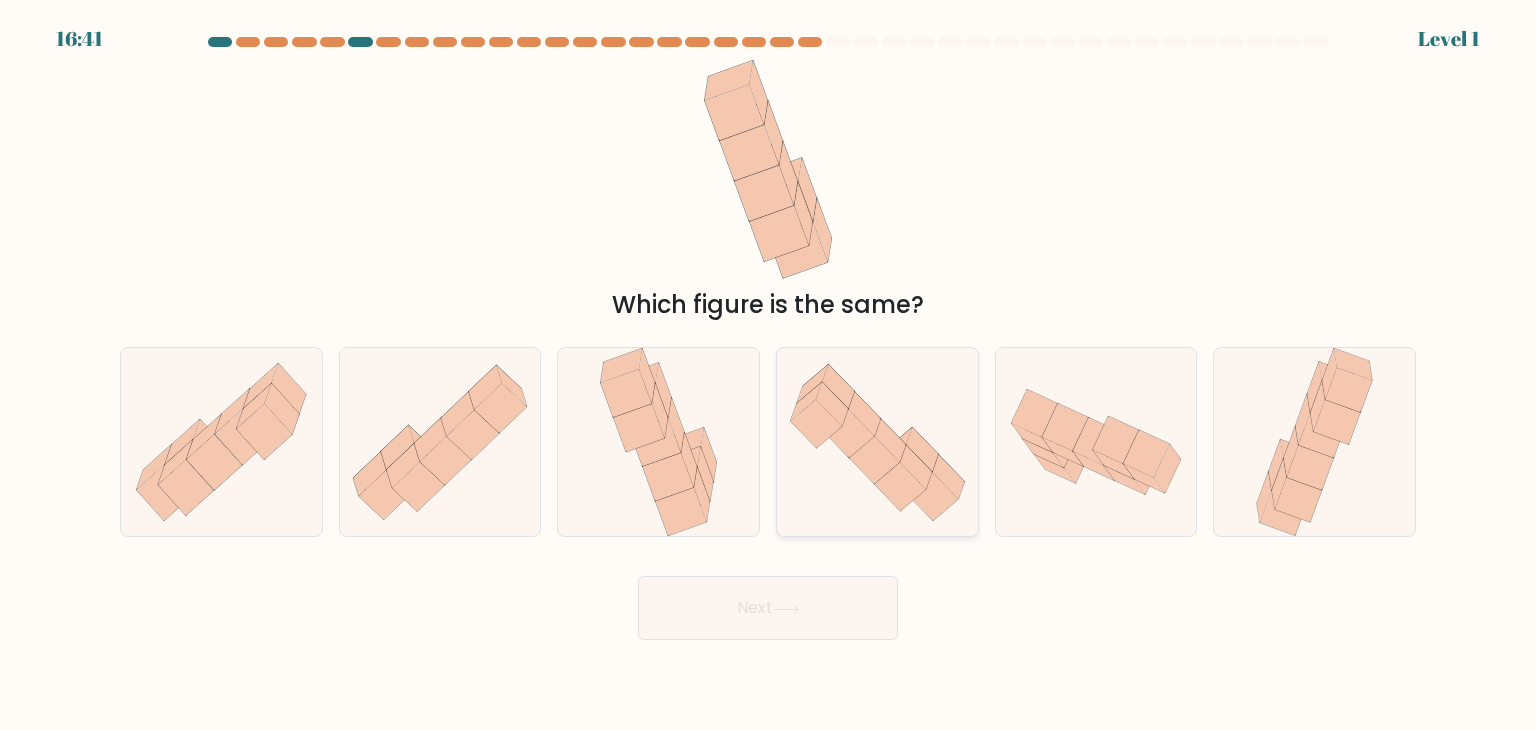 click 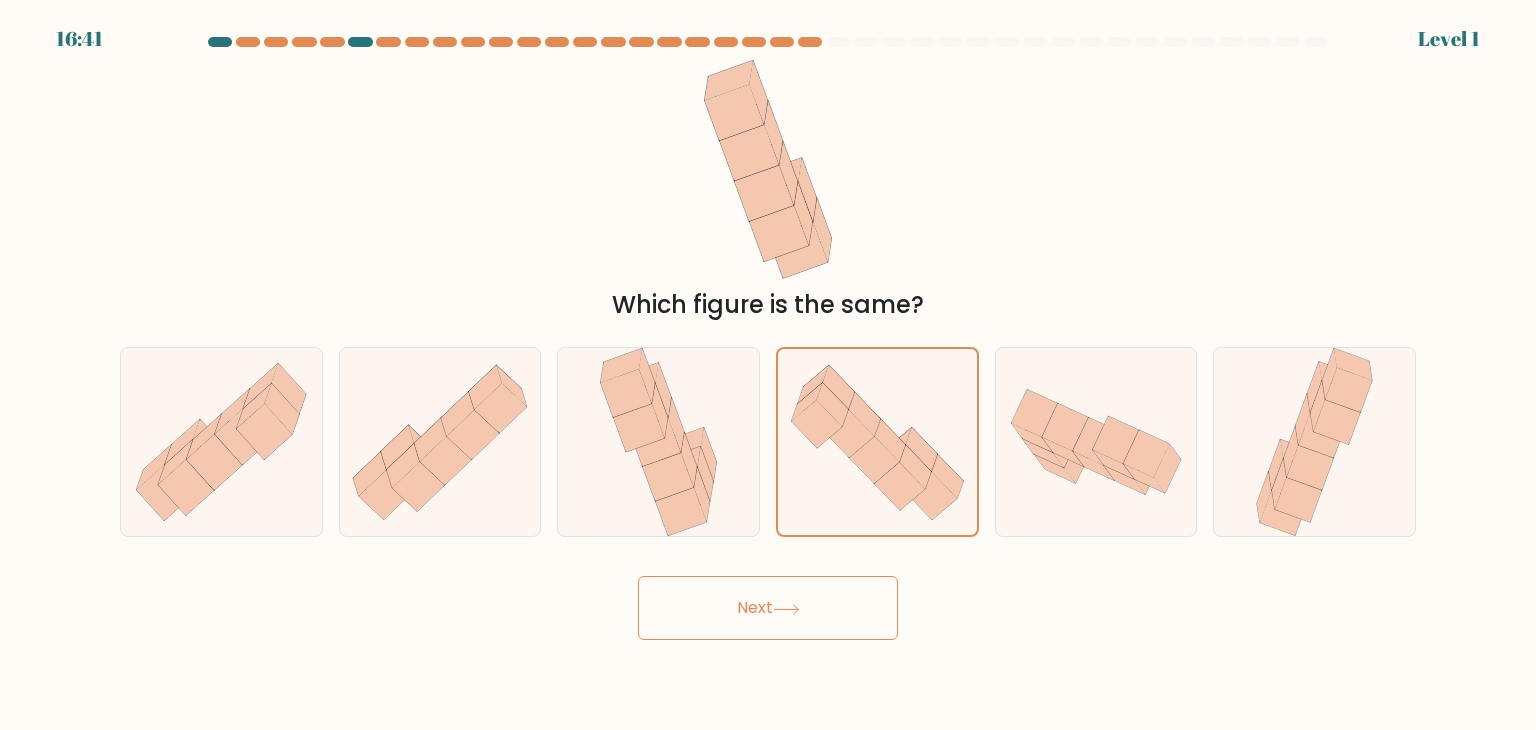 click on "Next" at bounding box center (768, 608) 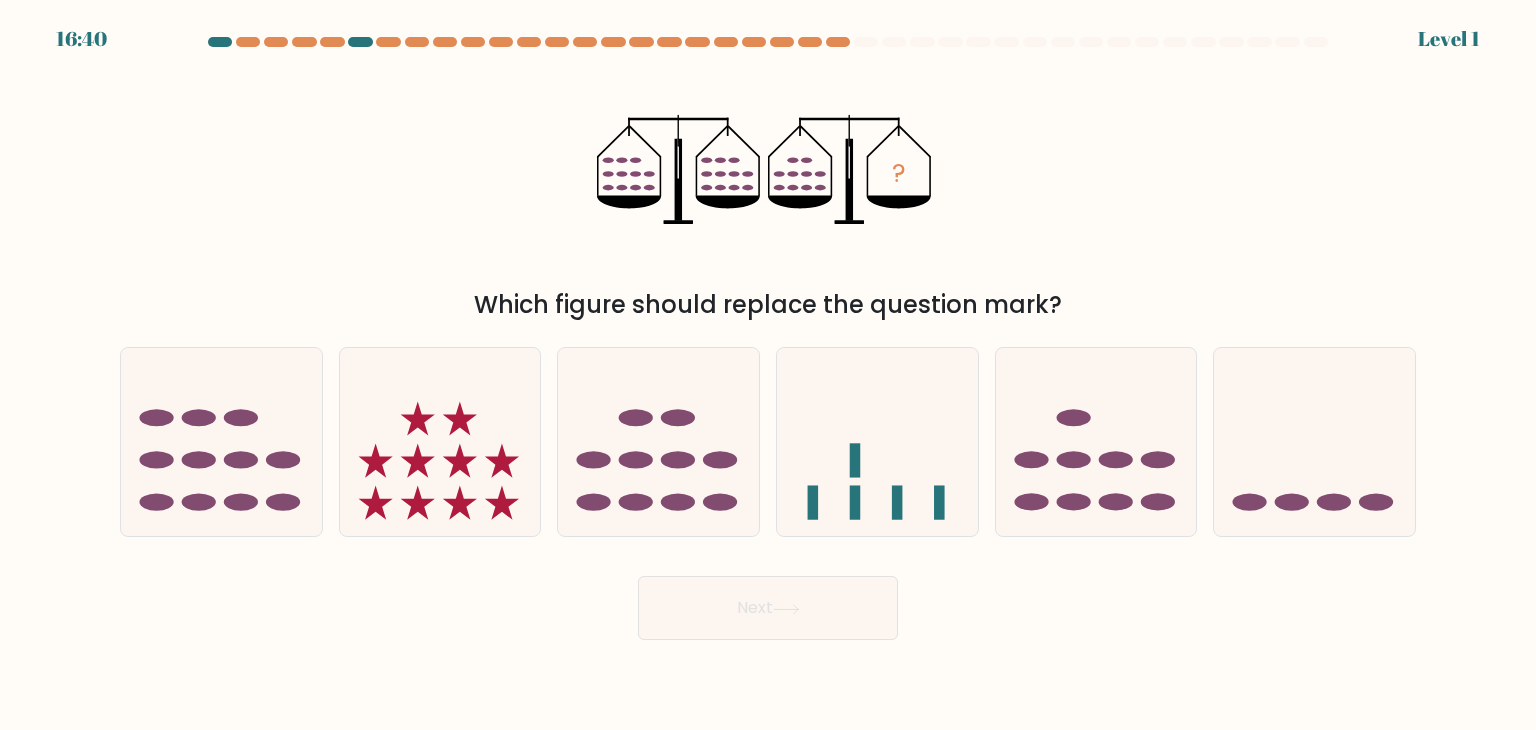 click on "Next" at bounding box center (768, 608) 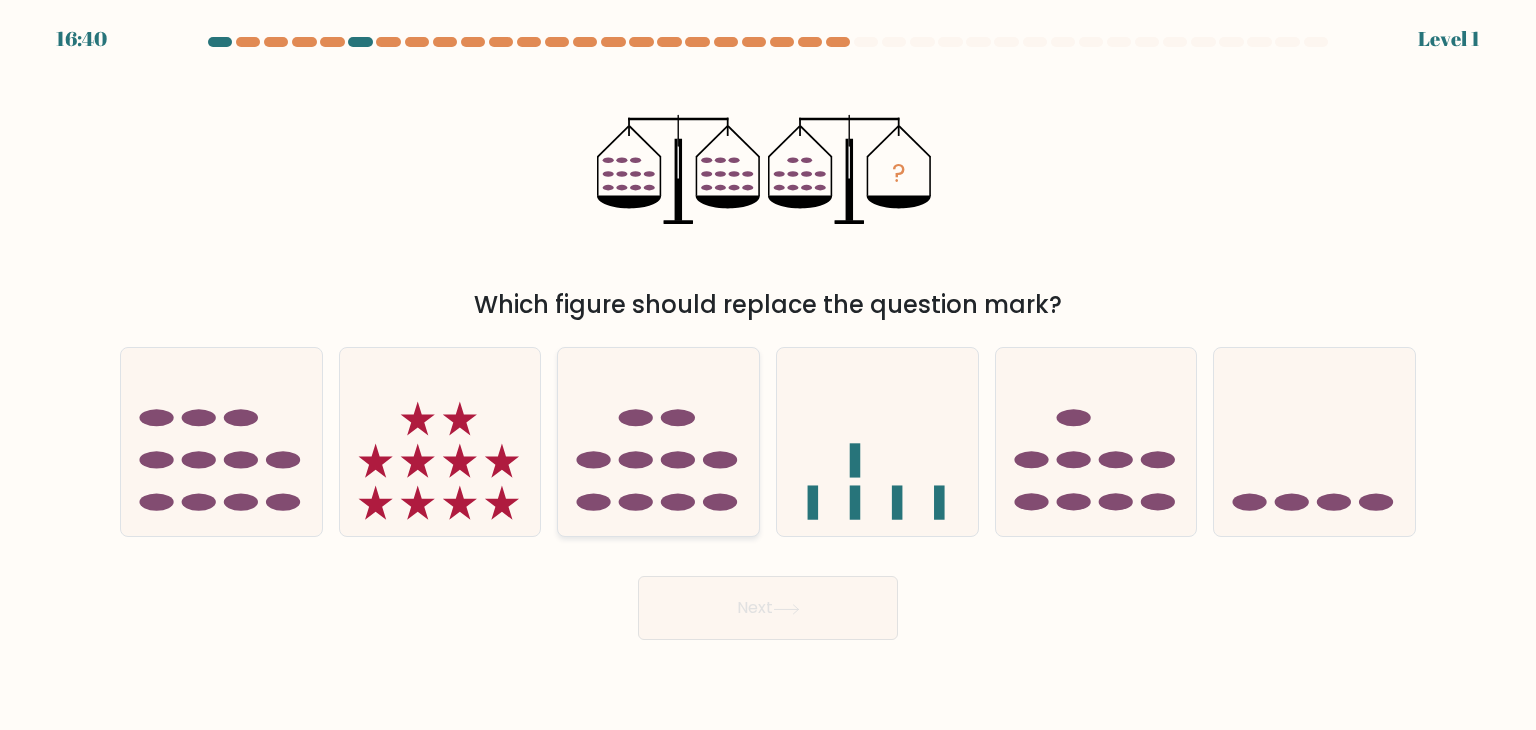 click 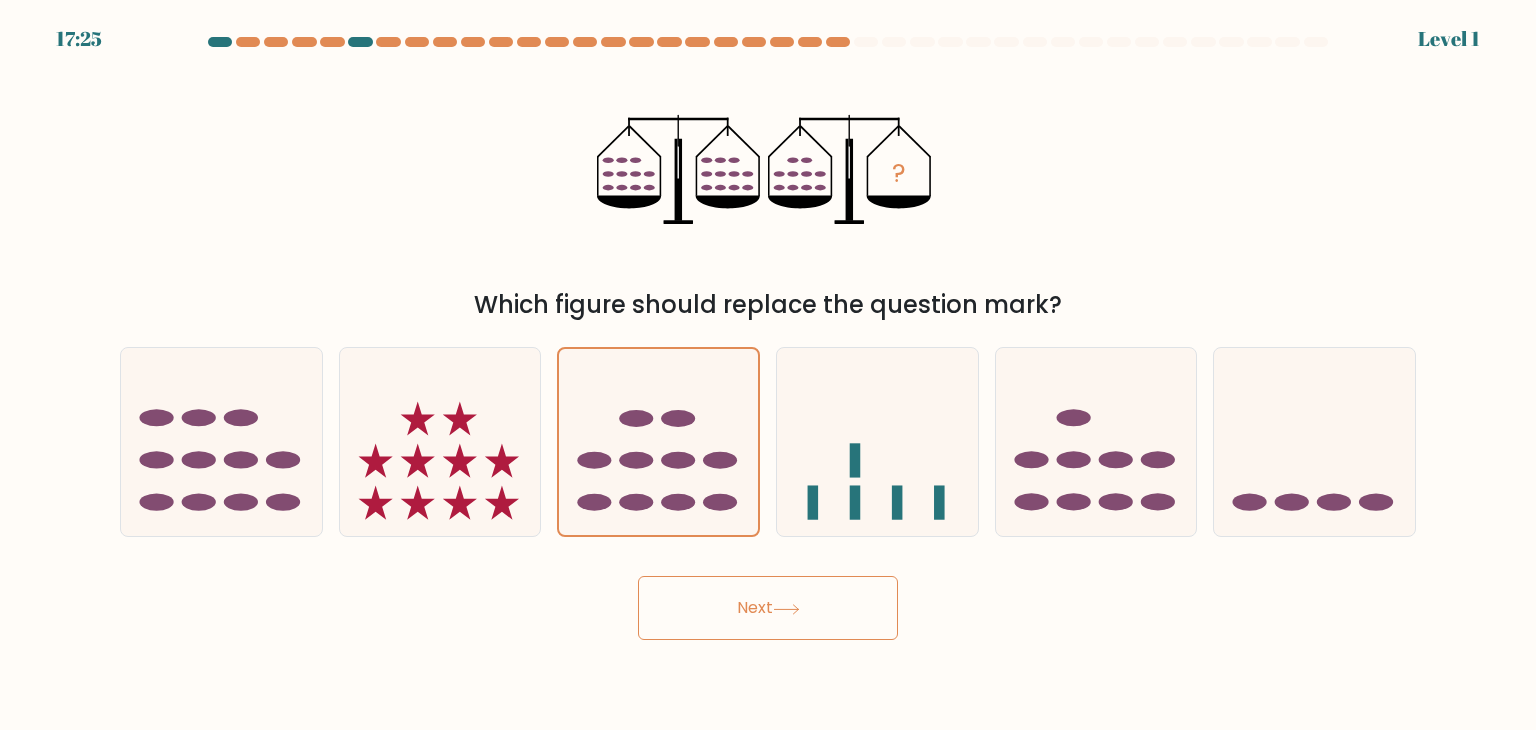 click on "Next" at bounding box center [768, 608] 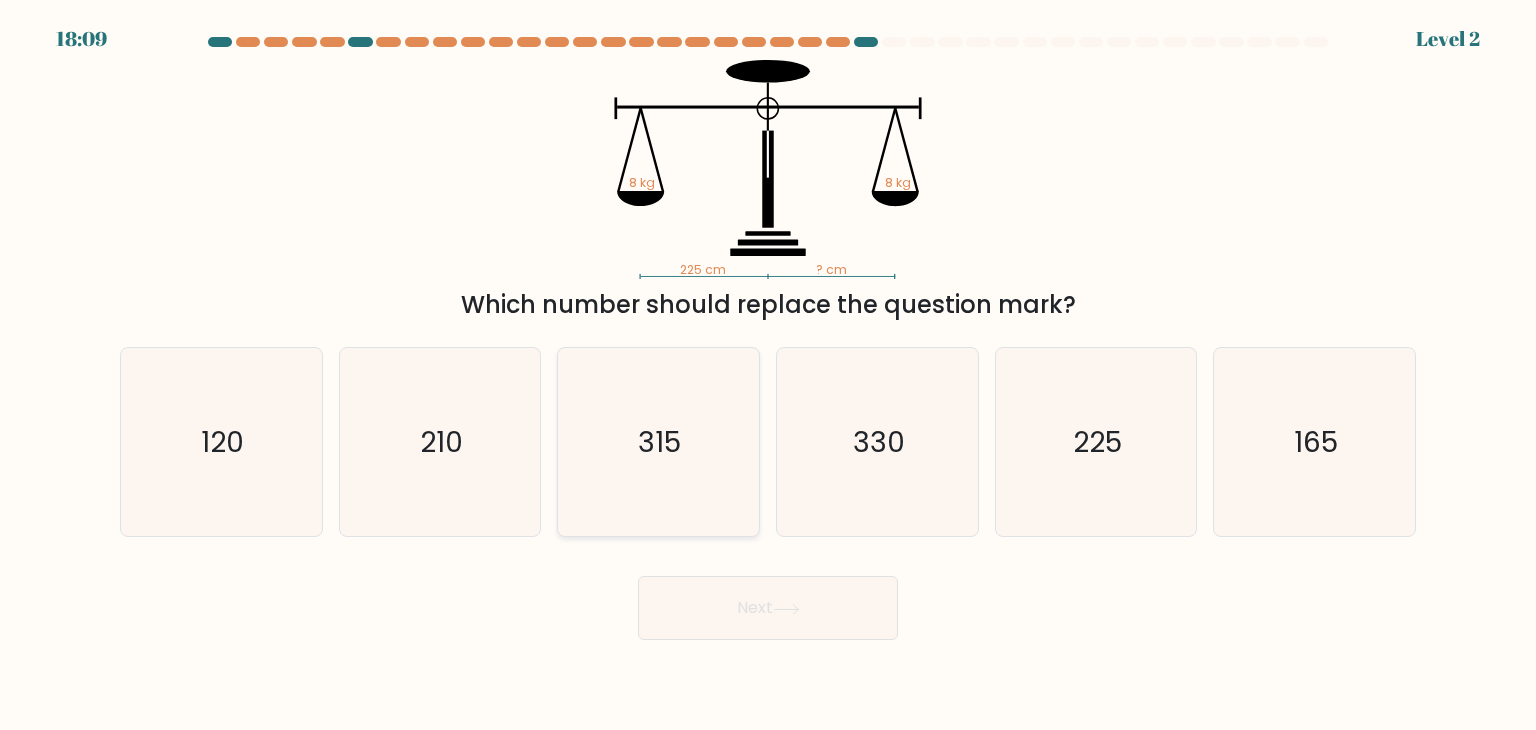 click on "315" 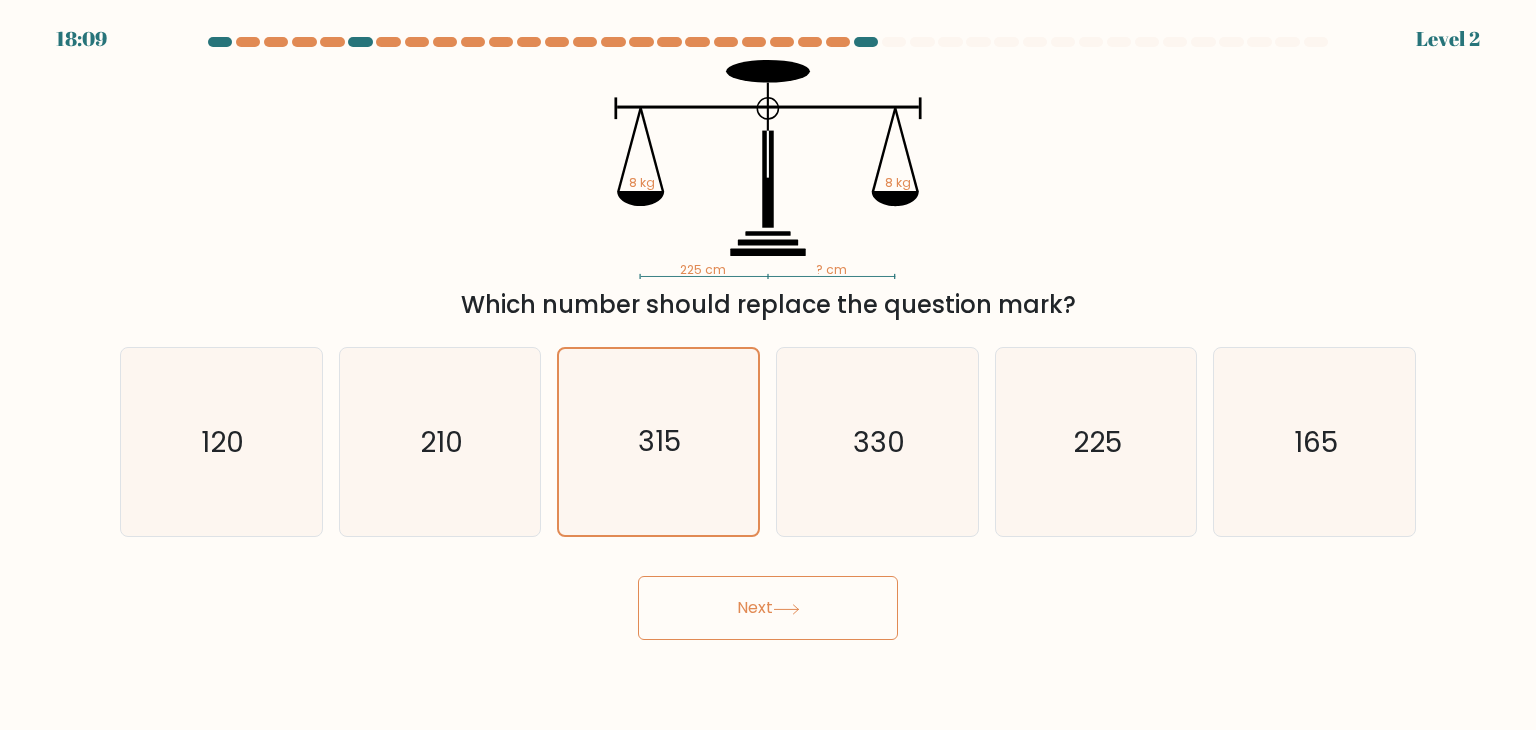 click on "Next" at bounding box center [768, 608] 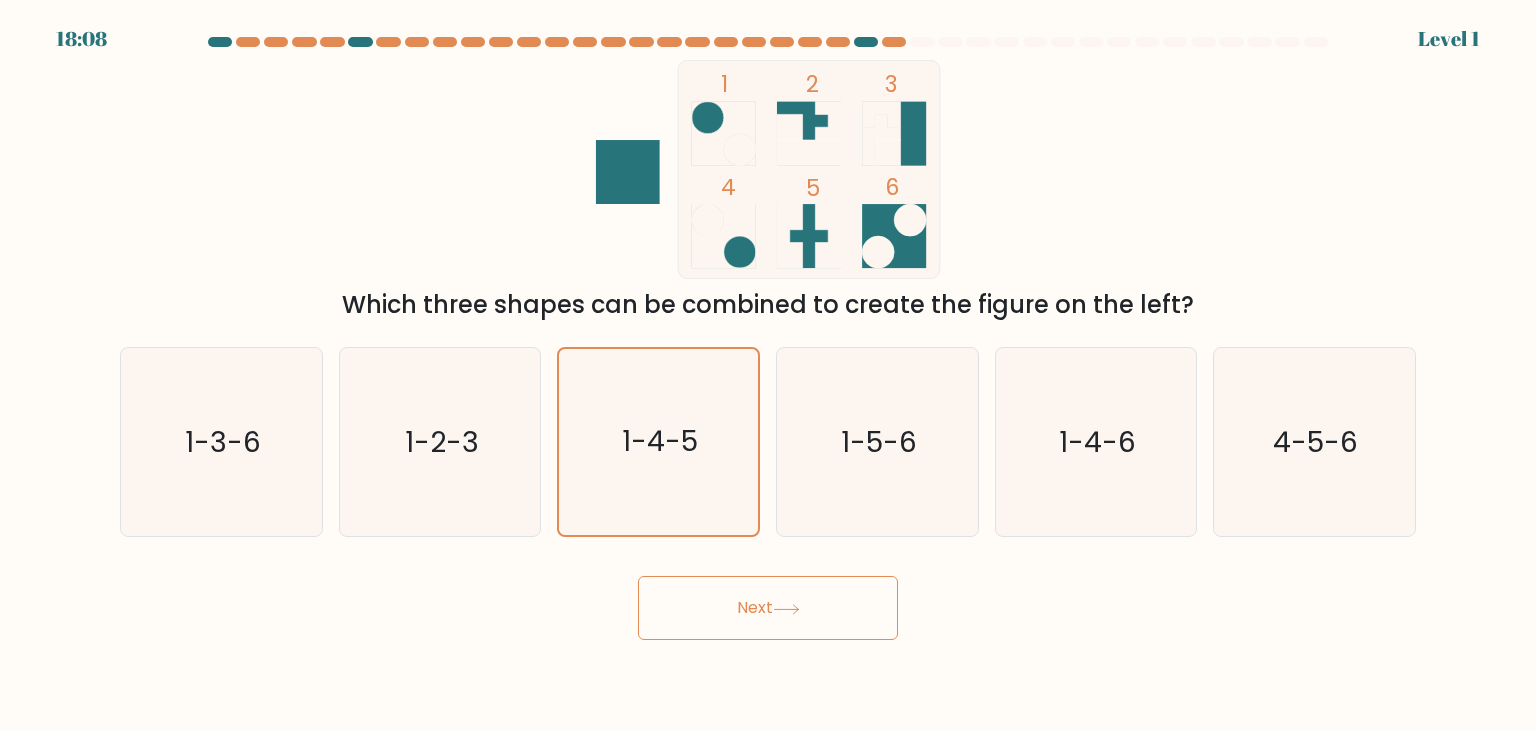 click on "Next" at bounding box center (768, 608) 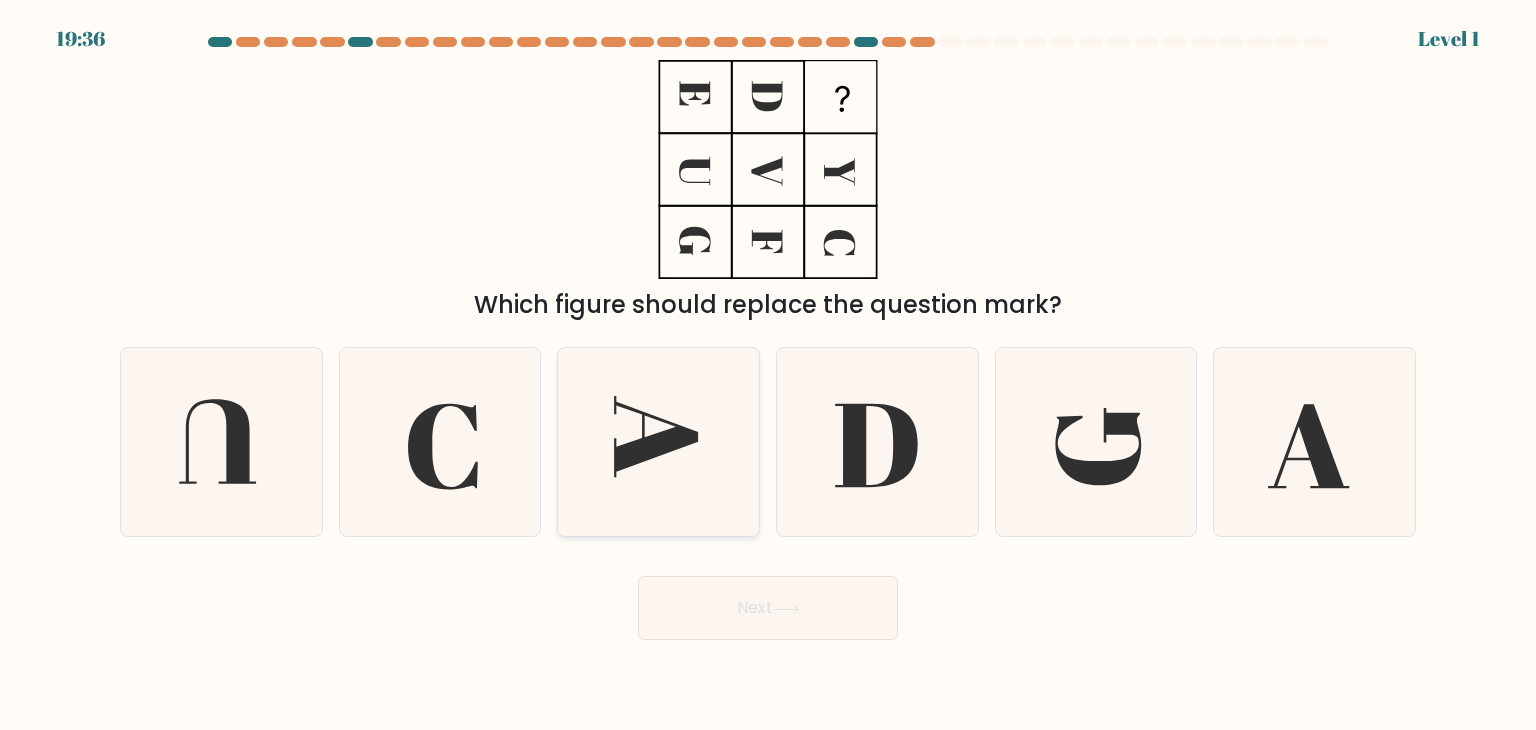 click 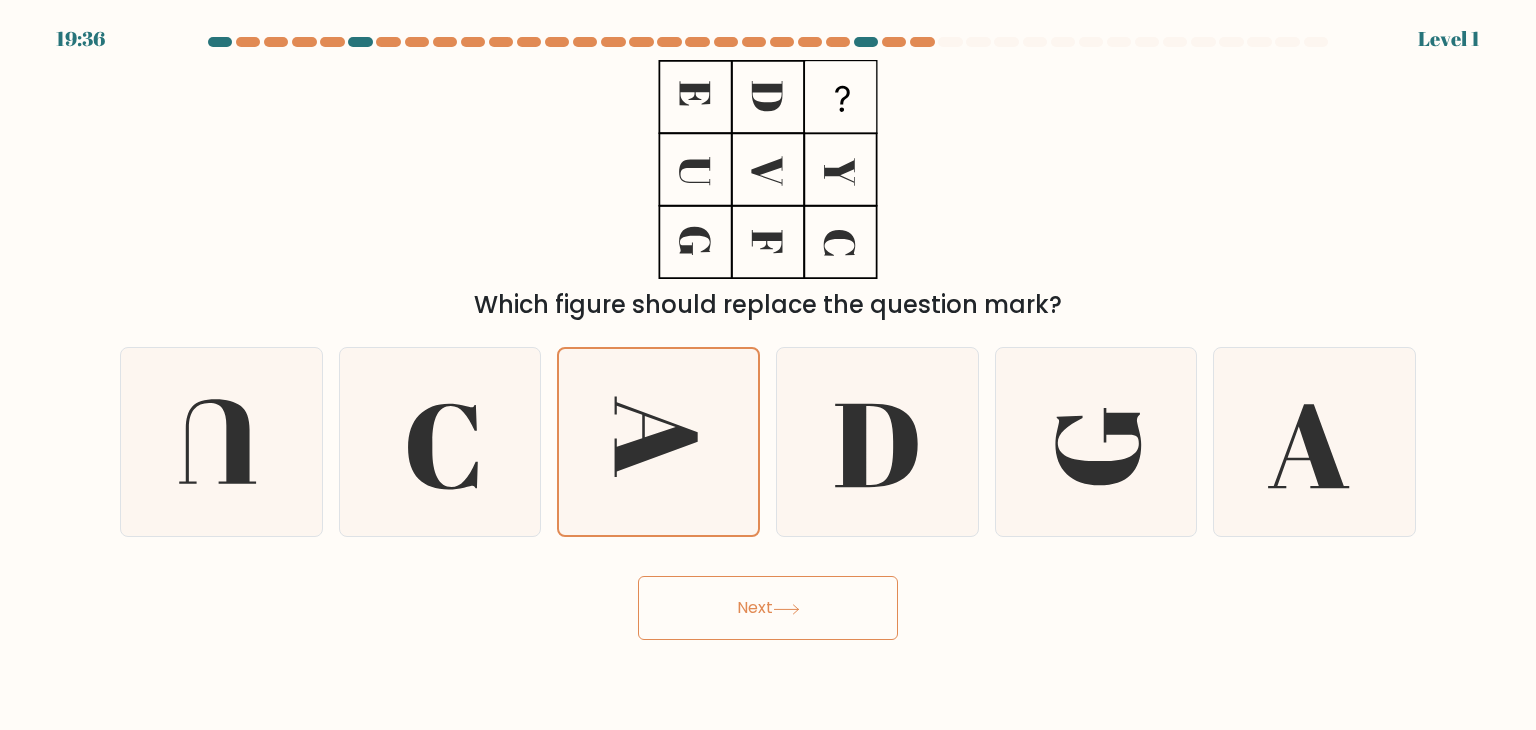 click on "Next" at bounding box center (768, 608) 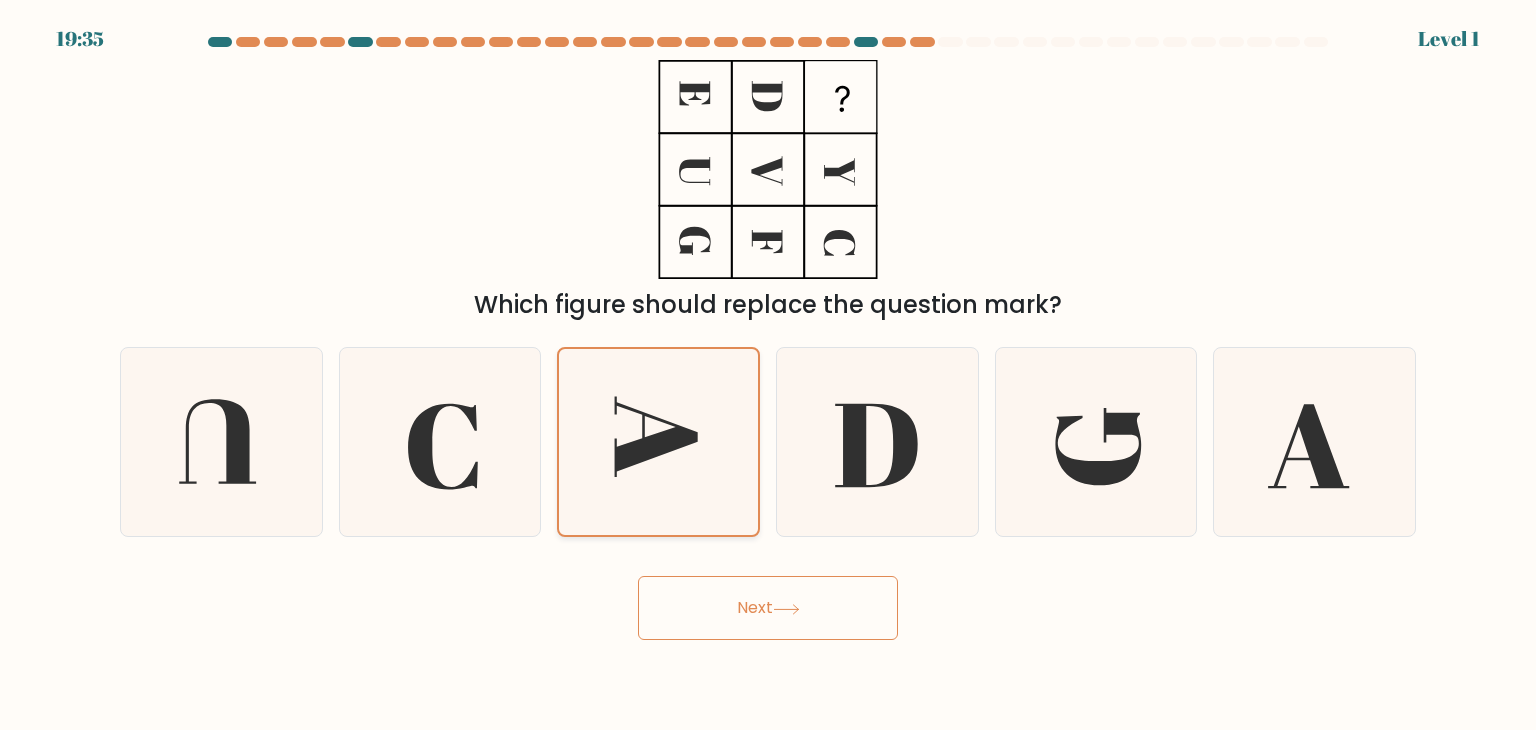 click 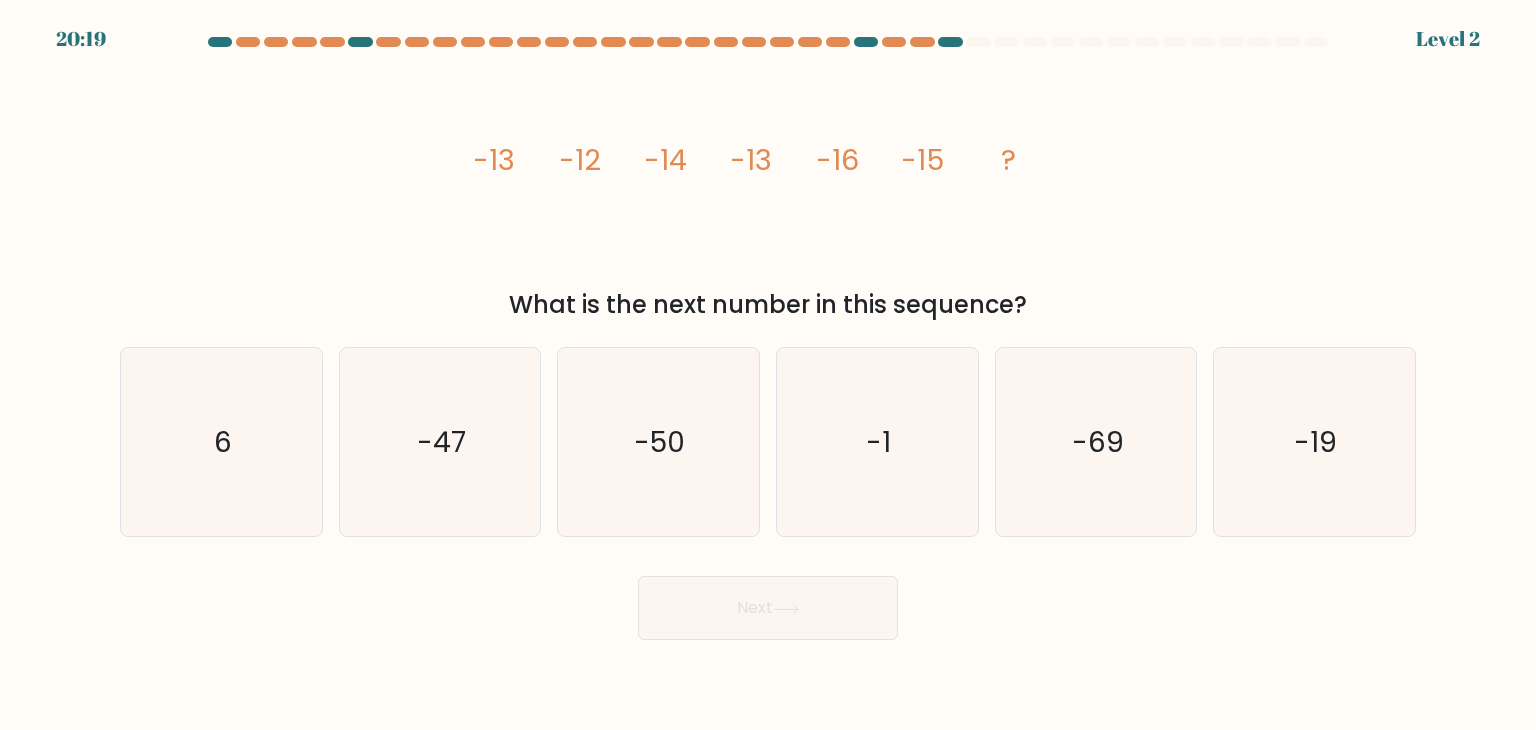 click on "Next" at bounding box center (768, 608) 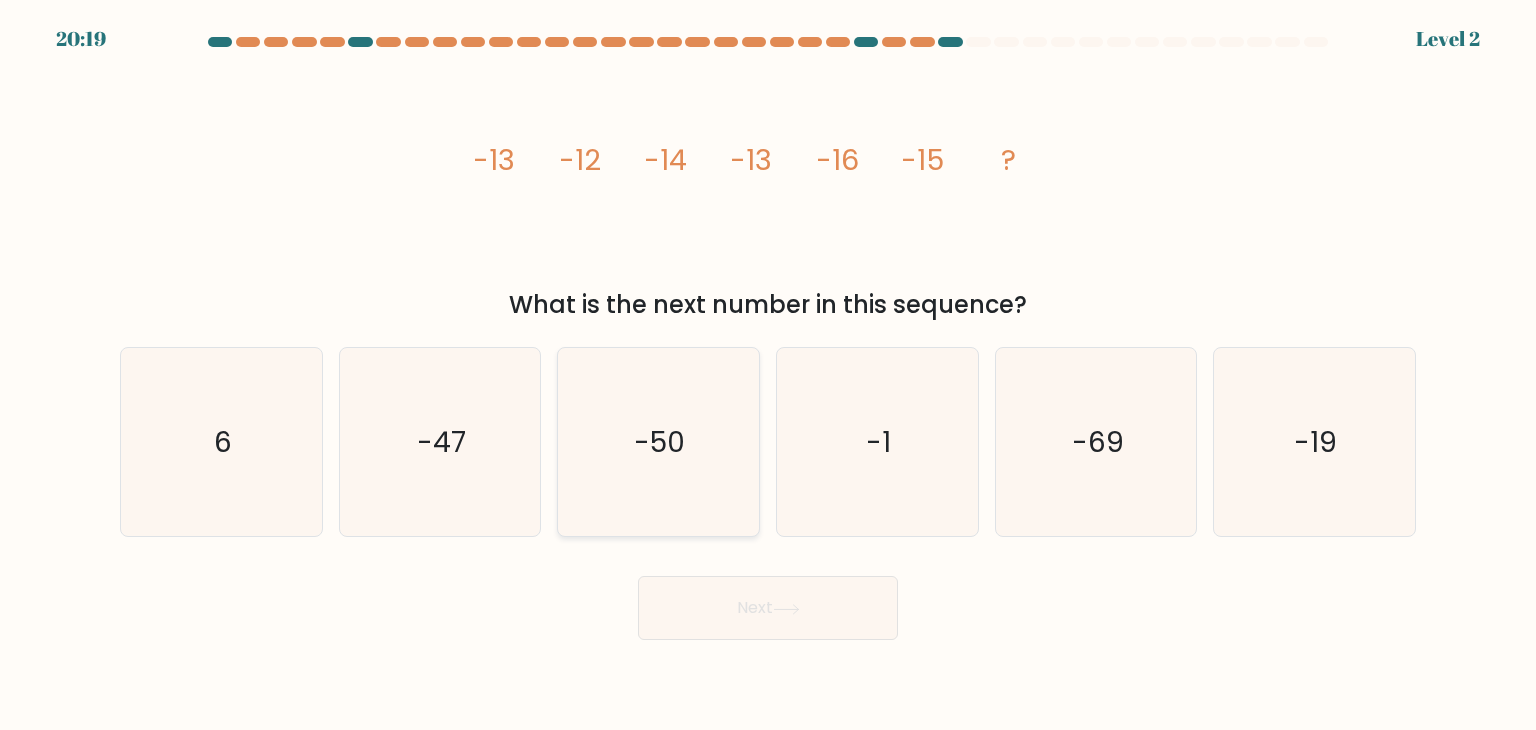 click on "-50" 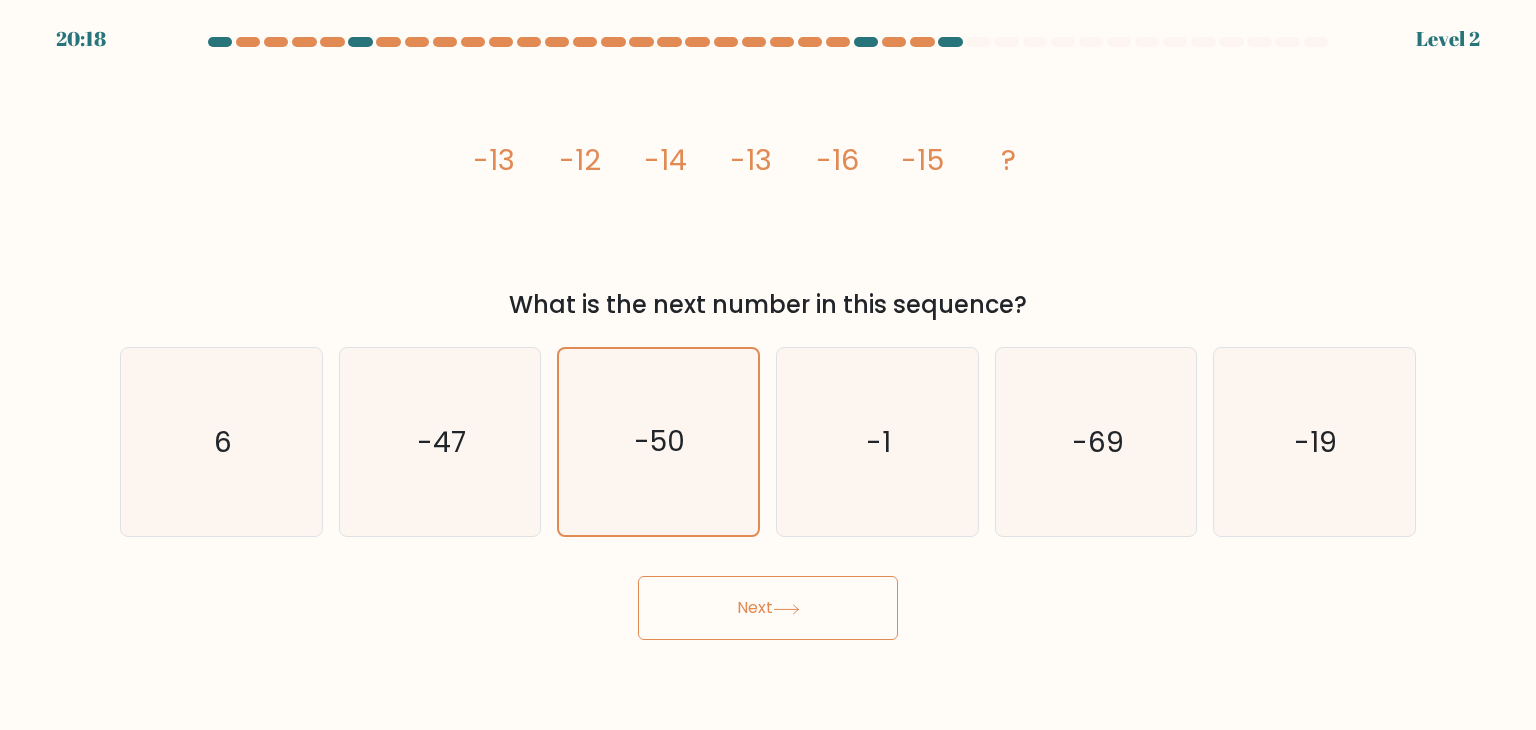 click on "Next" at bounding box center (768, 608) 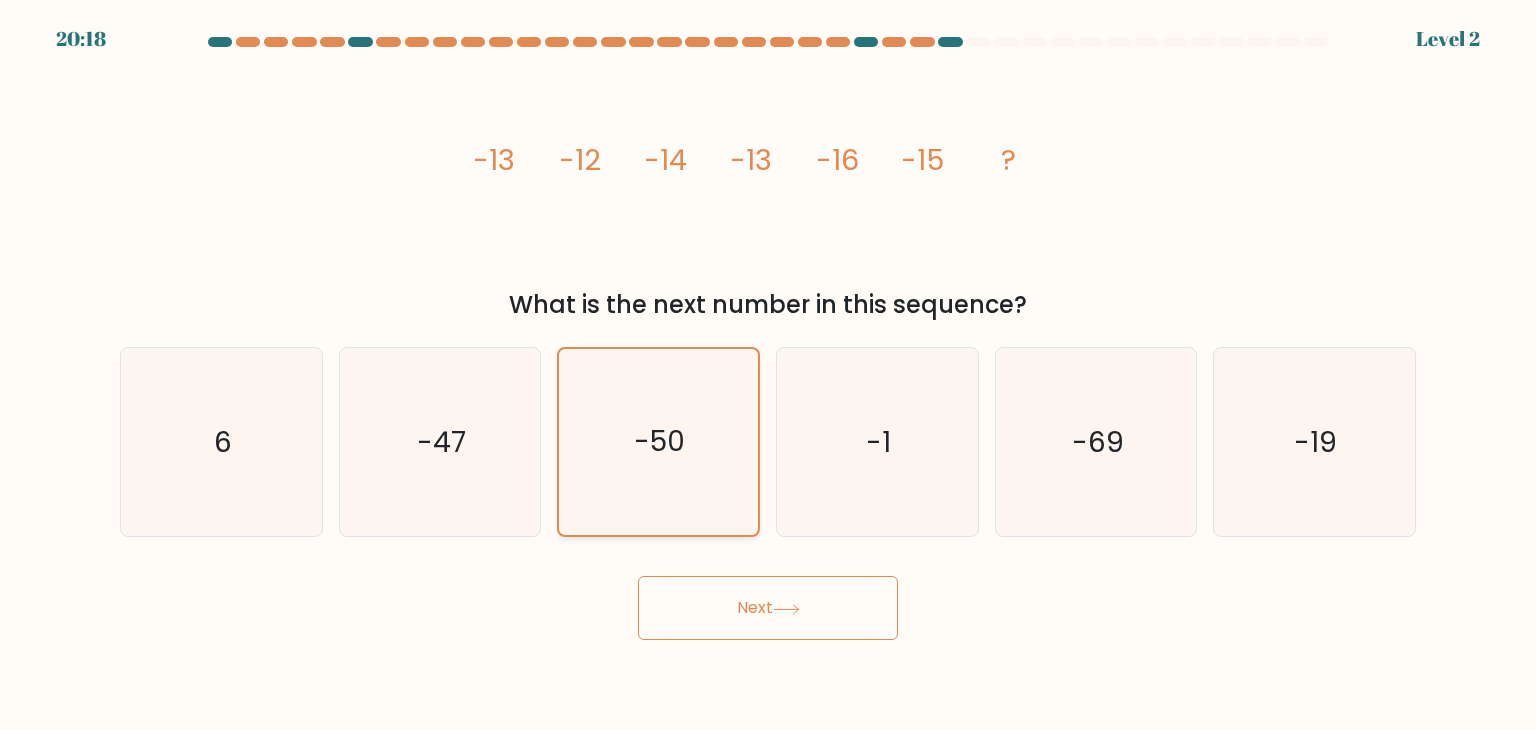 click on "-50" 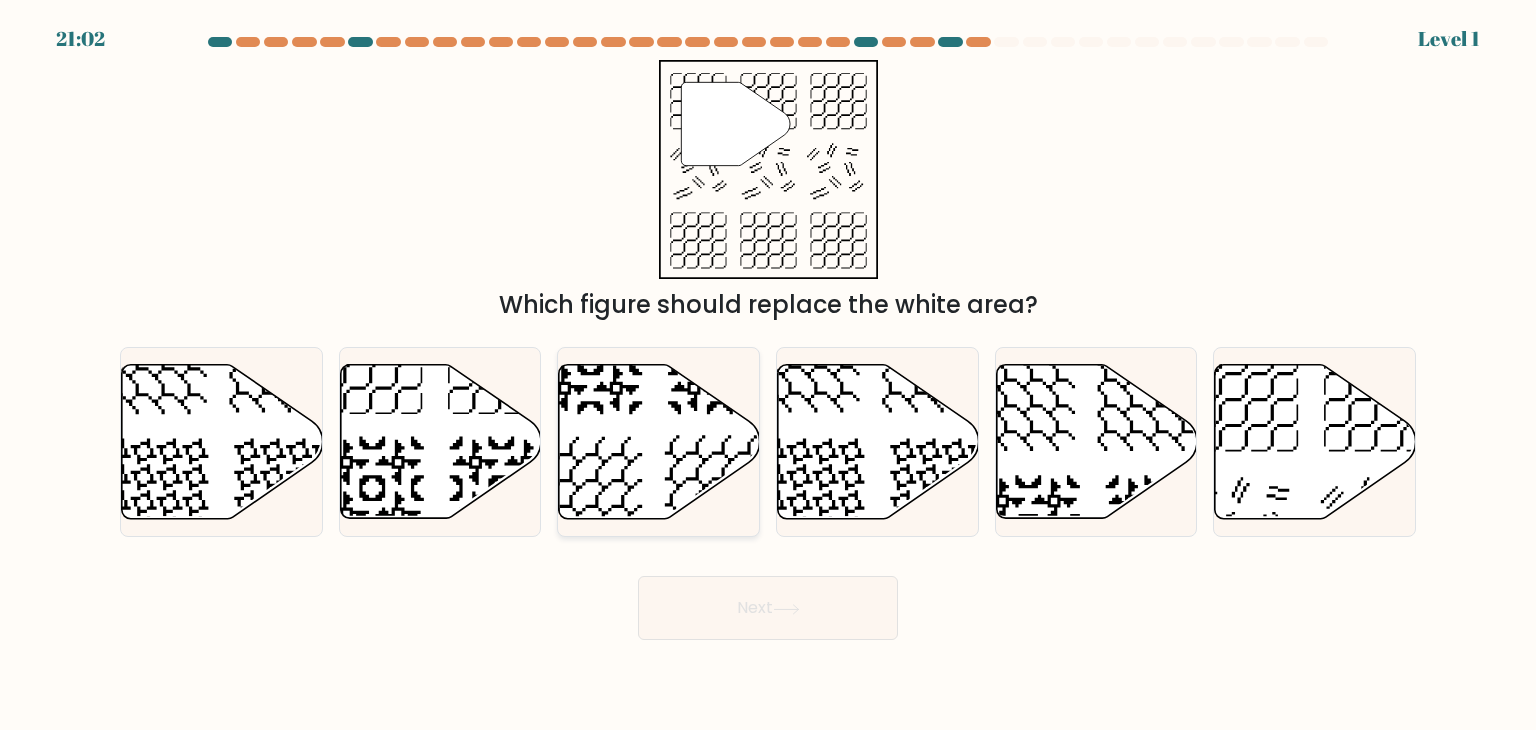 click 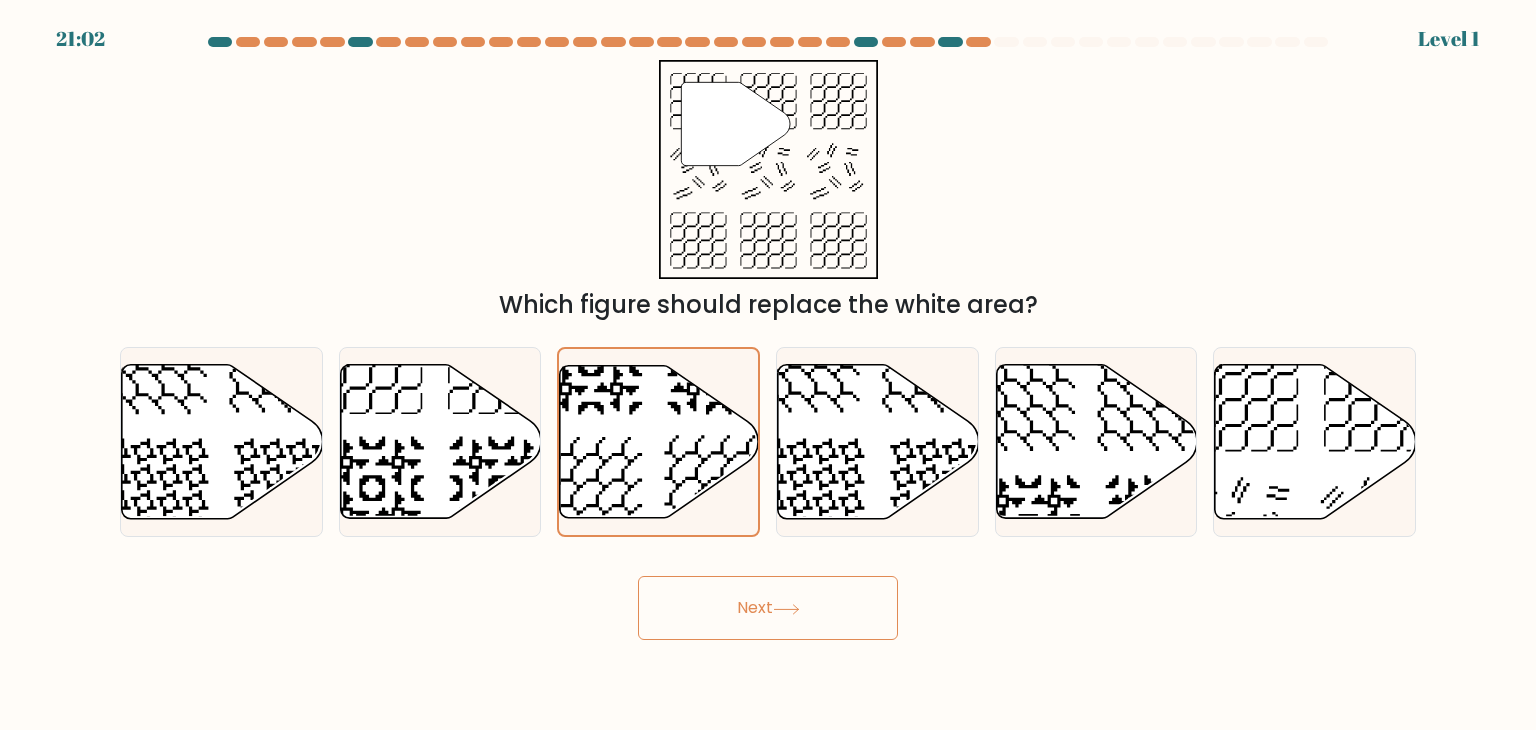 click on "Next" at bounding box center [768, 608] 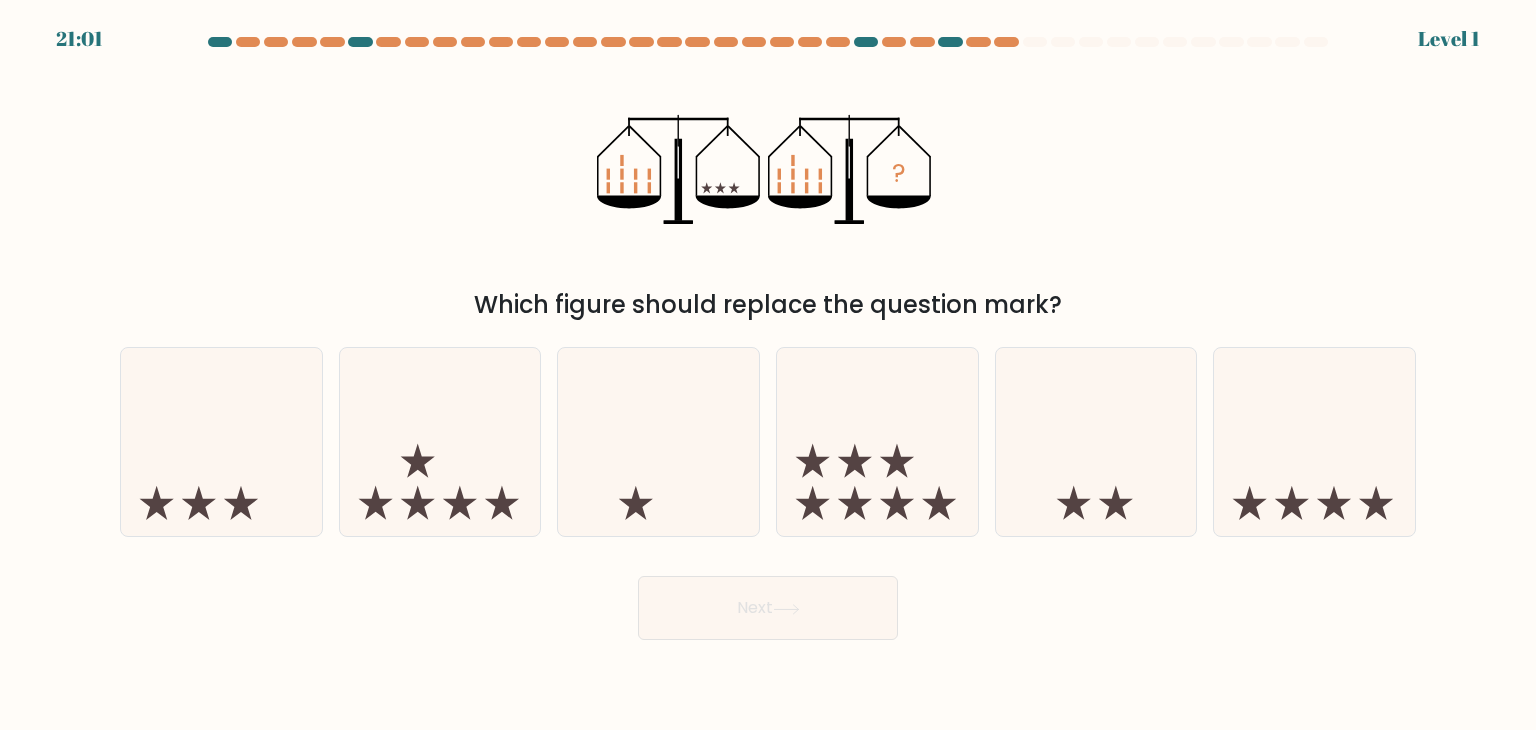 click 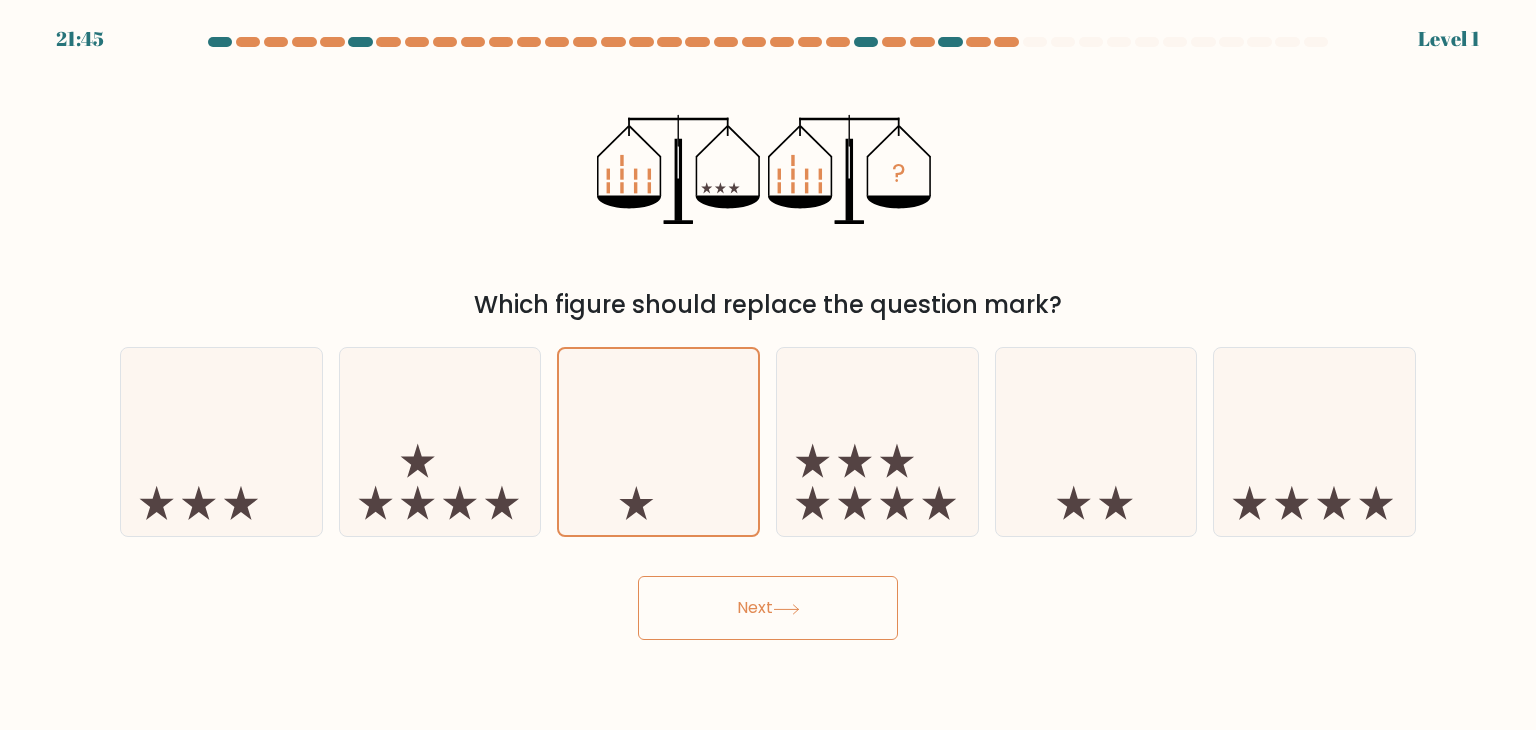 click on "Next" at bounding box center (768, 608) 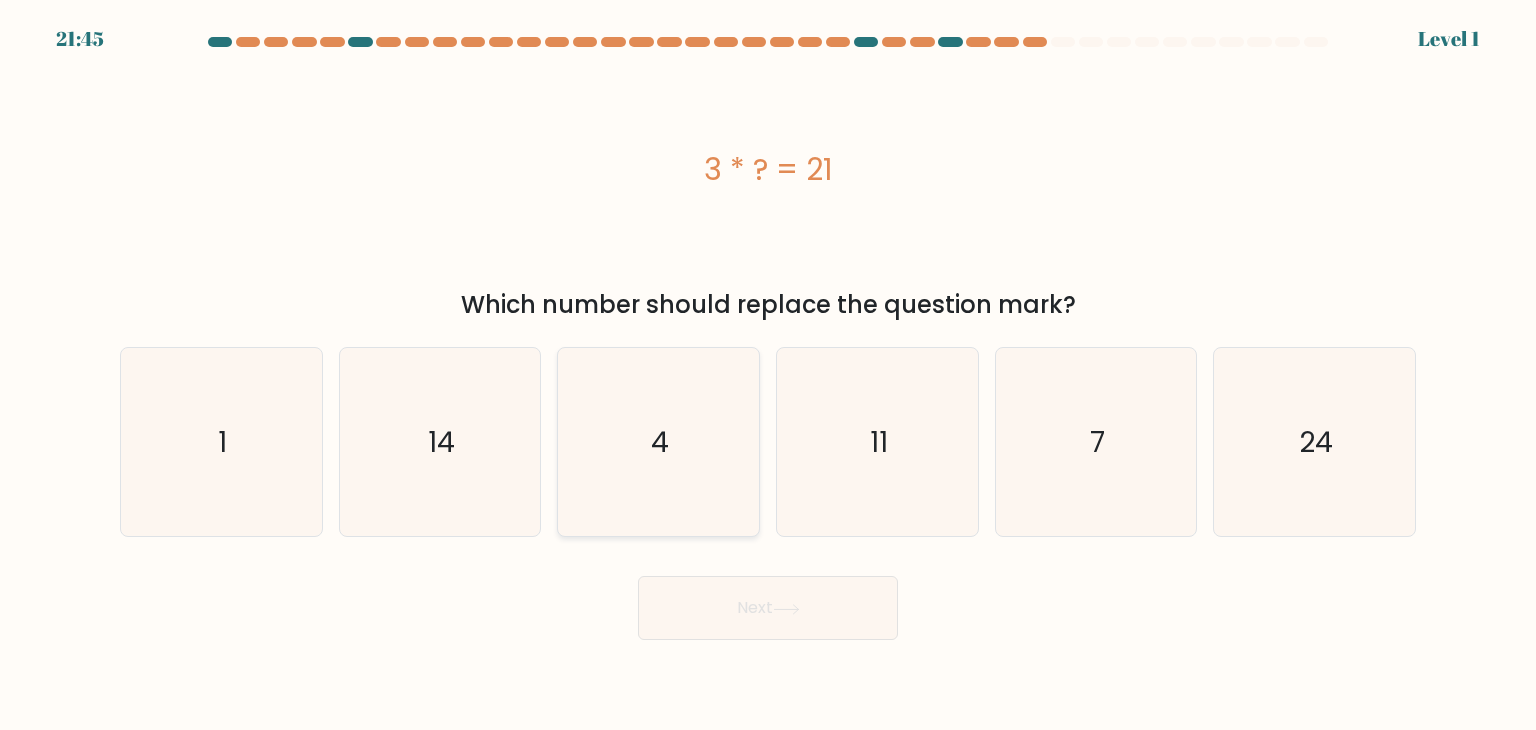 click on "4" 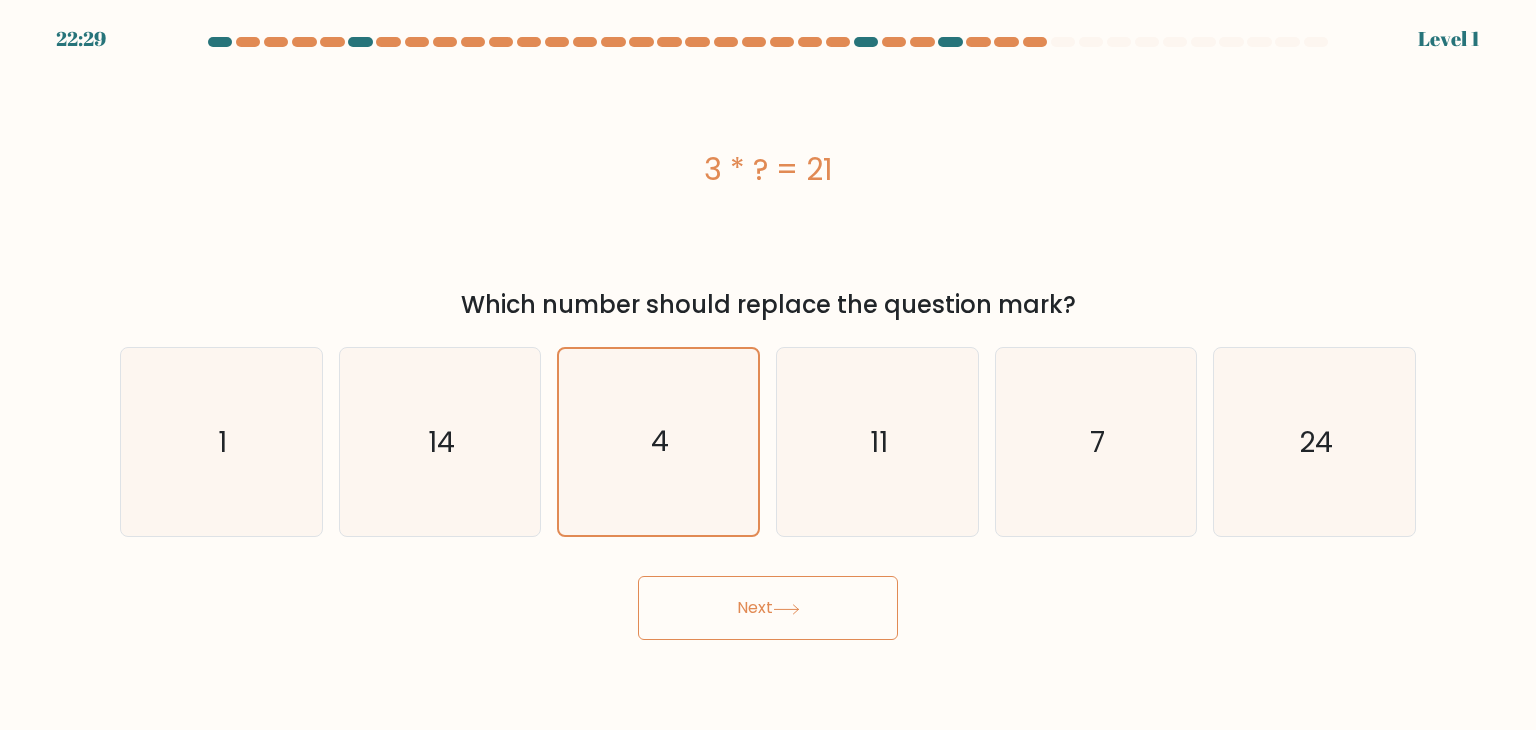 click on "Next" at bounding box center (768, 608) 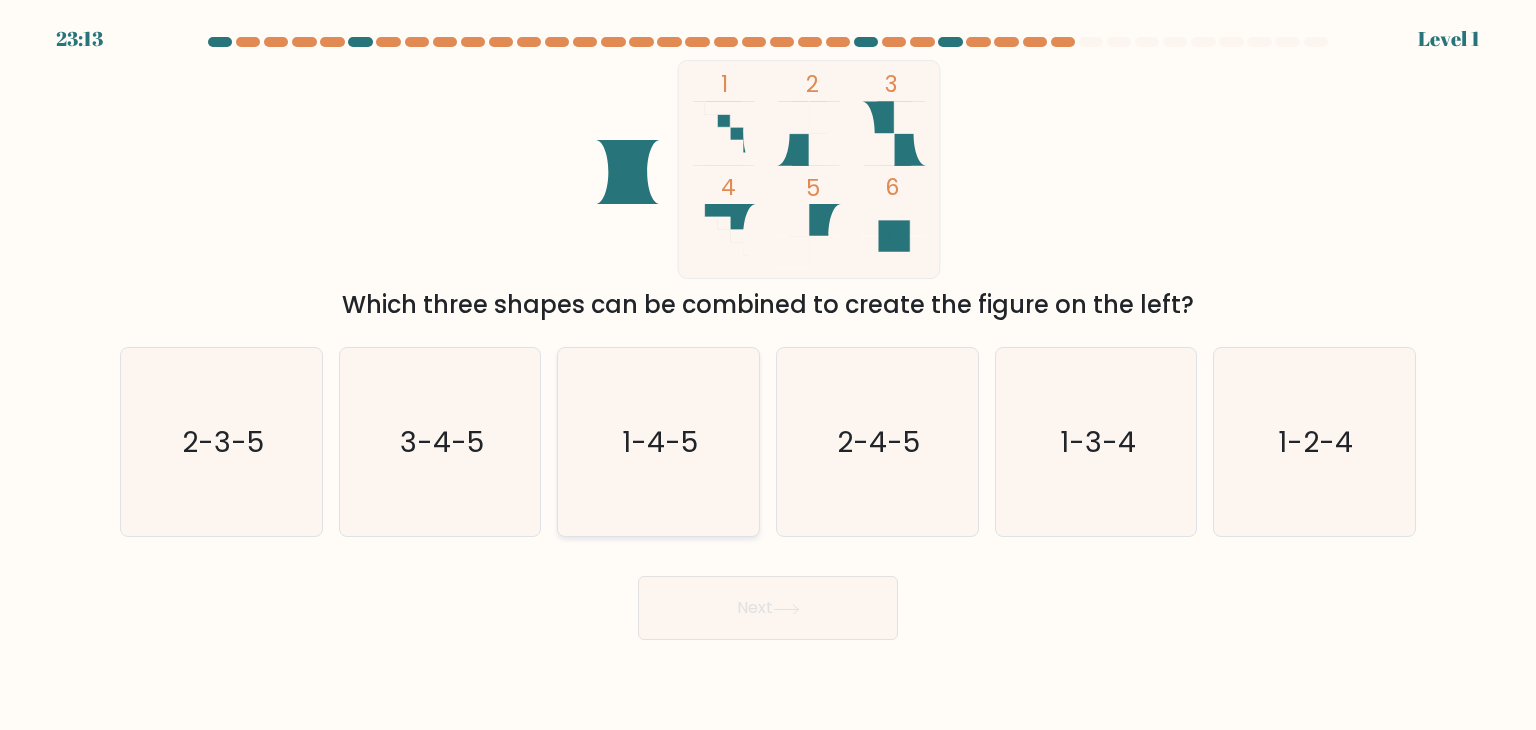 click on "1-4-5" 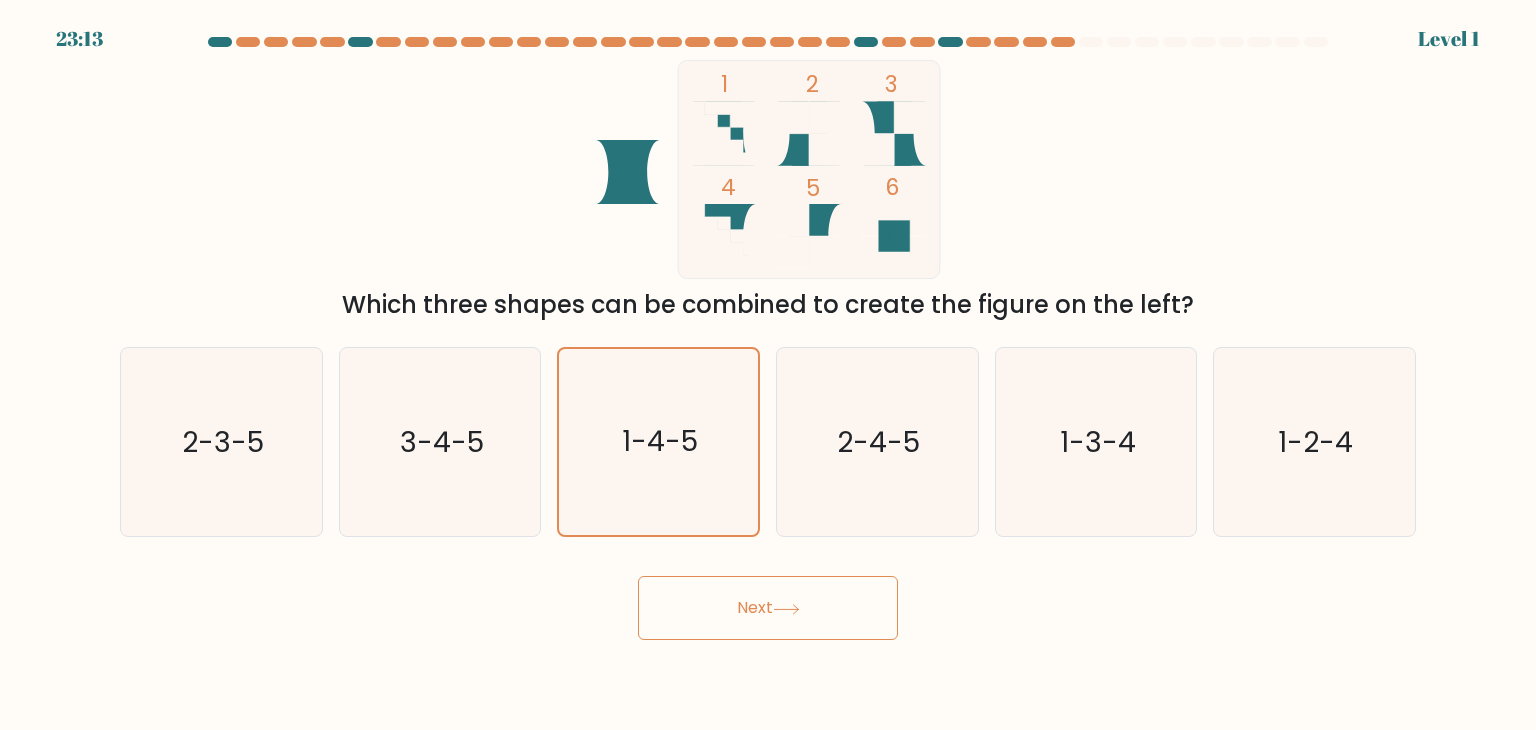 click on "Next" at bounding box center [768, 608] 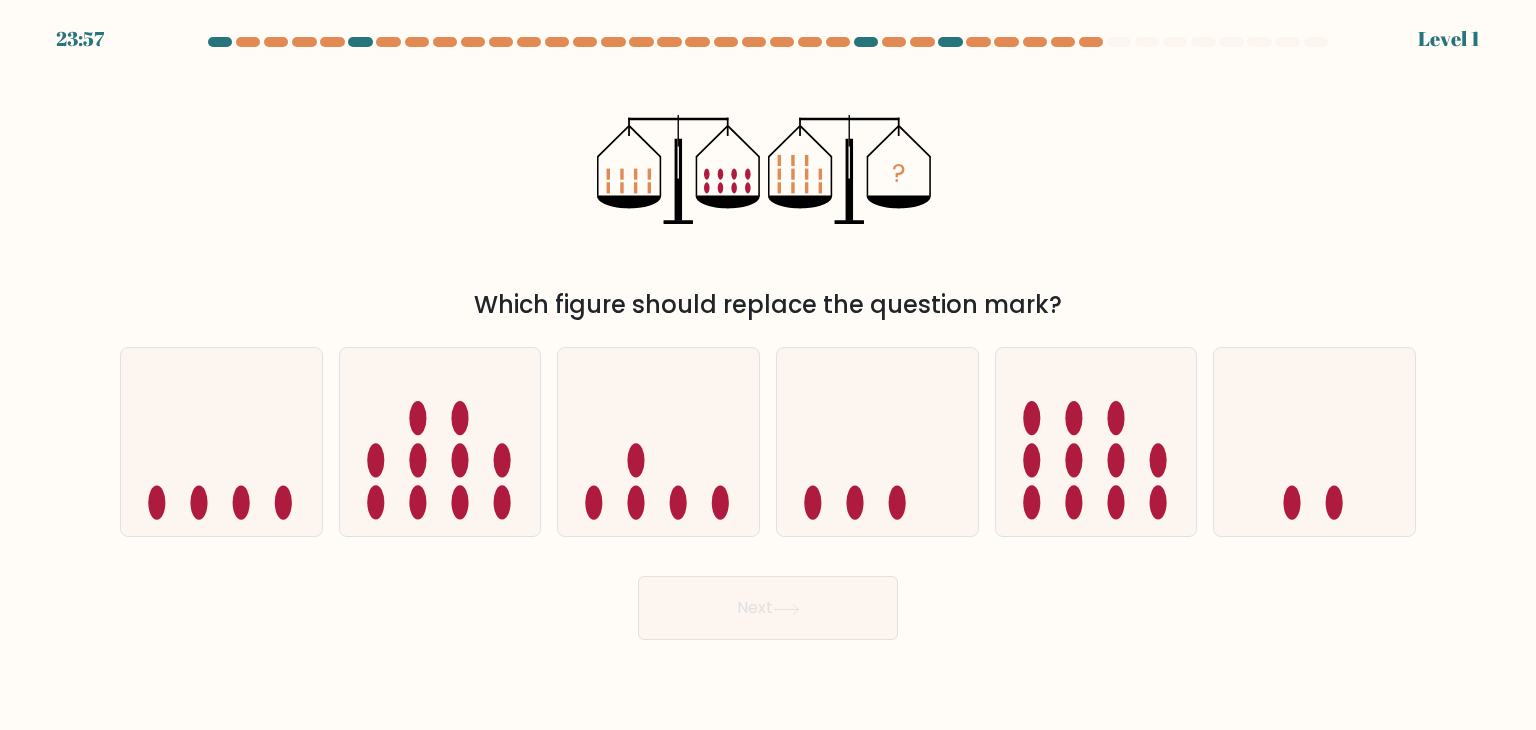 click 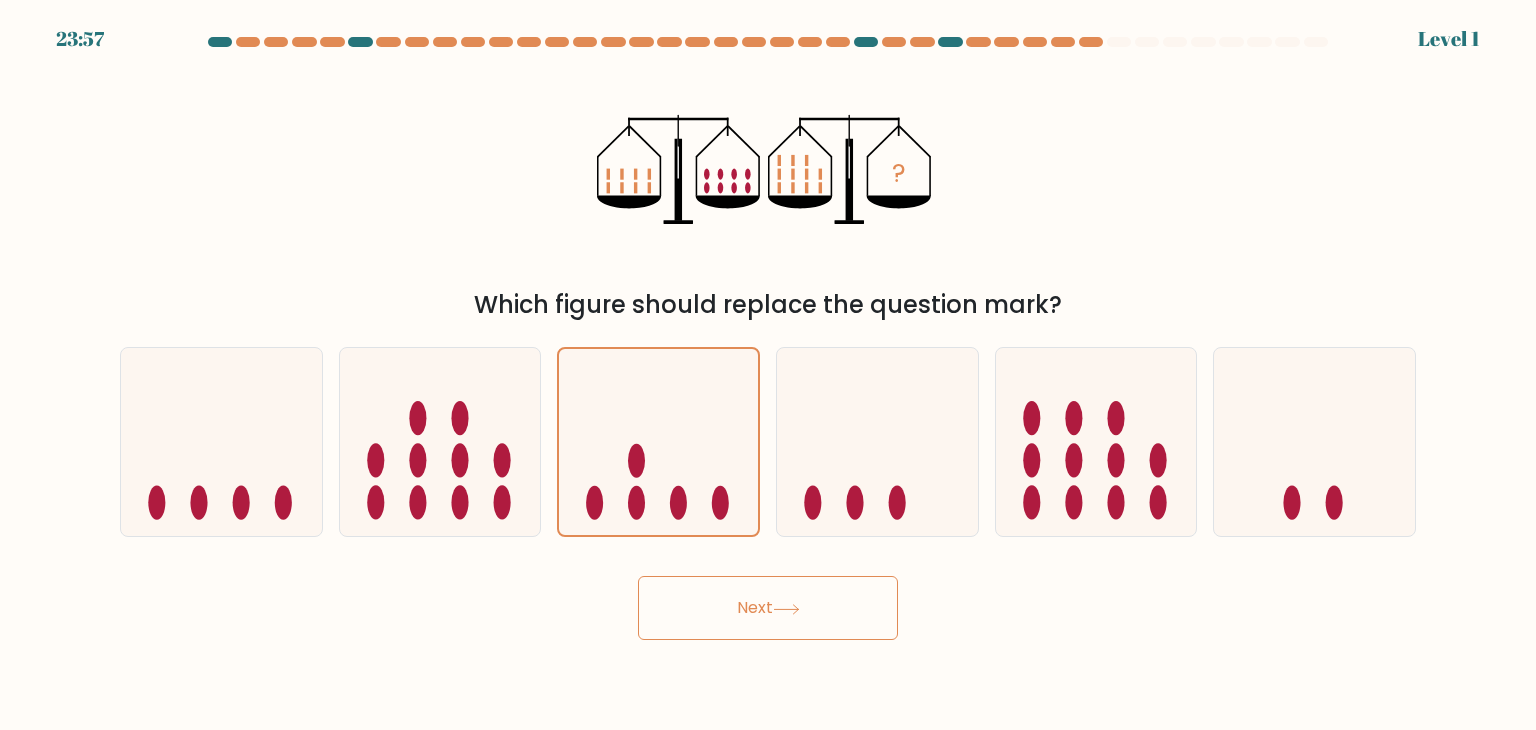 click on "Next" at bounding box center [768, 608] 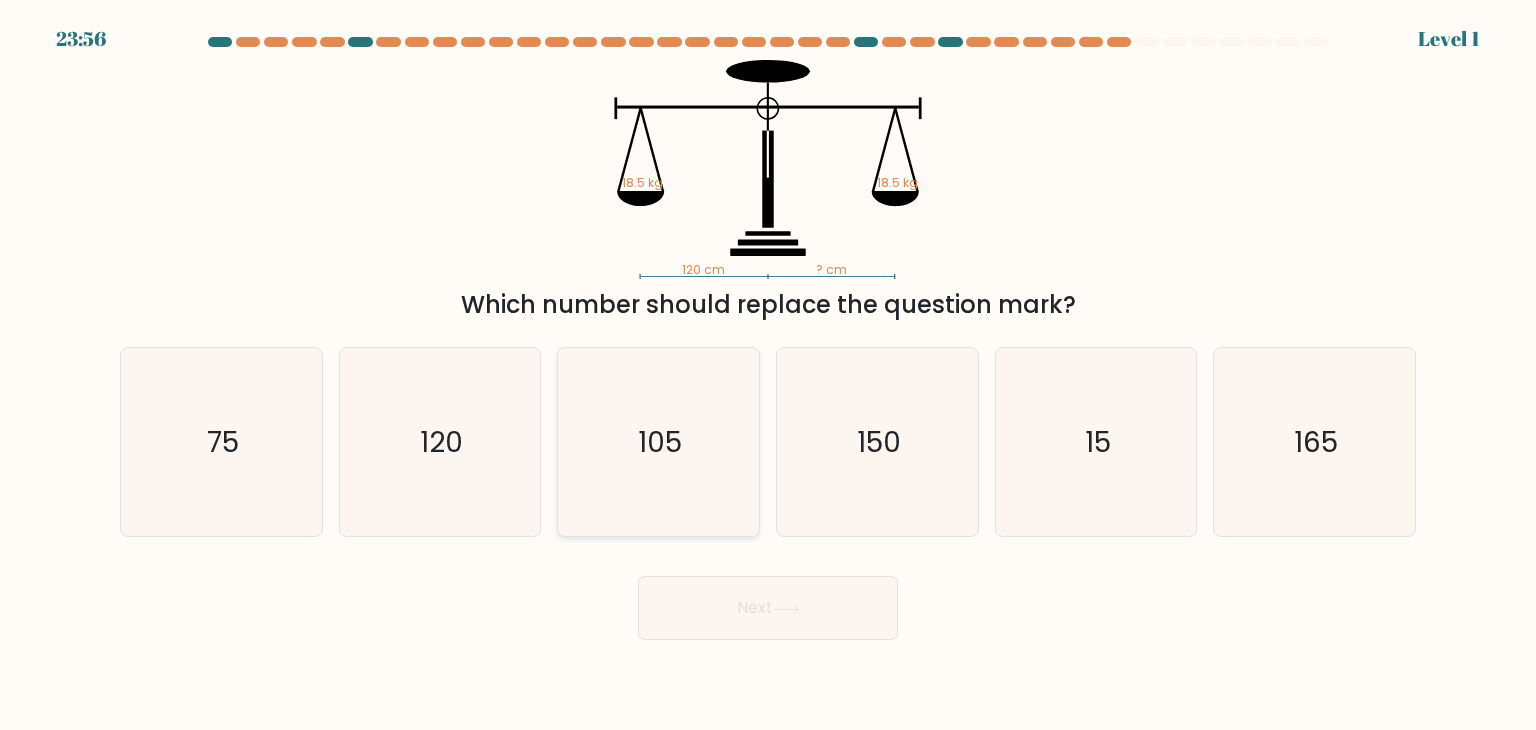 click on "105" 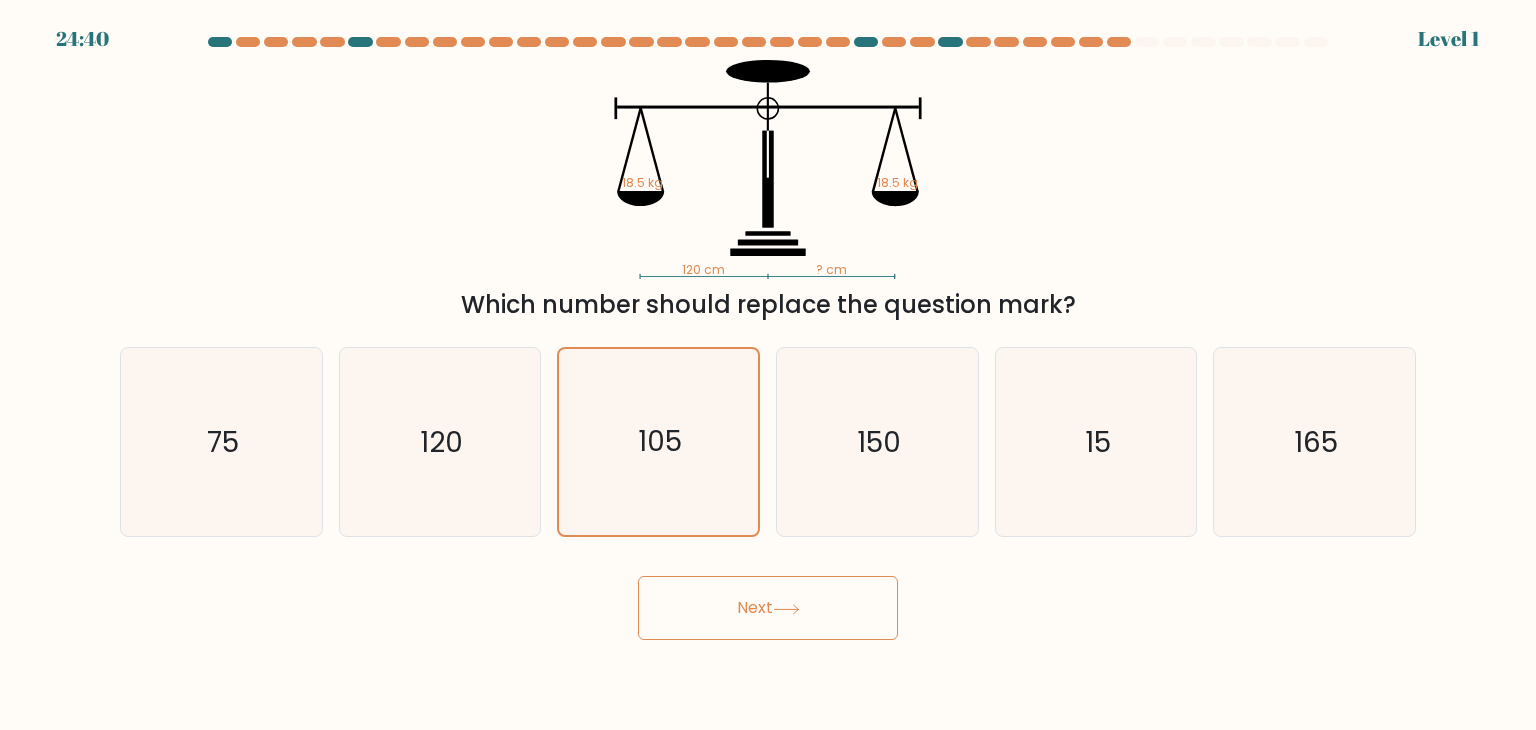click on "Next" at bounding box center [768, 600] 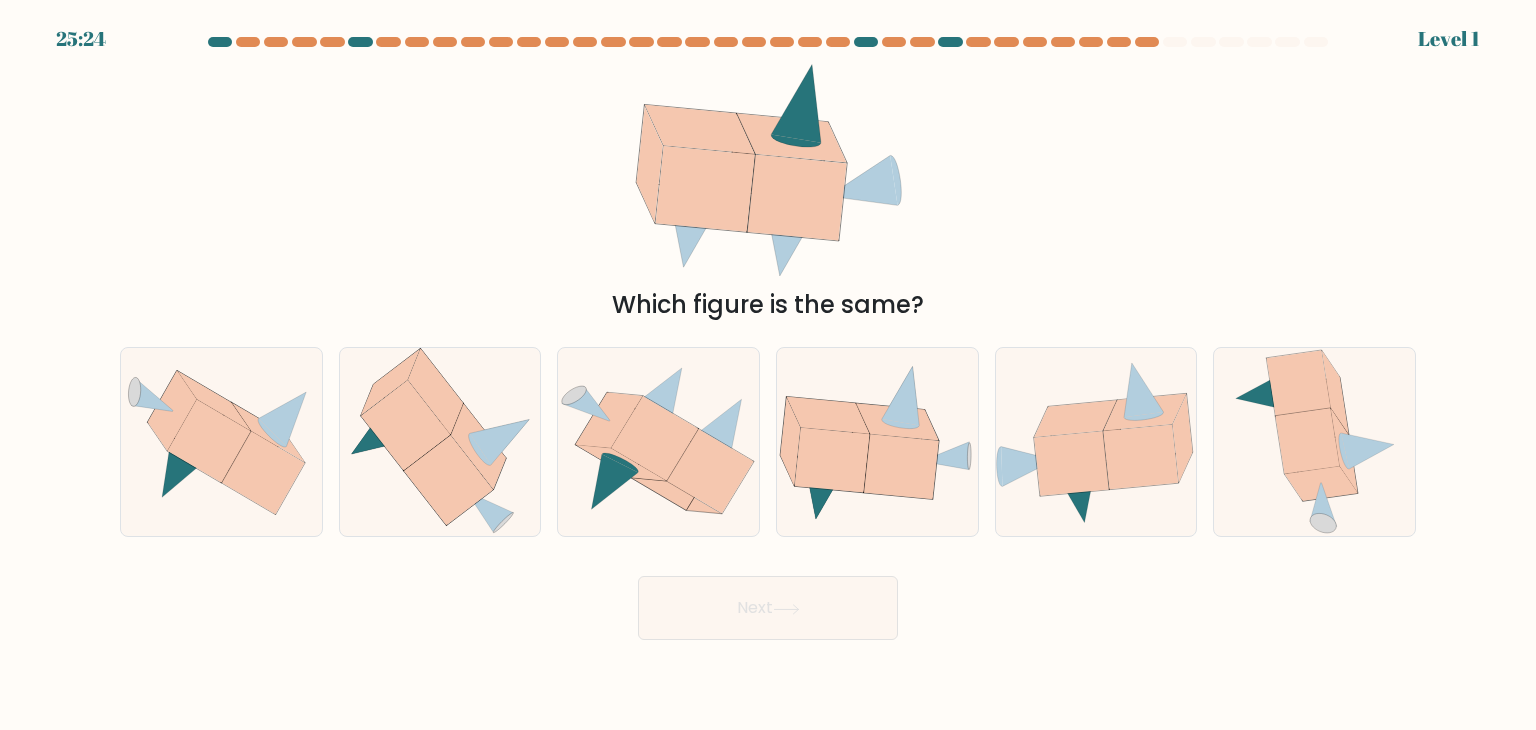 click 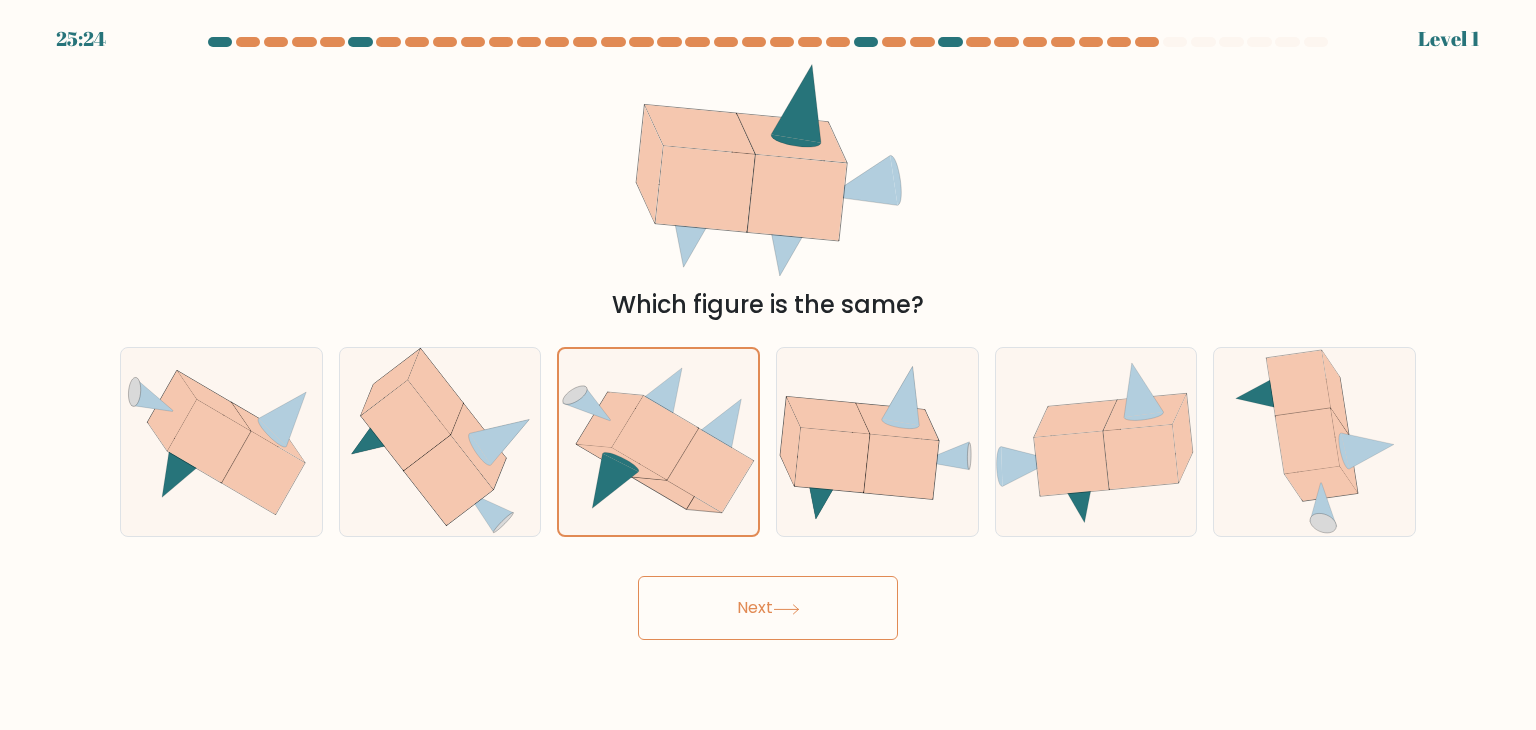click on "Next" at bounding box center (768, 608) 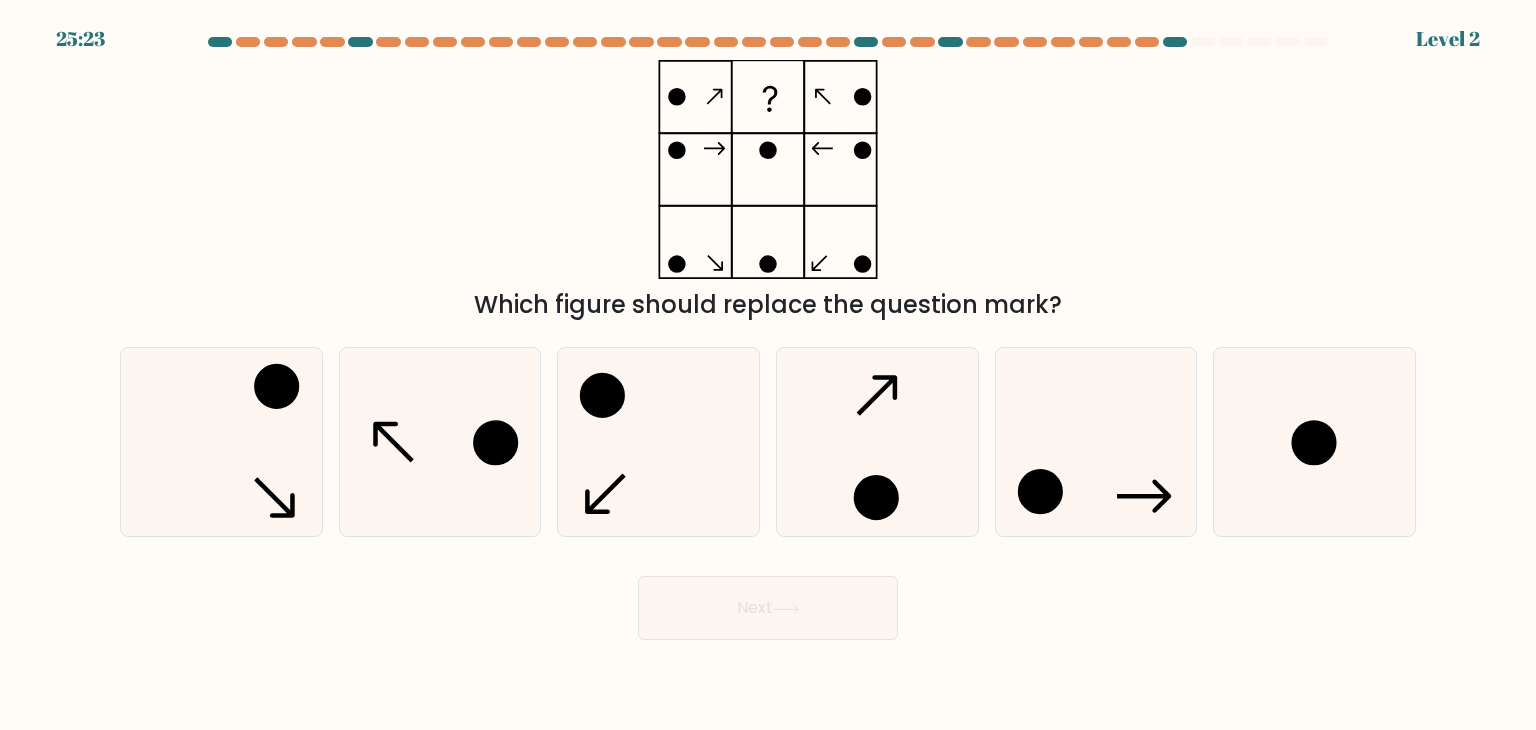 click 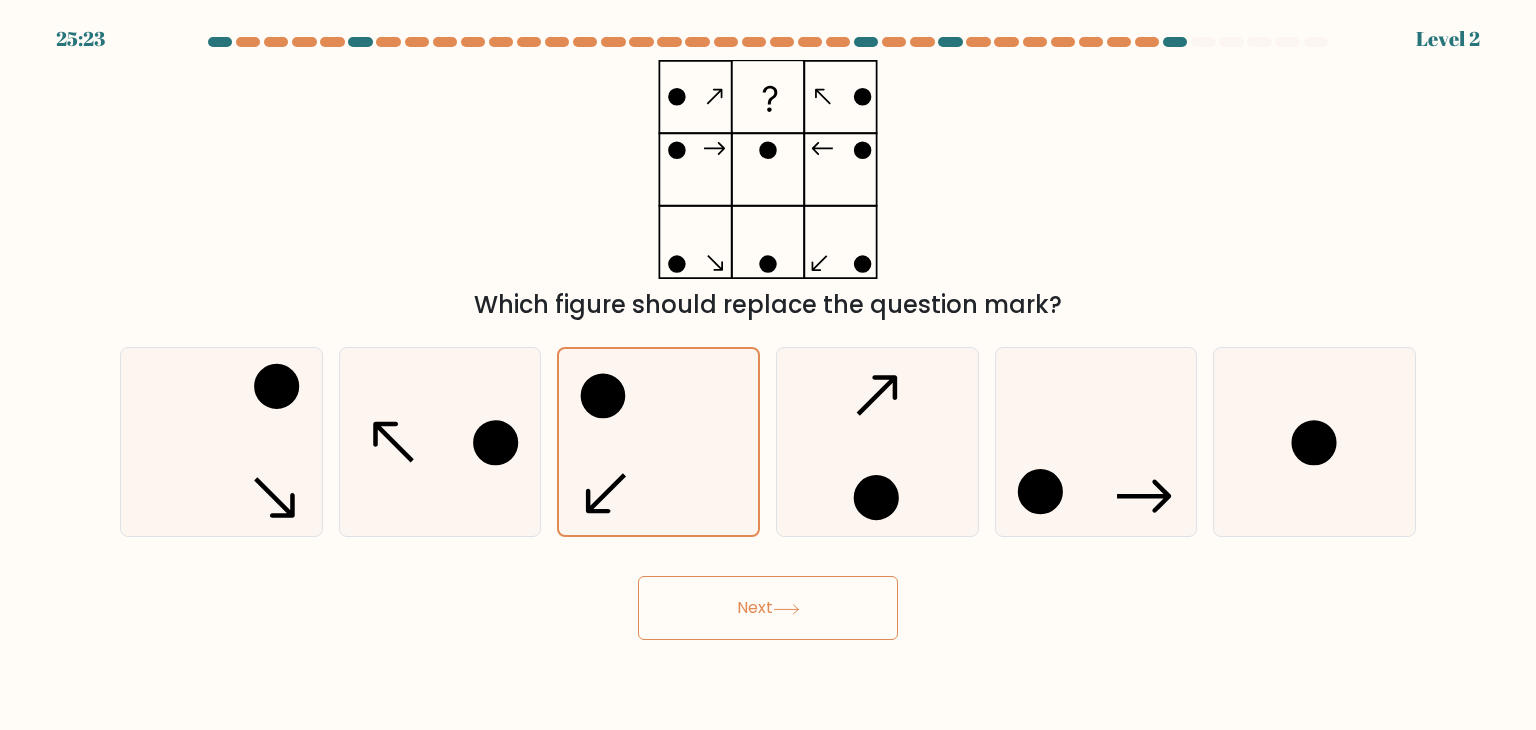 click on "Next" at bounding box center [768, 608] 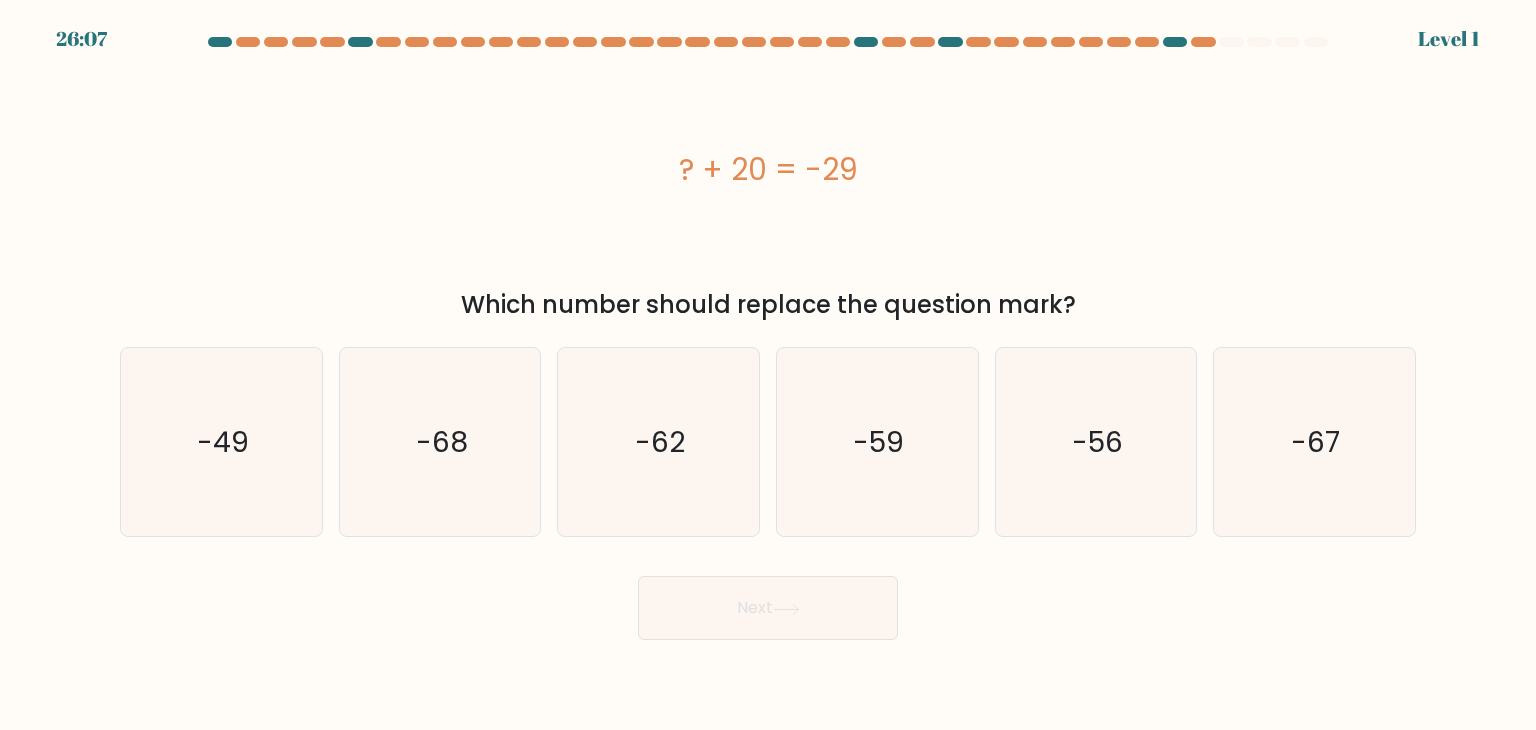 click on "-62" 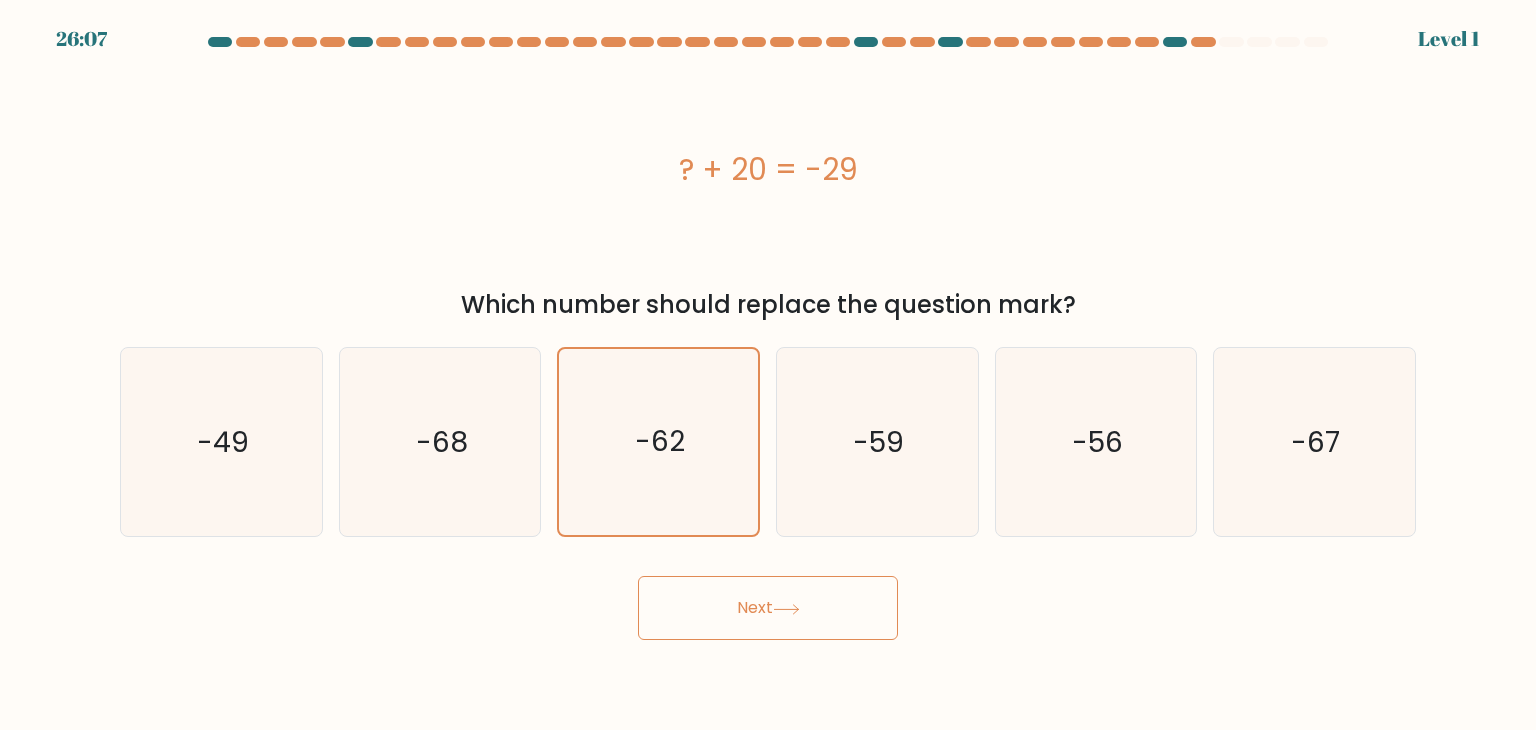 click on "Next" at bounding box center [768, 608] 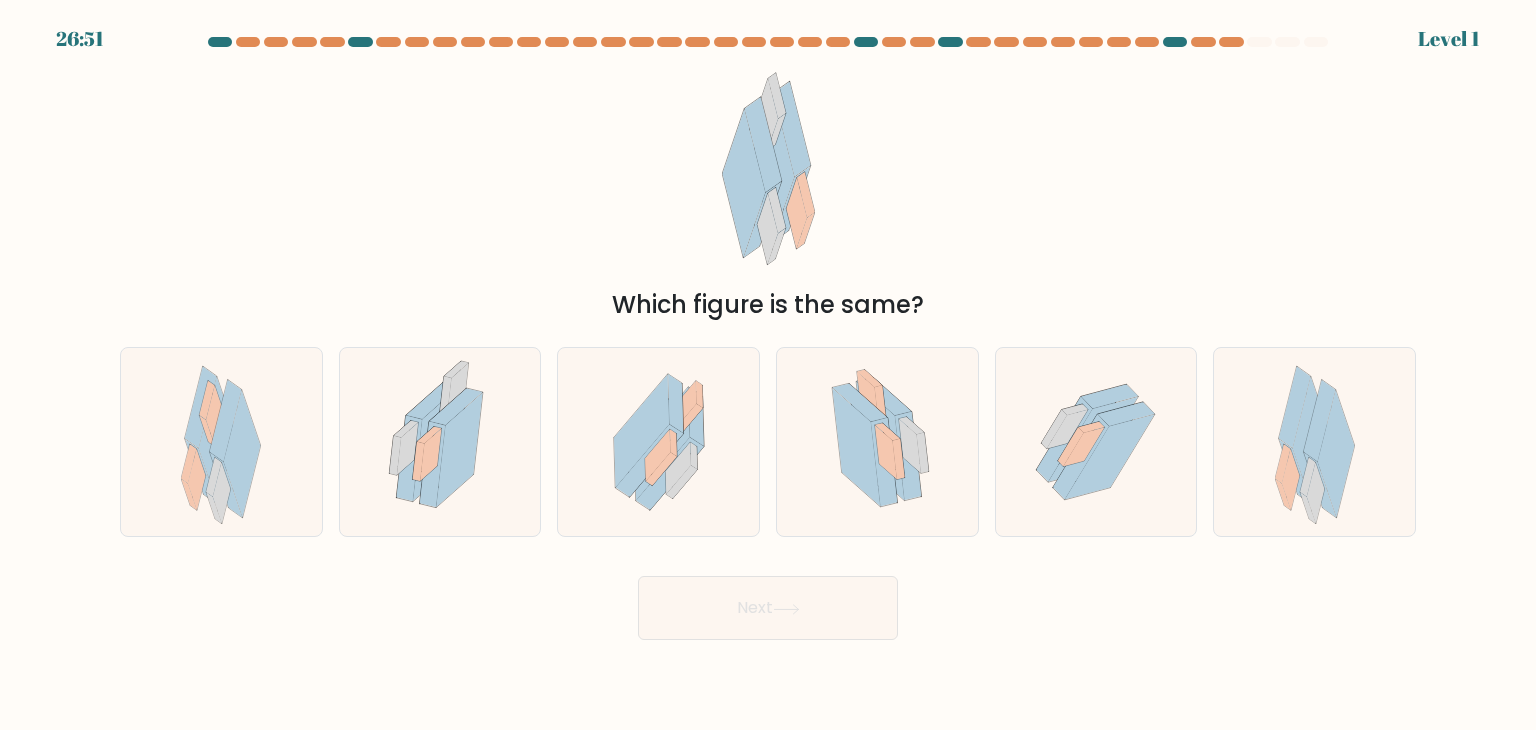 click 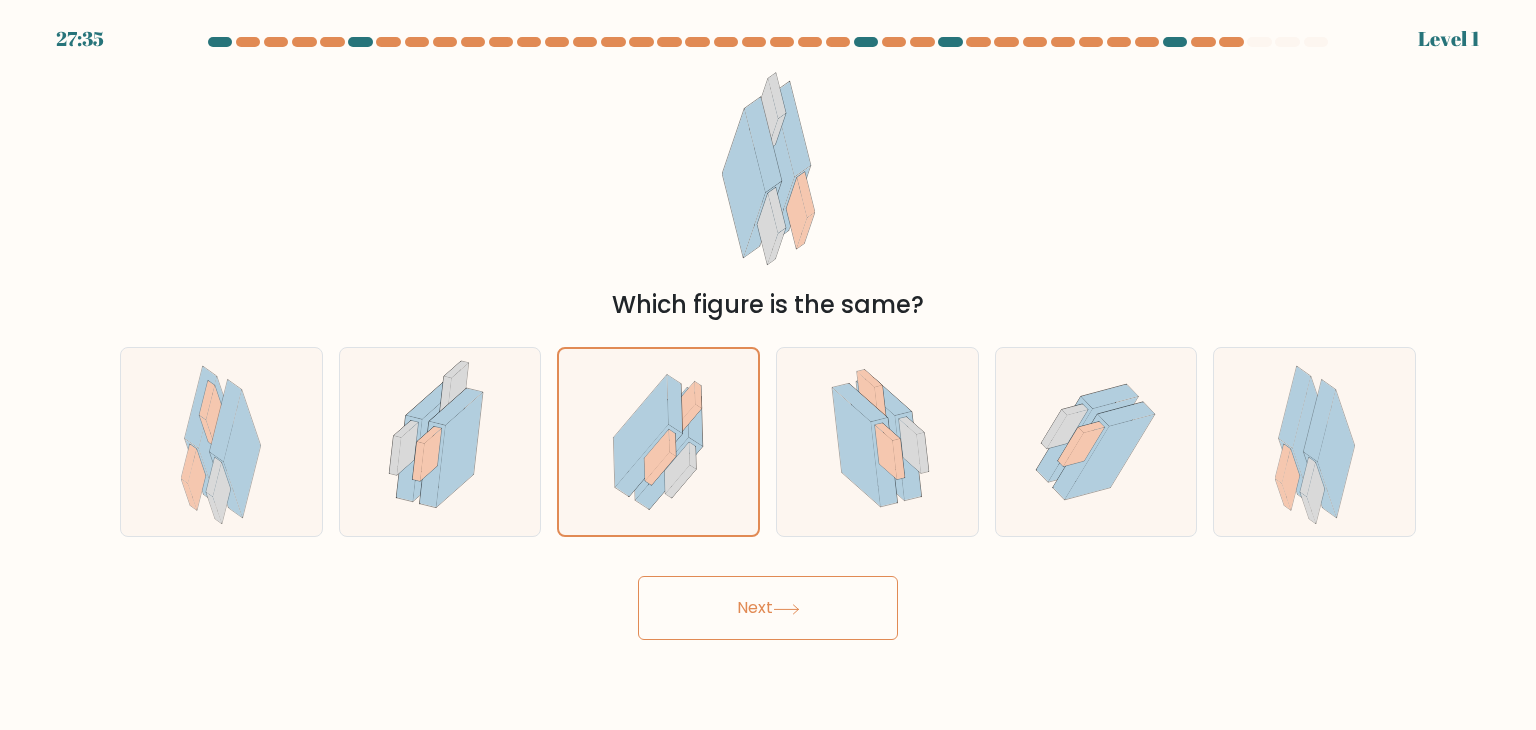 click on "Next" at bounding box center [768, 608] 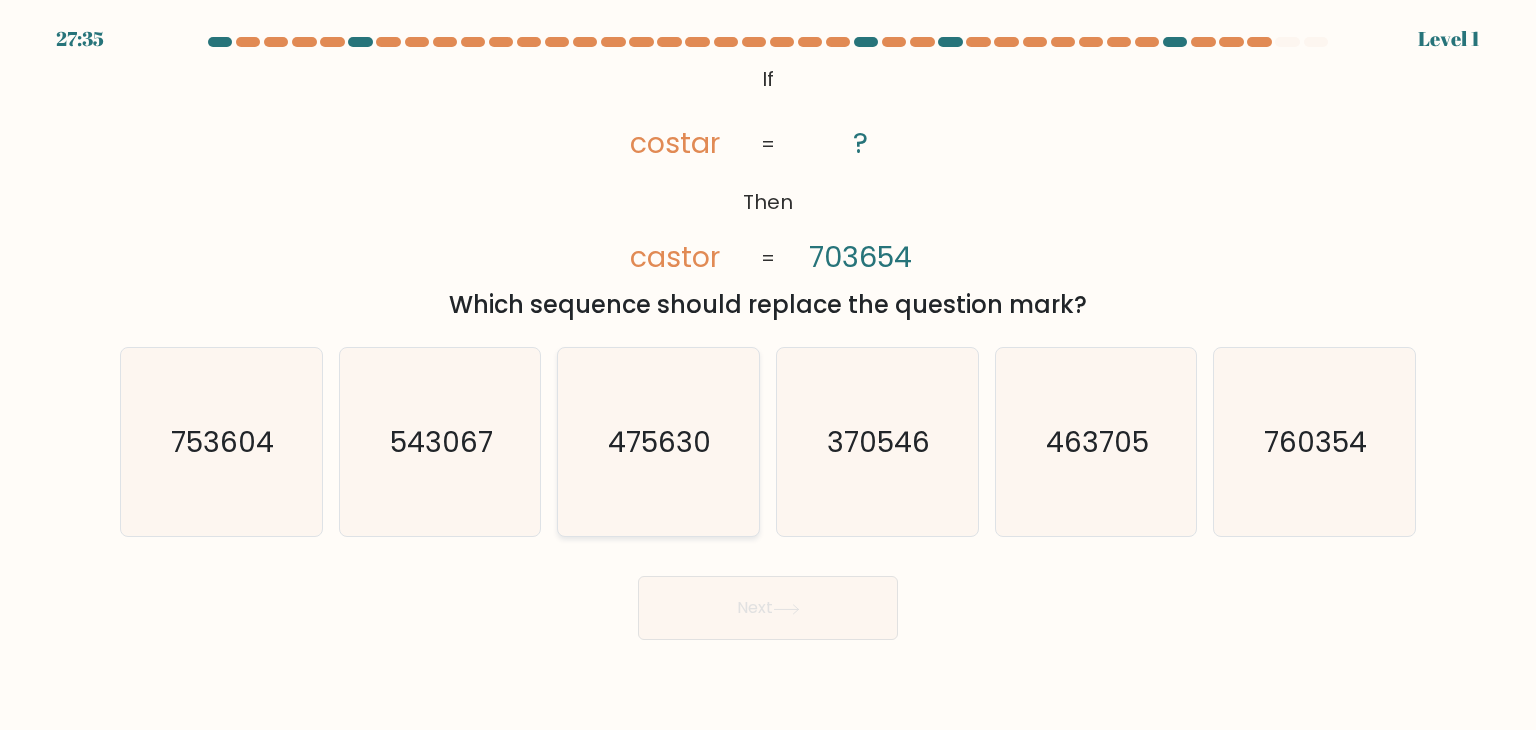 click on "475630" 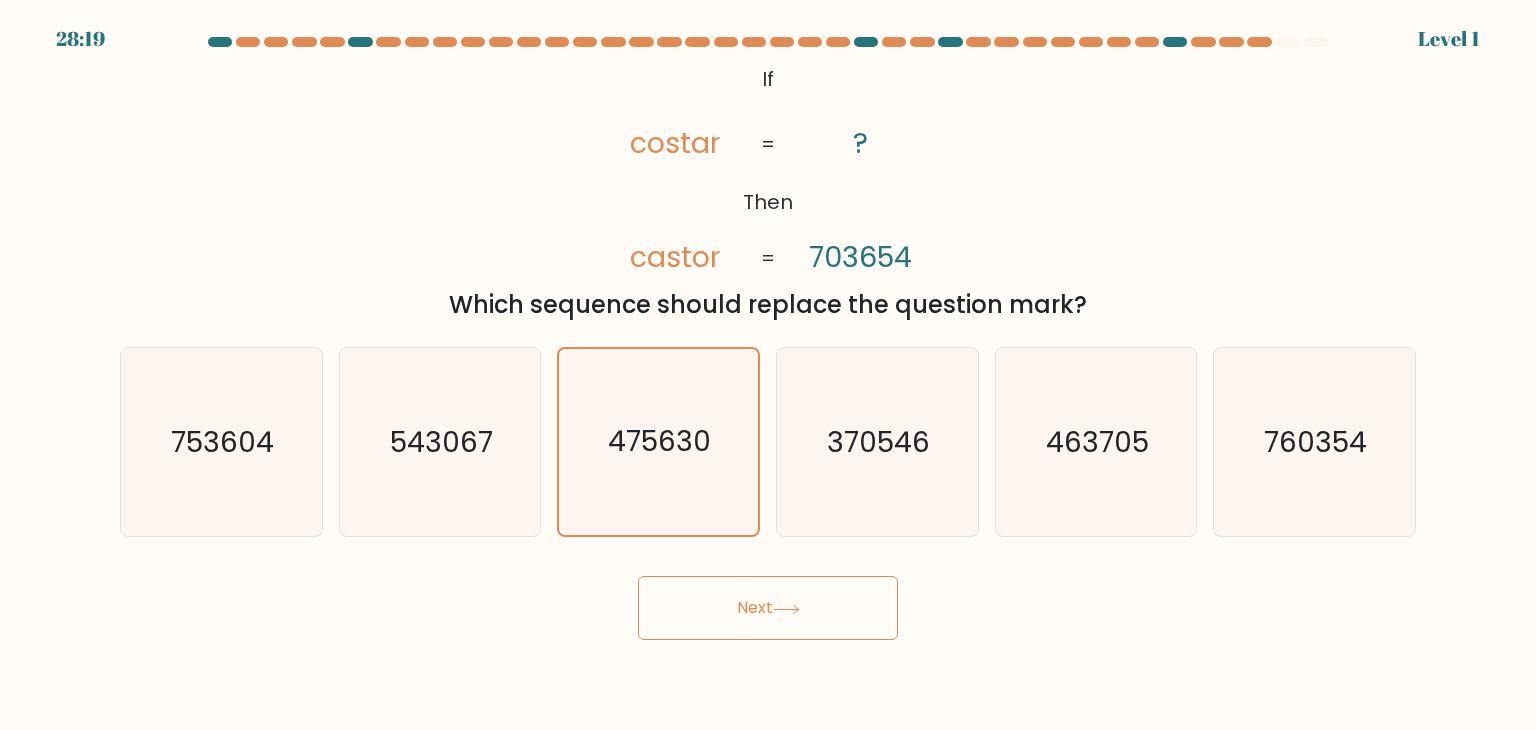 click on "Next" at bounding box center (768, 608) 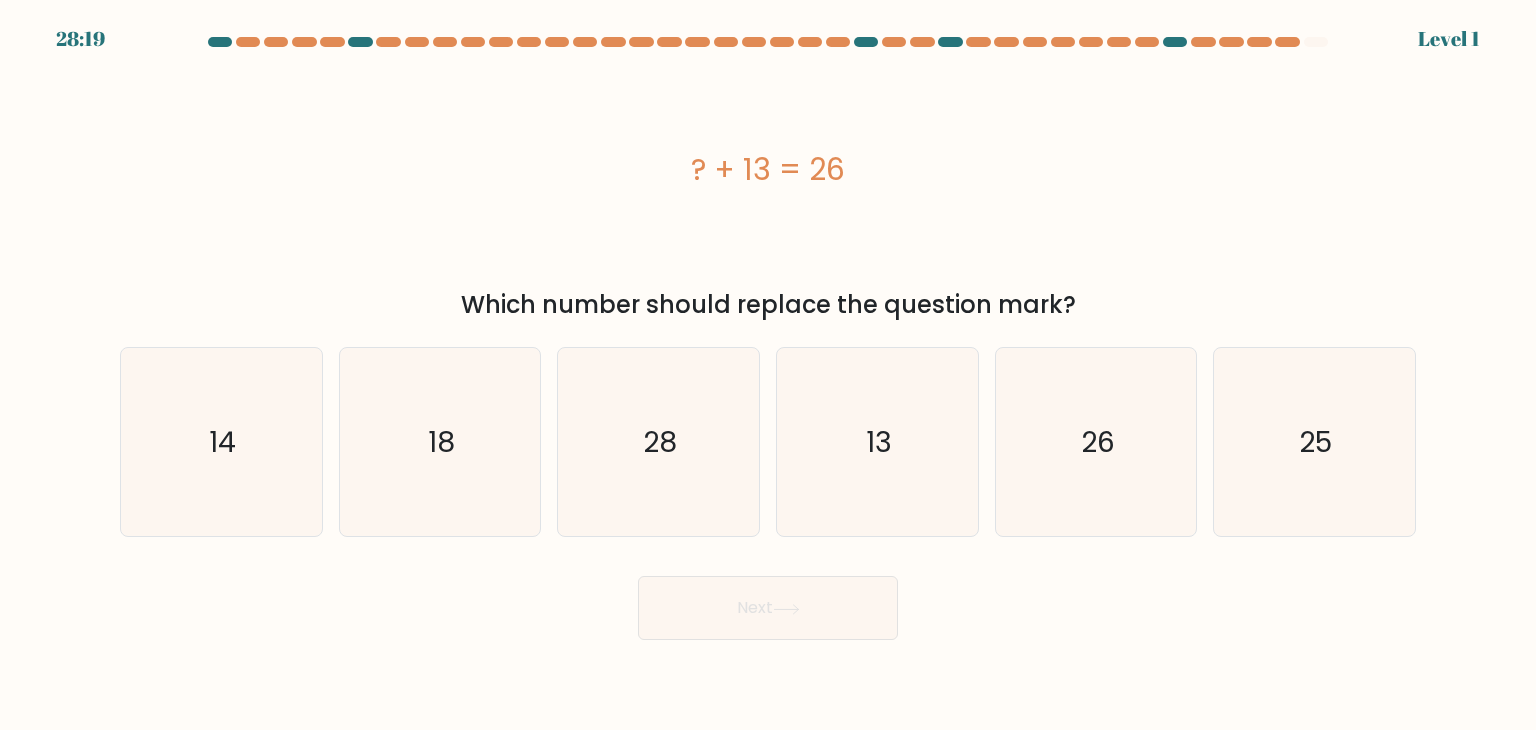 click on "28" 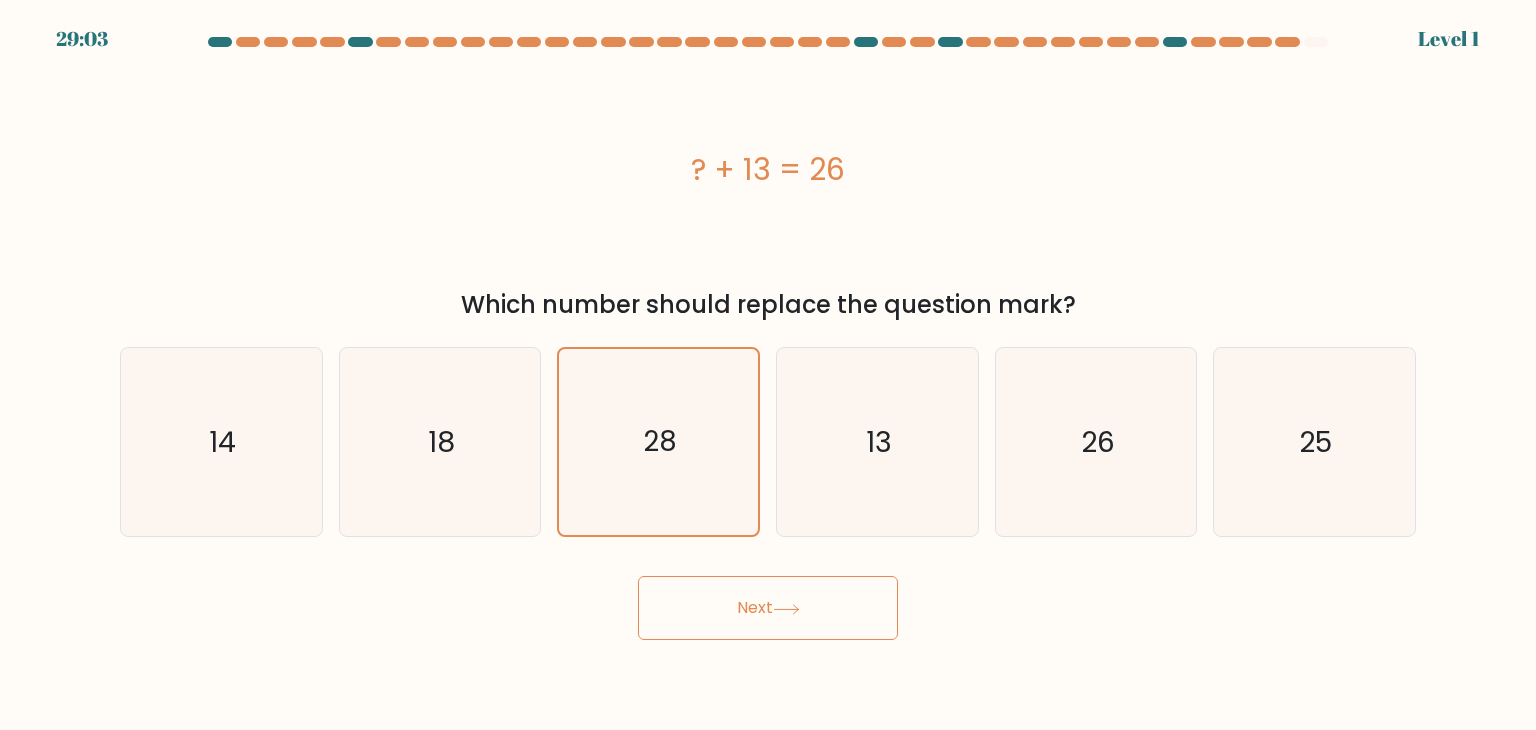click on "Next" at bounding box center [768, 608] 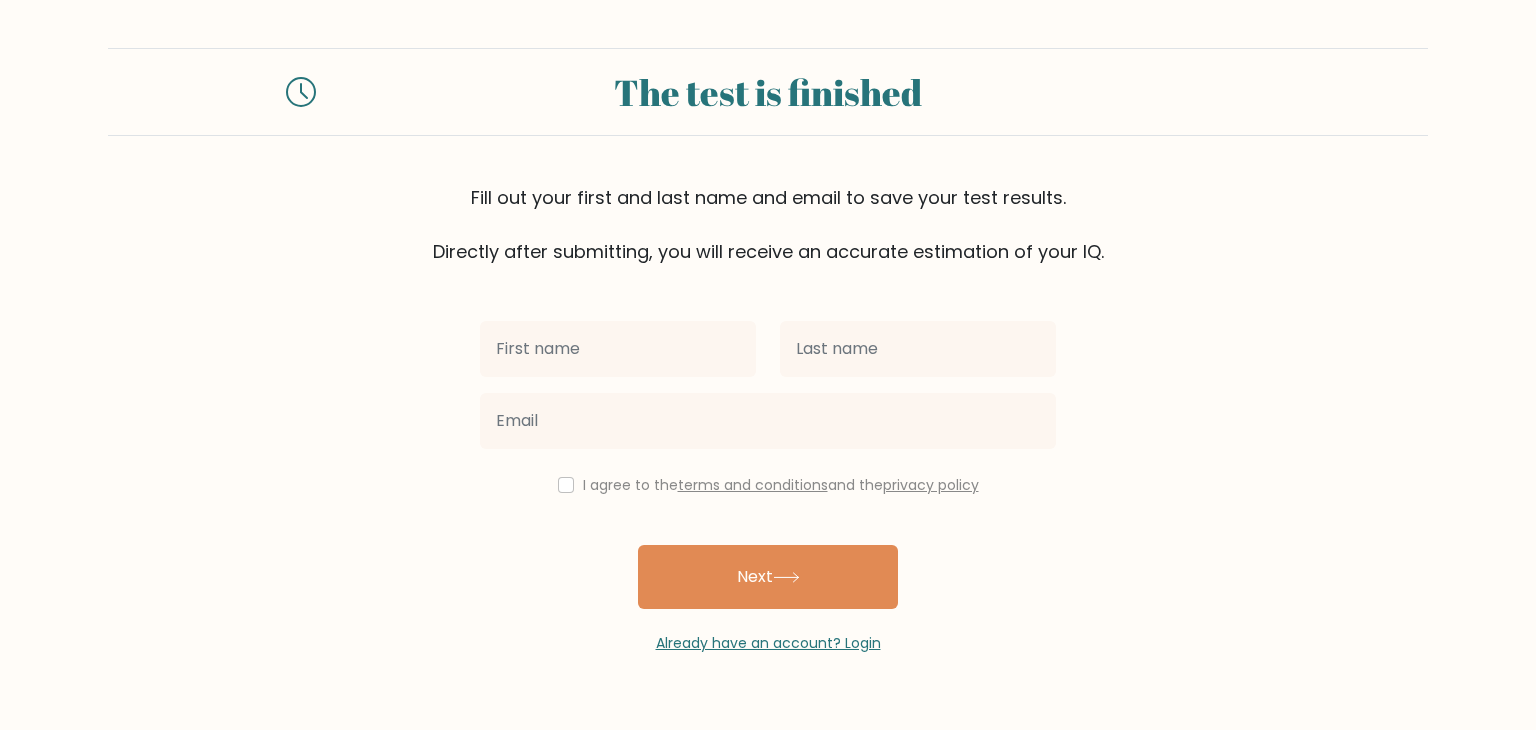 scroll, scrollTop: 0, scrollLeft: 0, axis: both 